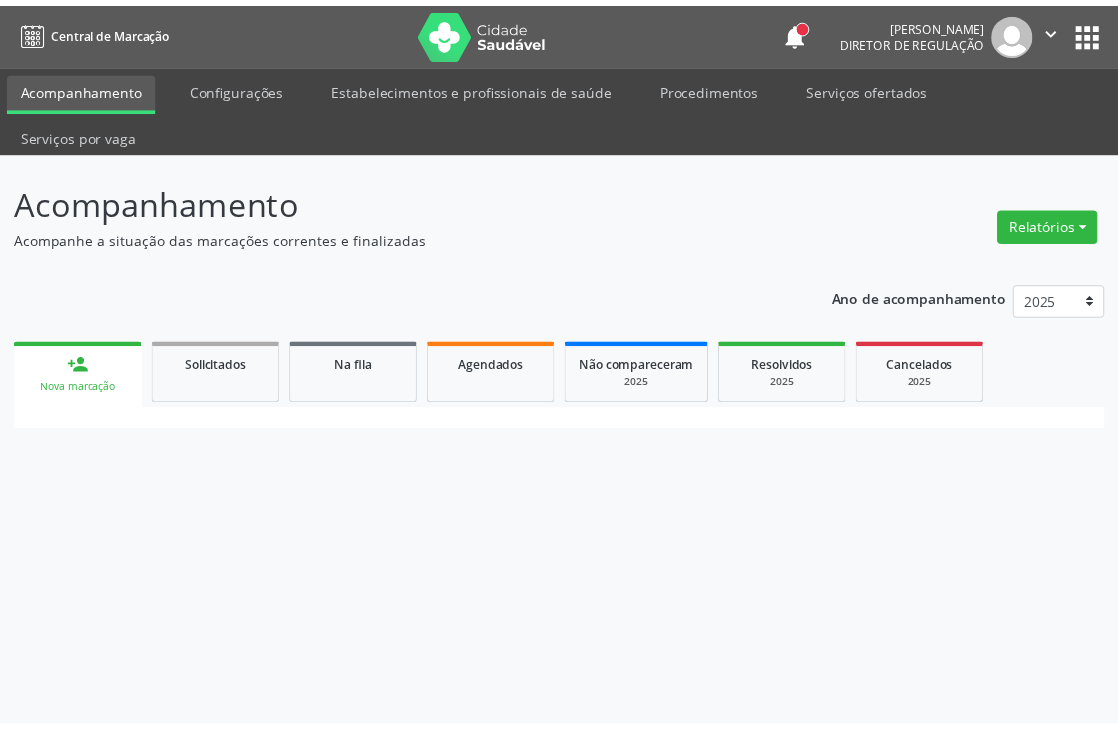 scroll, scrollTop: 0, scrollLeft: 0, axis: both 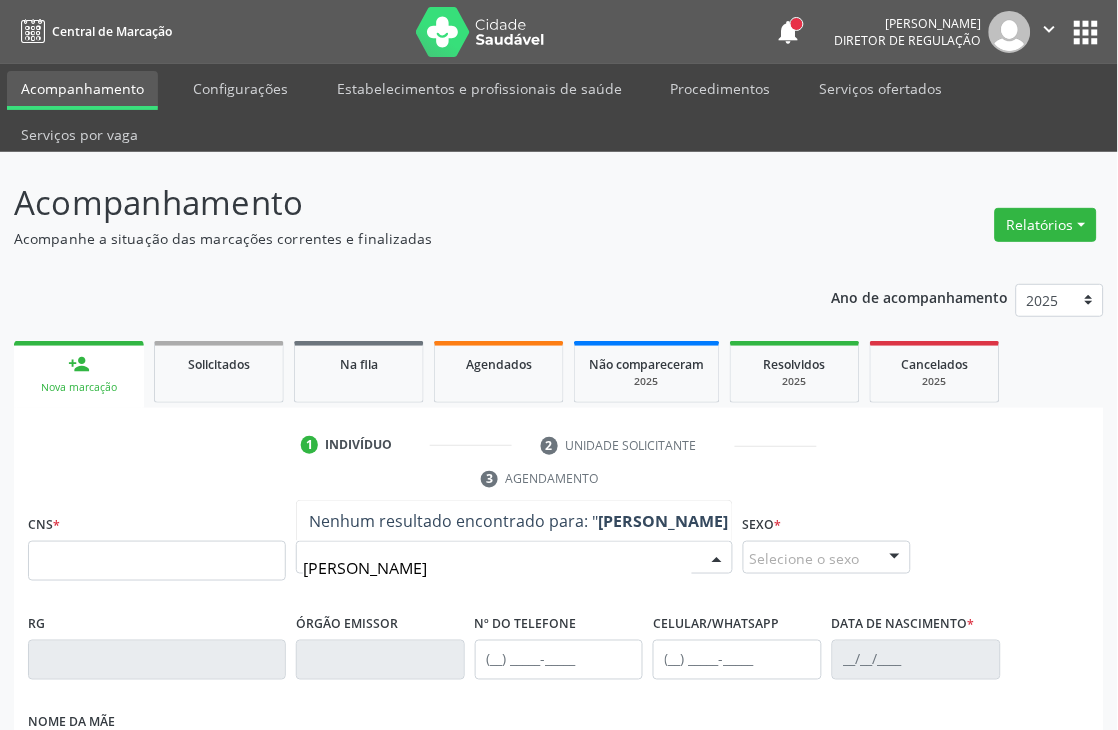 type on "[PERSON_NAME] a" 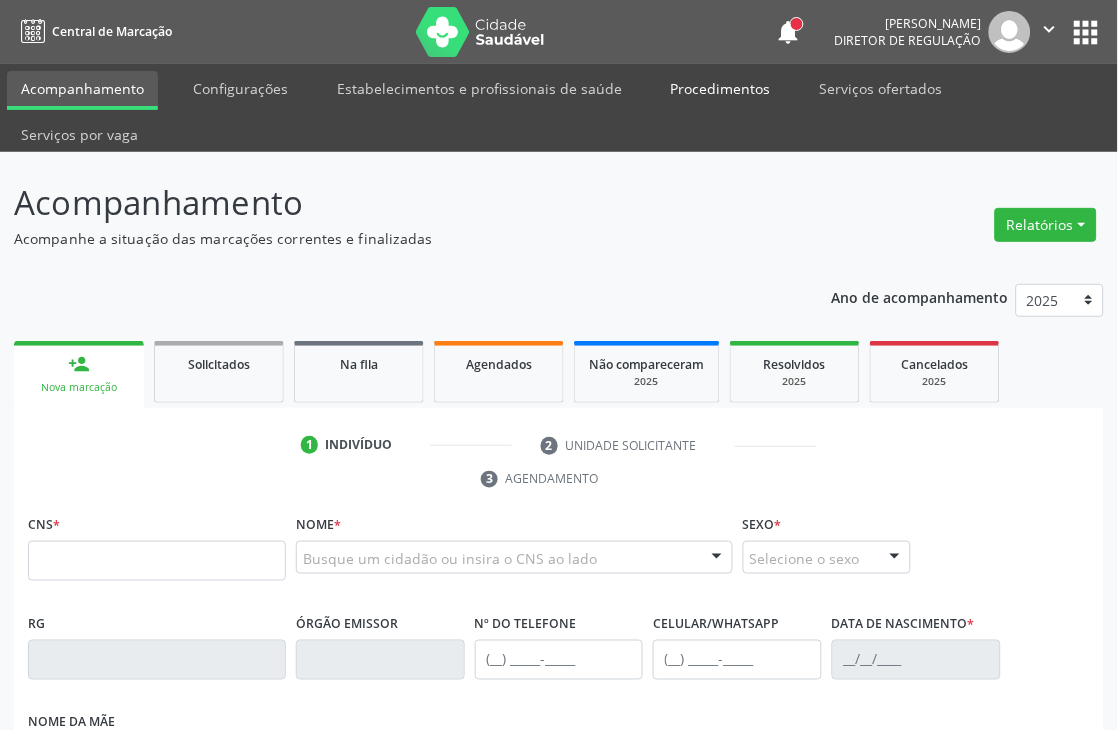 drag, startPoint x: 851, startPoint y: 84, endPoint x: 663, endPoint y: 88, distance: 188.04254 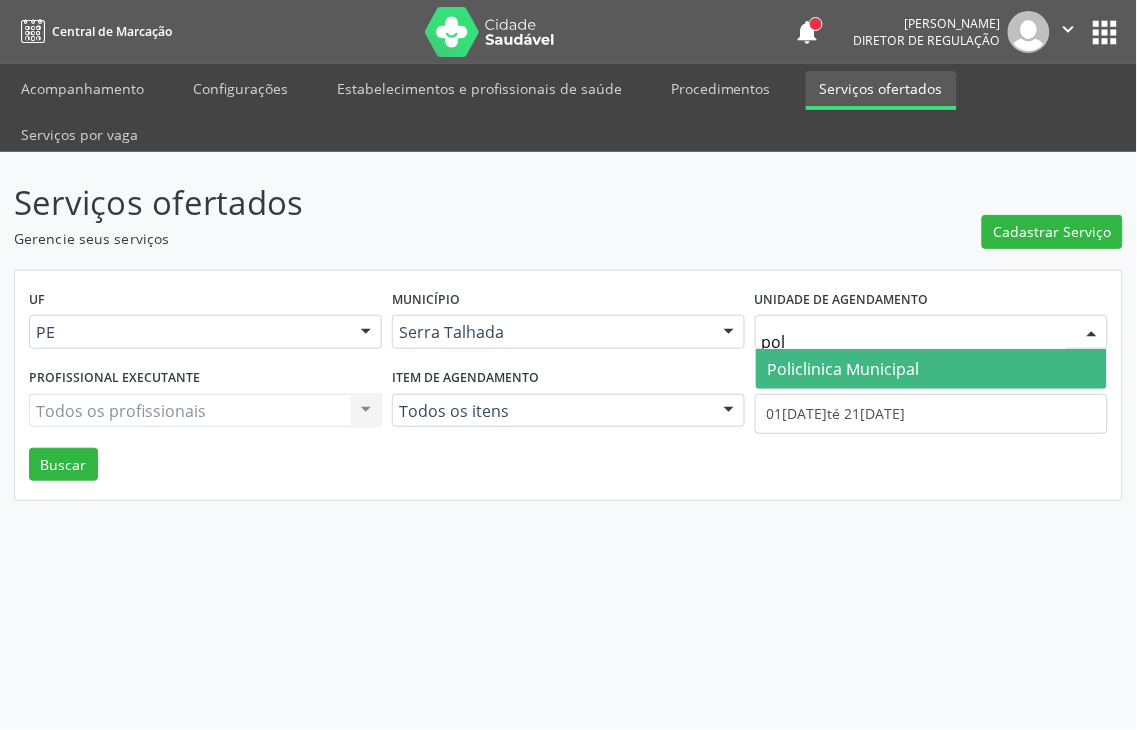 type on "poli" 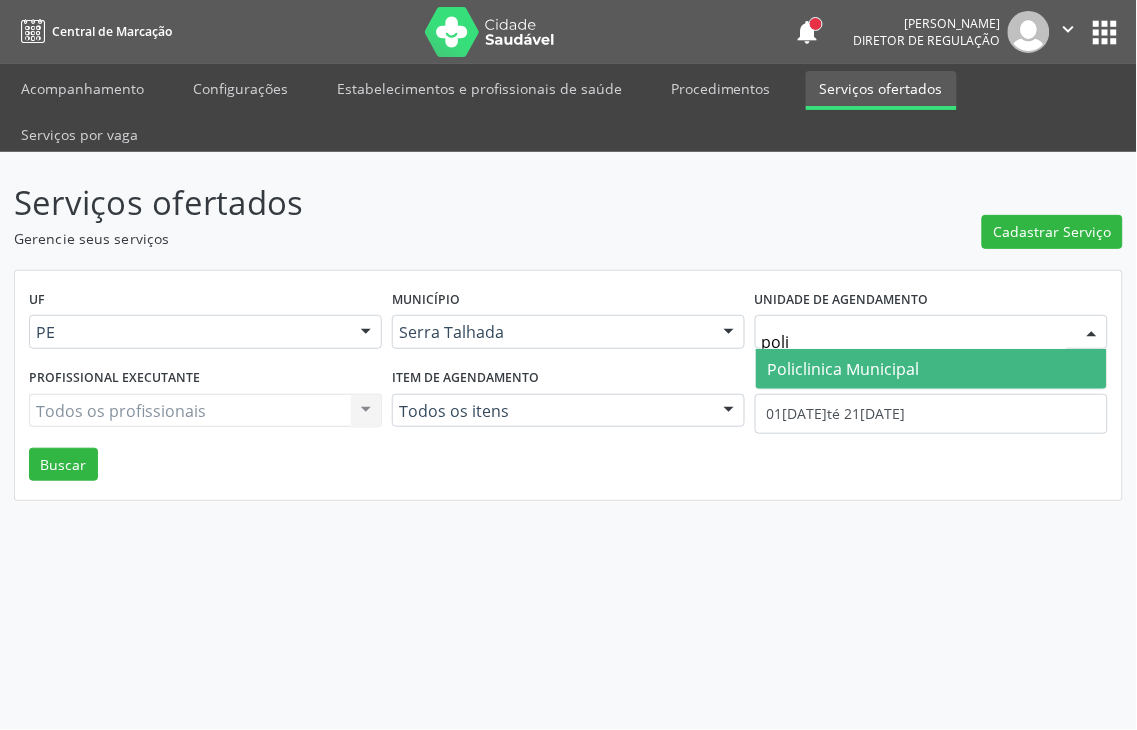 click on "Policlinica Municipal" at bounding box center (844, 369) 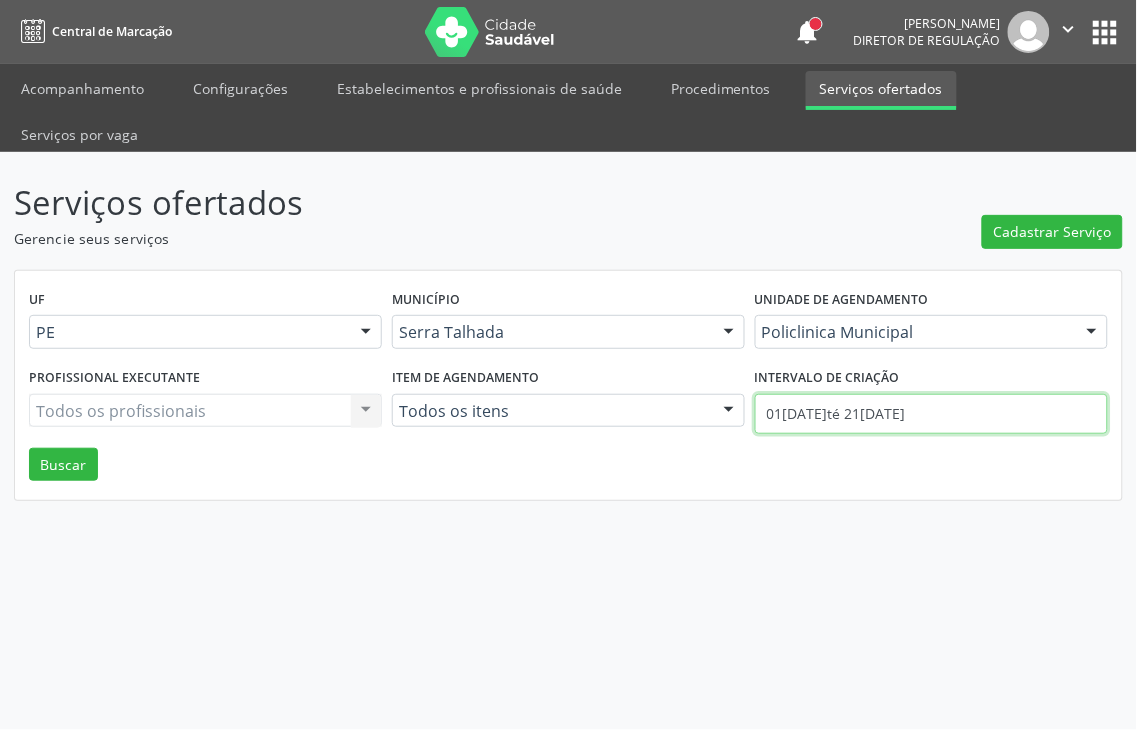 click on "Central de Marcação
notifications
Adão Alves de Medeiros
Diretor de regulação

Configurações
Sair
apps
Acompanhamento
Configurações
Estabelecimentos e profissionais de saúde
Procedimentos
Serviços ofertados
Serviços por vaga
Serviços ofertados
Gerencie seus serviços
Cadastrar Serviço
UF
PE         PE
Nenhum resultado encontrado para: "   "
Não há nenhuma opção para ser exibida.
Município
Serra Talhada         Serra Talhada
Nenhum resultado encontrado para: "   "
Não há nenhuma opção para ser exibida.
Unidade de agendamento
Policlinica Municipal         Todos os estabelecimentos   3 Grupamento de Bombeiros   Abfisio   Abimael Lira Atelie Dental   Academia da Cidade Bom Jesus de Serra Talhada" at bounding box center (568, 365) 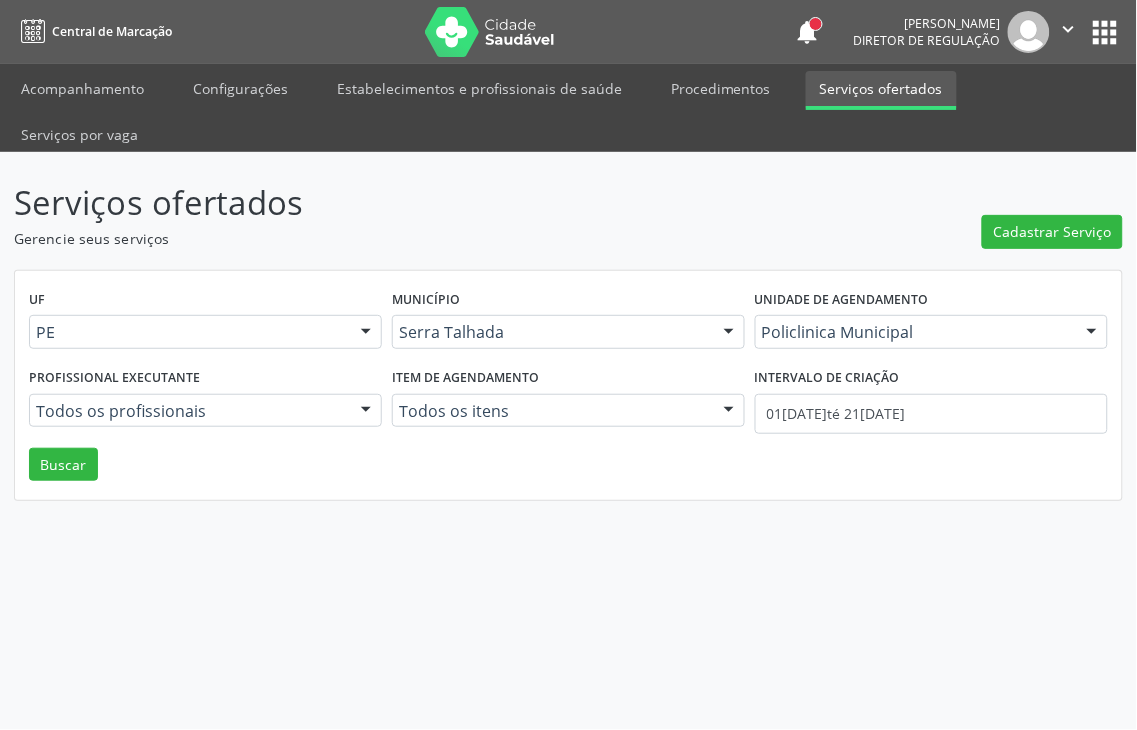 click on "UF
PE         PE
Nenhum resultado encontrado para: "   "
Não há nenhuma opção para ser exibida.
Município
Serra Talhada         Serra Talhada
Nenhum resultado encontrado para: "   "
Não há nenhuma opção para ser exibida.
Unidade de agendamento
Policlinica Municipal         Todos os estabelecimentos   3 Grupamento de Bombeiros   Abfisio   Abimael Lira Atelie Dental   Academia da Cidade Bom Jesus de Serra Talhada   Academia da Cidade Caxixola   Academia da Cidade Cohab I   Academia da Cidade Estacao do Forro   Academia da Cidade Vila Bela   Academia da Cidade de Serra Talhada   Academia da Cidade do Mutirao   Academia da Saude Cohab II   Alanalaiz Magalhaes Pereira   Alves Guimaraes Servicos de Medicina e Nutricao   Amor Saude   Anaclin   Analise Laboratorio Clinico   Andre Gustavo Ferreira de Souza Cia Ltda   Andreia Lima Diniz Ltda   Andreia Lima Diniz Ltda   Apae" at bounding box center [568, 386] 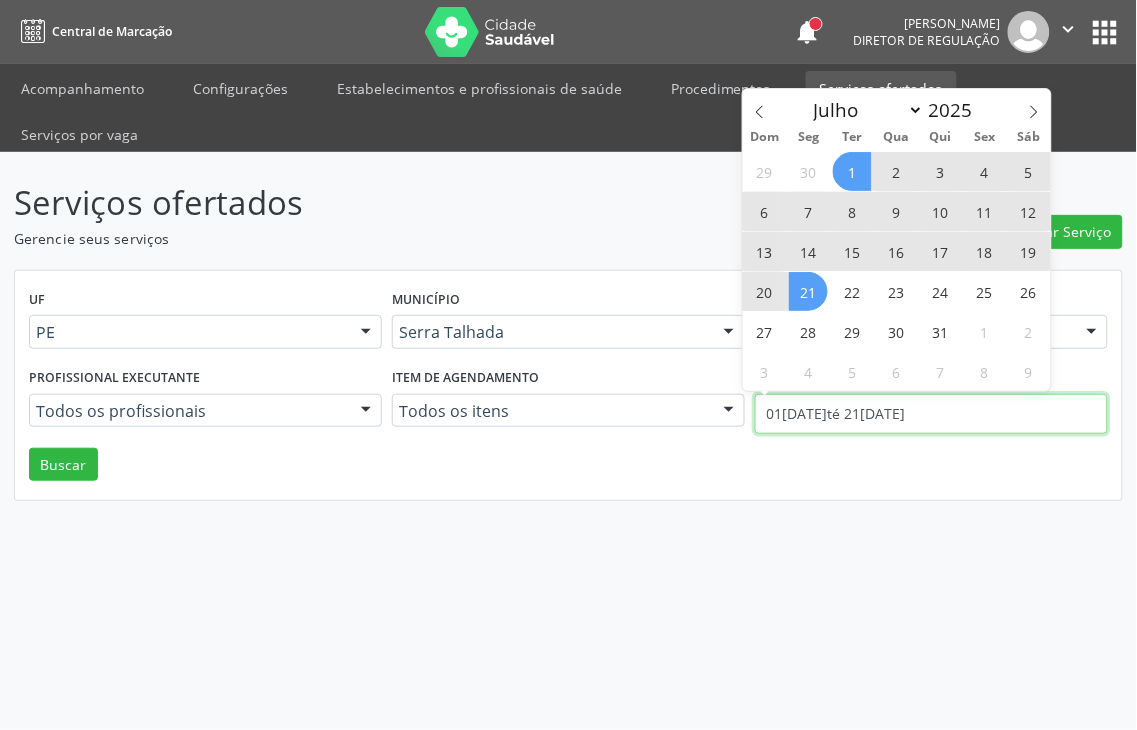 click on "Central de Marcação
notifications
Adão Alves de Medeiros
Diretor de regulação

Configurações
Sair
apps
Acompanhamento
Configurações
Estabelecimentos e profissionais de saúde
Procedimentos
Serviços ofertados
Serviços por vaga
Serviços ofertados
Gerencie seus serviços
Cadastrar Serviço
UF
PE         PE
Nenhum resultado encontrado para: "   "
Não há nenhuma opção para ser exibida.
Município
Serra Talhada         Serra Talhada
Nenhum resultado encontrado para: "   "
Não há nenhuma opção para ser exibida.
Unidade de agendamento
Policlinica Municipal         Todos os estabelecimentos   3 Grupamento de Bombeiros   Abfisio   Abimael Lira Atelie Dental   Academia da Cidade Bom Jesus de Serra Talhada" at bounding box center (568, 365) 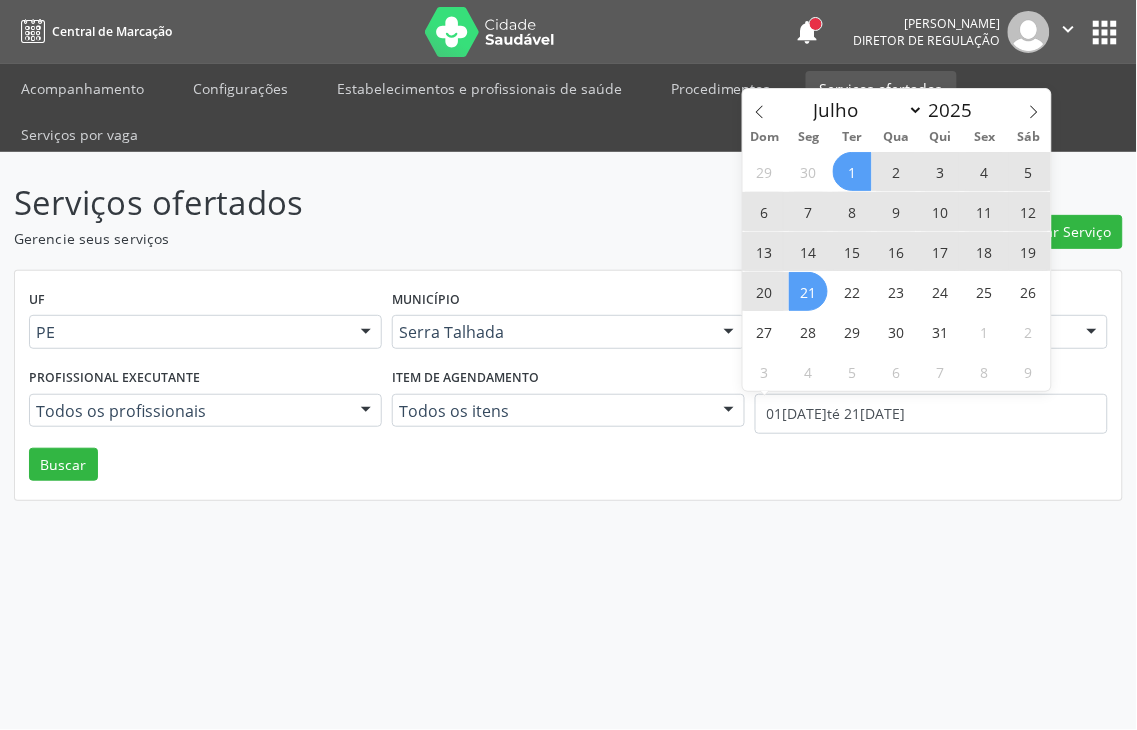 click on "UF
PE         PE
Nenhum resultado encontrado para: "   "
Não há nenhuma opção para ser exibida.
Município
Serra Talhada         Serra Talhada
Nenhum resultado encontrado para: "   "
Não há nenhuma opção para ser exibida.
Unidade de agendamento
Policlinica Municipal         Todos os estabelecimentos   3 Grupamento de Bombeiros   Abfisio   Abimael Lira Atelie Dental   Academia da Cidade Bom Jesus de Serra Talhada   Academia da Cidade Caxixola   Academia da Cidade Cohab I   Academia da Cidade Estacao do Forro   Academia da Cidade Vila Bela   Academia da Cidade de Serra Talhada   Academia da Cidade do Mutirao   Academia da Saude Cohab II   Alanalaiz Magalhaes Pereira   Alves Guimaraes Servicos de Medicina e Nutricao   Amor Saude   Anaclin   Analise Laboratorio Clinico   Andre Gustavo Ferreira de Souza Cia Ltda   Andreia Lima Diniz Ltda   Andreia Lima Diniz Ltda   Apae" at bounding box center (568, 386) 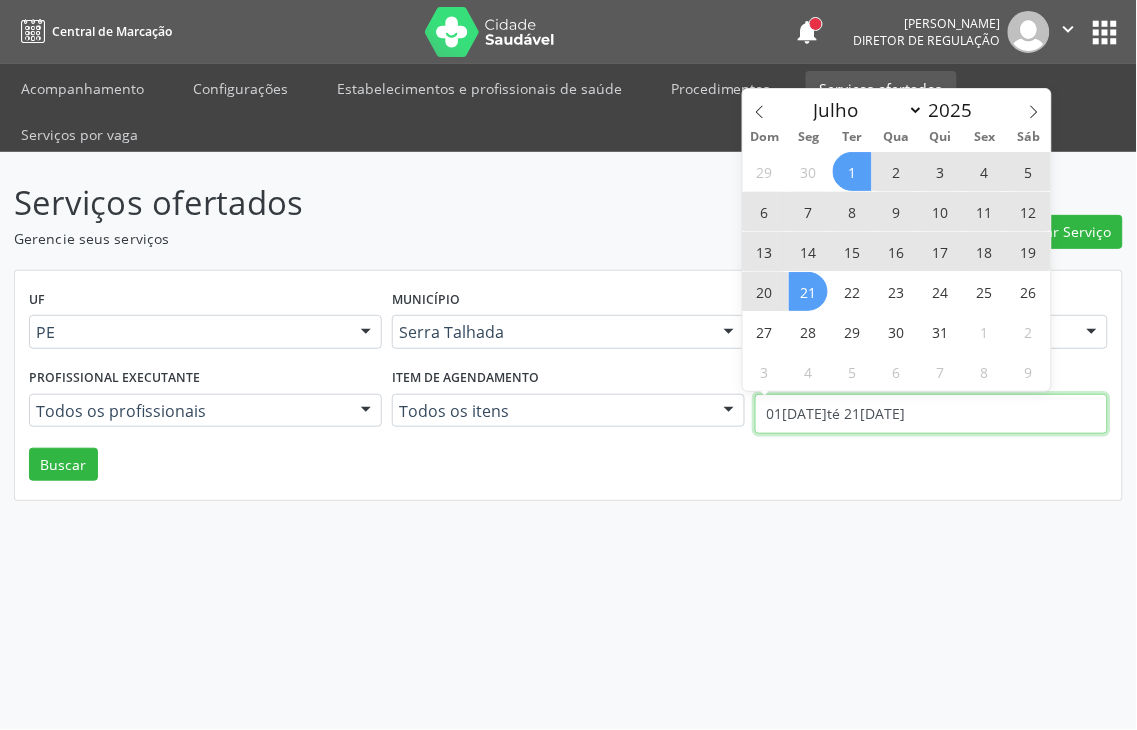 click on "Central de Marcação
notifications
Adão Alves de Medeiros
Diretor de regulação

Configurações
Sair
apps
Acompanhamento
Configurações
Estabelecimentos e profissionais de saúde
Procedimentos
Serviços ofertados
Serviços por vaga
Serviços ofertados
Gerencie seus serviços
Cadastrar Serviço
UF
PE         PE
Nenhum resultado encontrado para: "   "
Não há nenhuma opção para ser exibida.
Município
Serra Talhada         Serra Talhada
Nenhum resultado encontrado para: "   "
Não há nenhuma opção para ser exibida.
Unidade de agendamento
Policlinica Municipal         Todos os estabelecimentos   3 Grupamento de Bombeiros   Abfisio   Abimael Lira Atelie Dental   Academia da Cidade Bom Jesus de Serra Talhada" at bounding box center [568, 365] 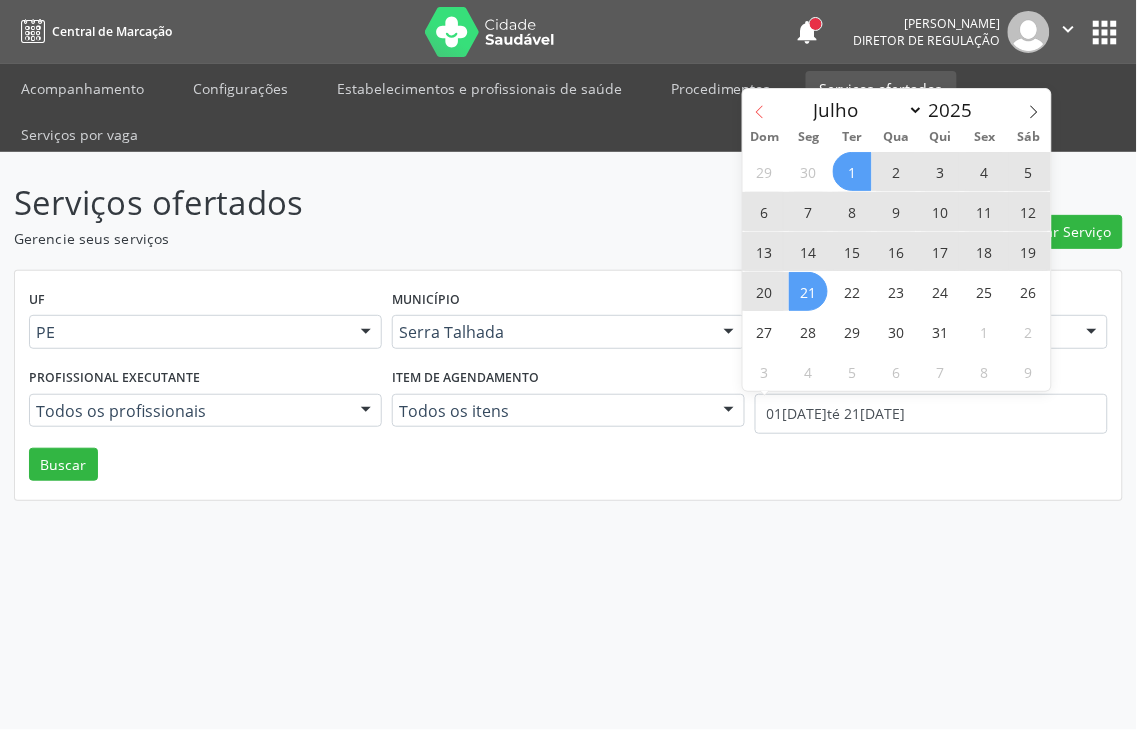 click 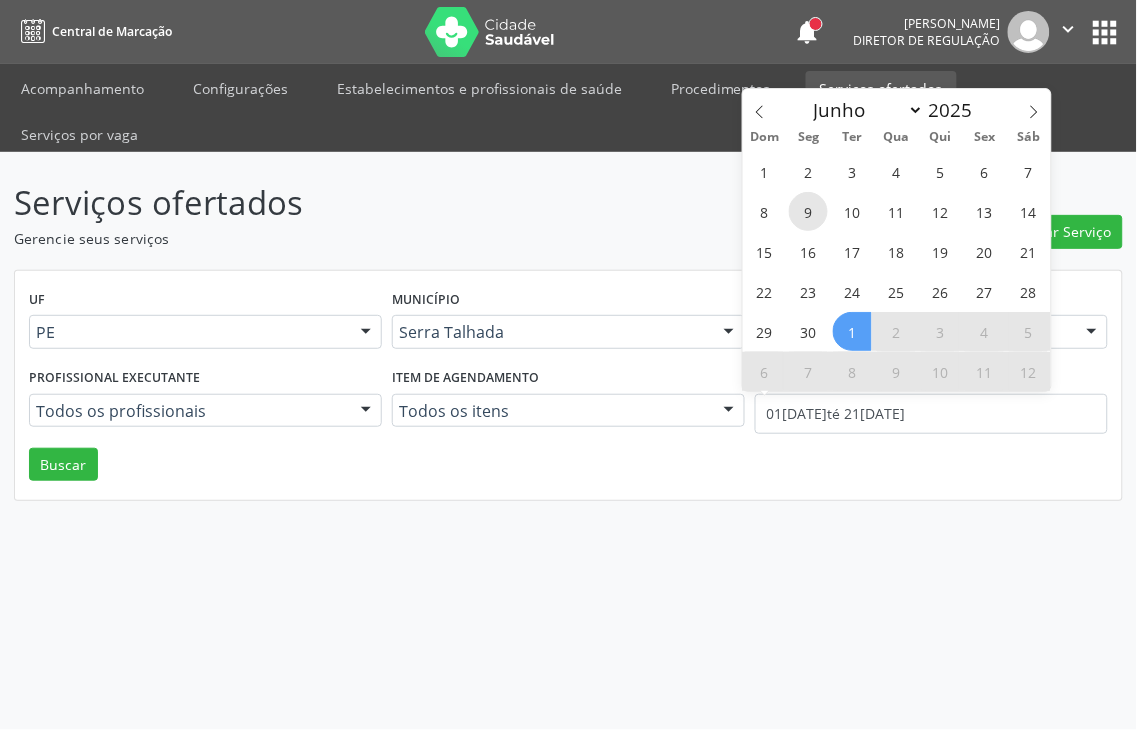 click on "9" at bounding box center (808, 211) 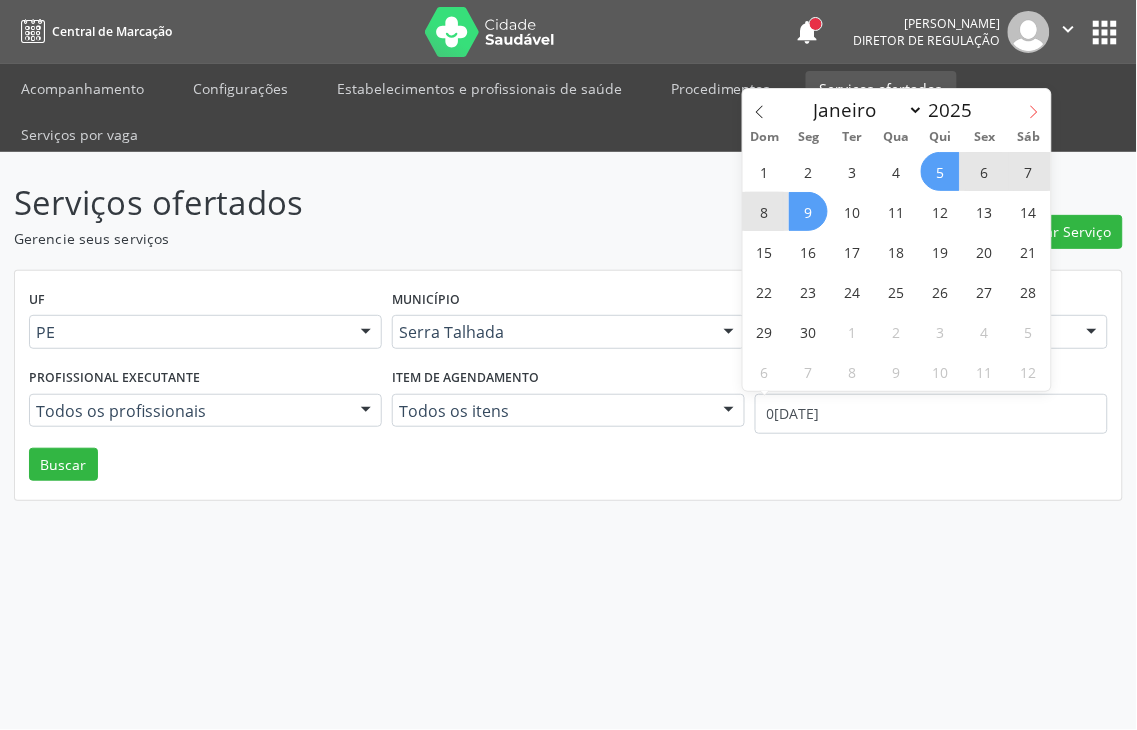 click at bounding box center [1034, 106] 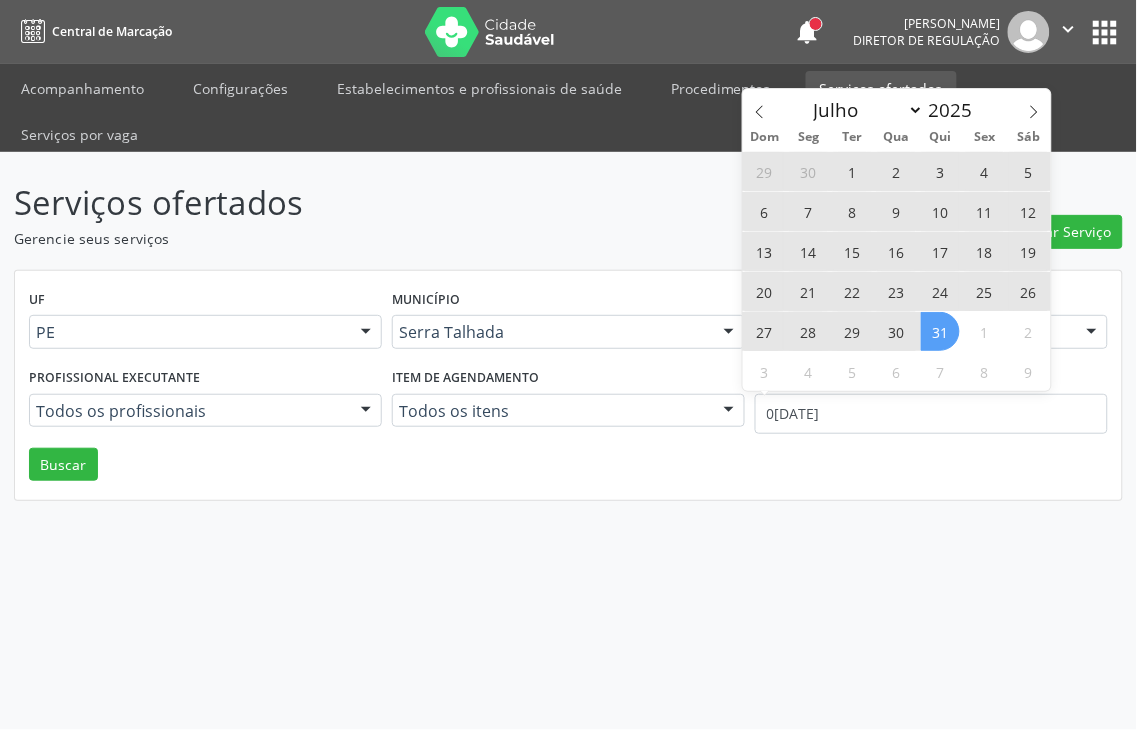 click on "31" at bounding box center (940, 331) 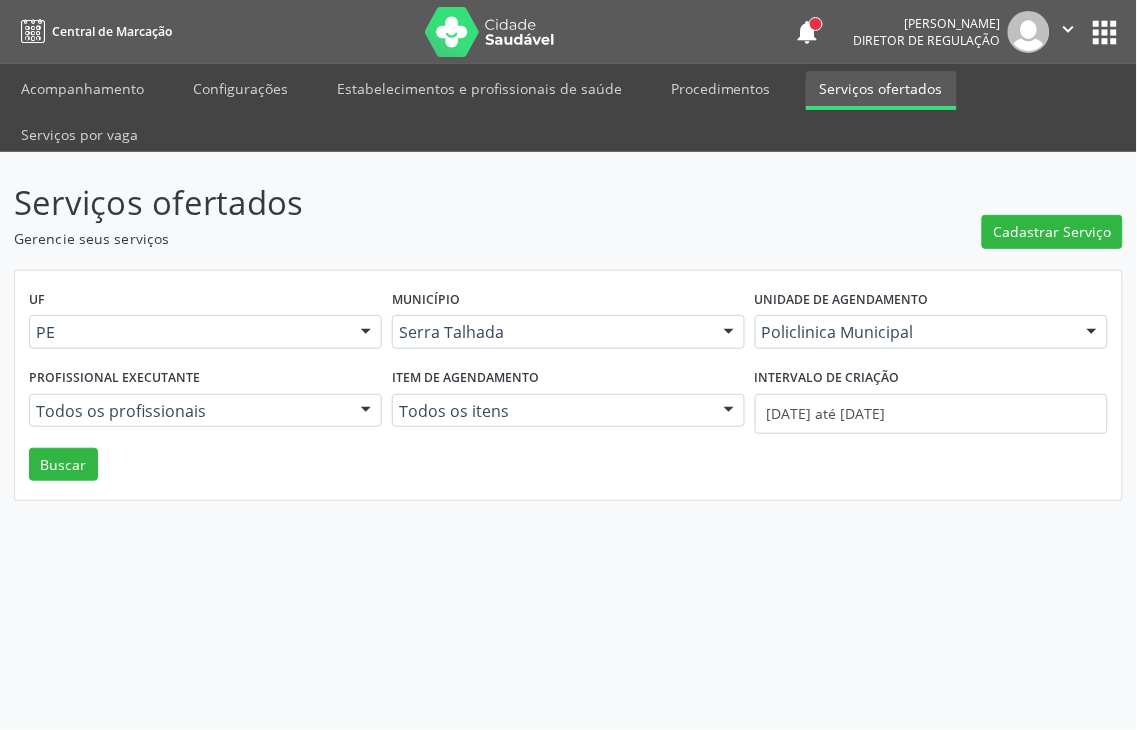 click on "UF
PE         PE
Nenhum resultado encontrado para: "   "
Não há nenhuma opção para ser exibida.
Município
Serra Talhada         Serra Talhada
Nenhum resultado encontrado para: "   "
Não há nenhuma opção para ser exibida.
Unidade de agendamento
Policlinica Municipal         Todos os estabelecimentos   3 Grupamento de Bombeiros   Abfisio   Abimael Lira Atelie Dental   Academia da Cidade Bom Jesus de Serra Talhada   Academia da Cidade Caxixola   Academia da Cidade Cohab I   Academia da Cidade Estacao do Forro   Academia da Cidade Vila Bela   Academia da Cidade de Serra Talhada   Academia da Cidade do Mutirao   Academia da Saude Cohab II   Alanalaiz Magalhaes Pereira   Alves Guimaraes Servicos de Medicina e Nutricao   Amor Saude   Anaclin   Analise Laboratorio Clinico   Andre Gustavo Ferreira de Souza Cia Ltda   Andreia Lima Diniz Ltda   Andreia Lima Diniz Ltda   Apae" at bounding box center (568, 386) 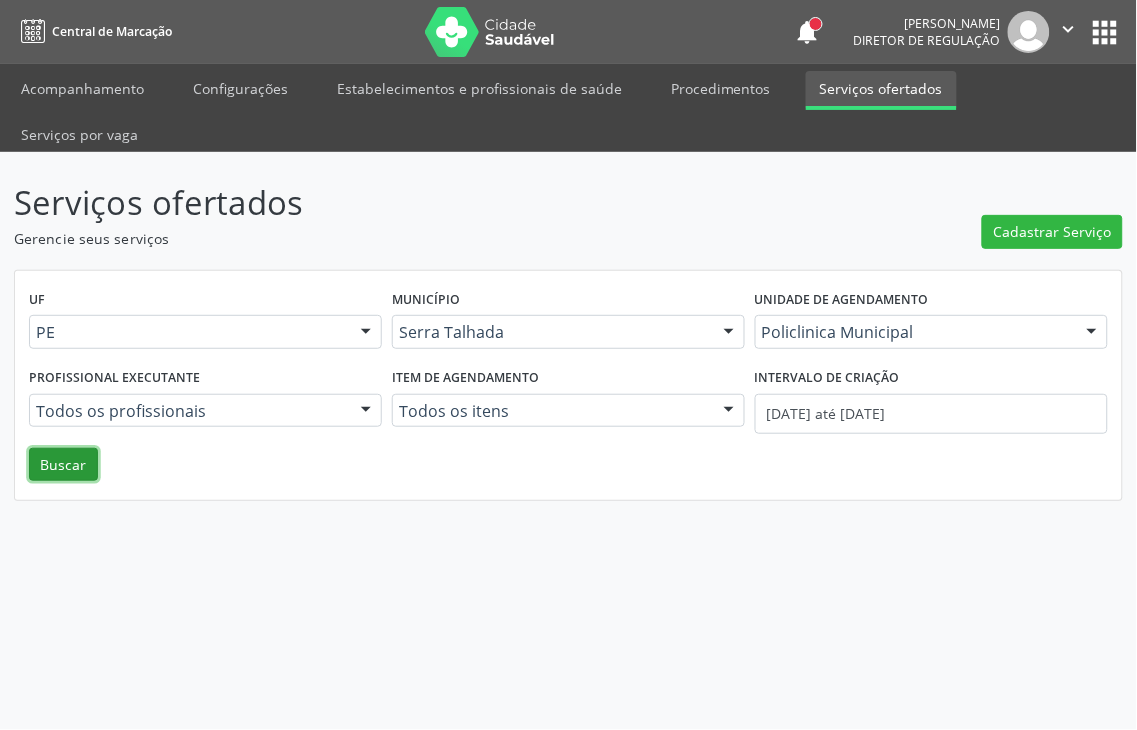 click on "Buscar" at bounding box center [63, 465] 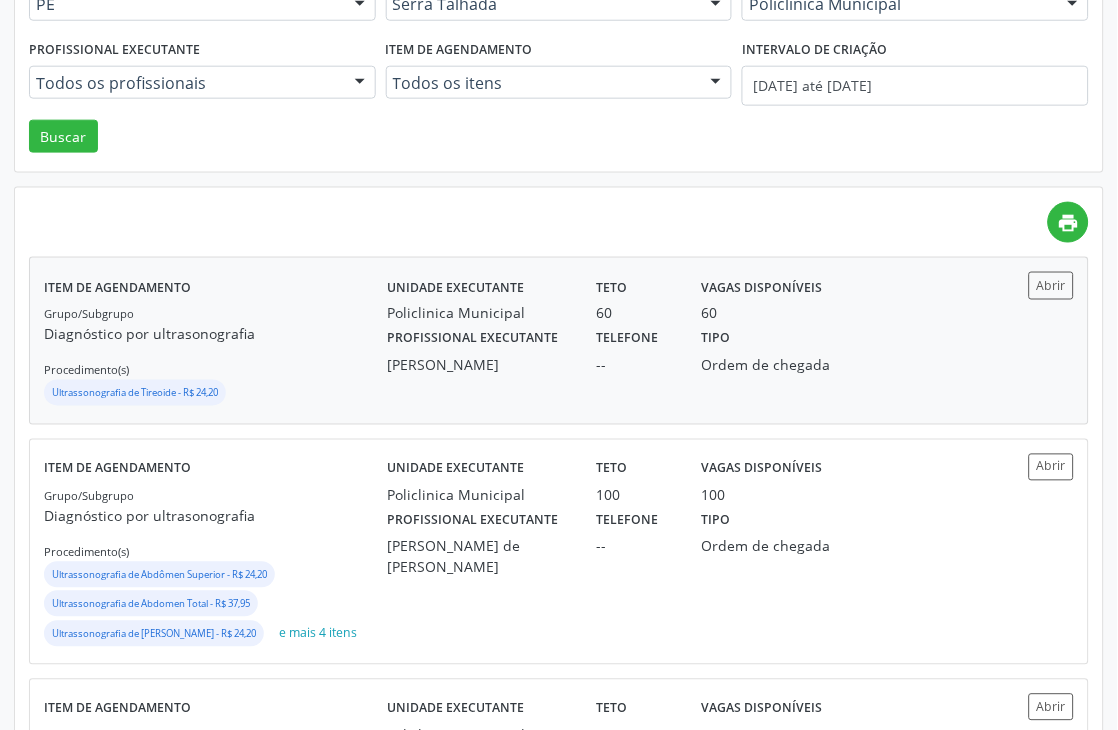 scroll, scrollTop: 333, scrollLeft: 0, axis: vertical 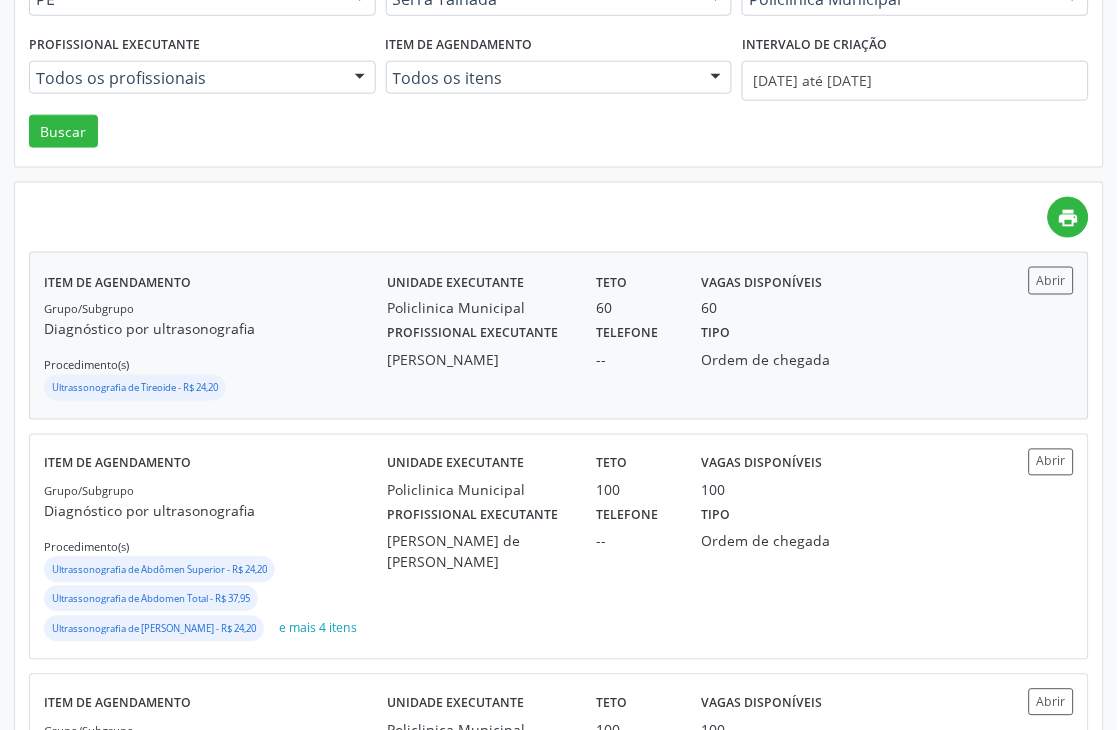 click on "Antonio Carlos Brito Pereira de Meneses" at bounding box center [478, 360] 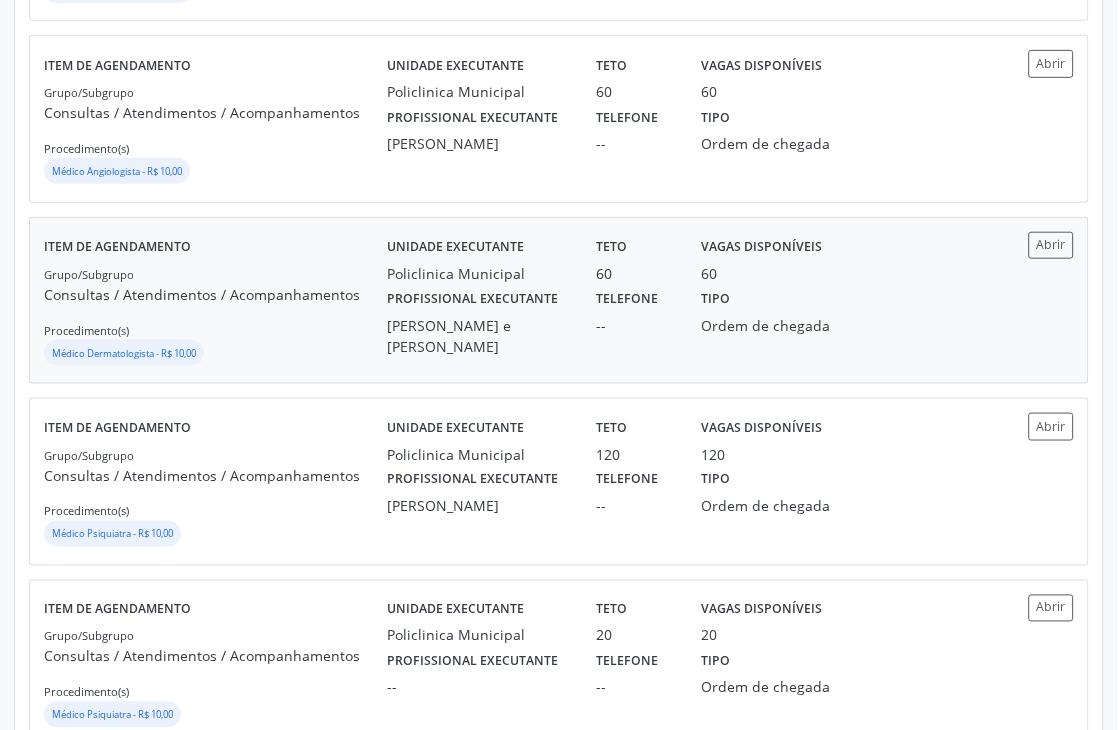 scroll, scrollTop: 2772, scrollLeft: 0, axis: vertical 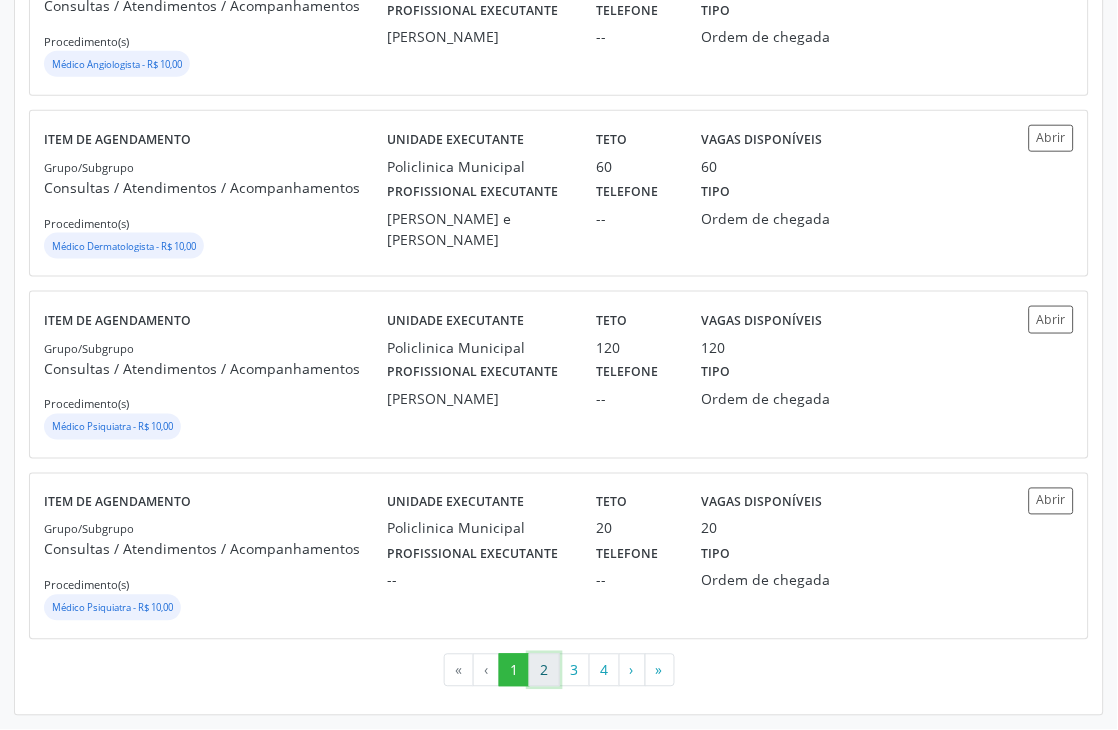 click on "2" at bounding box center [544, 671] 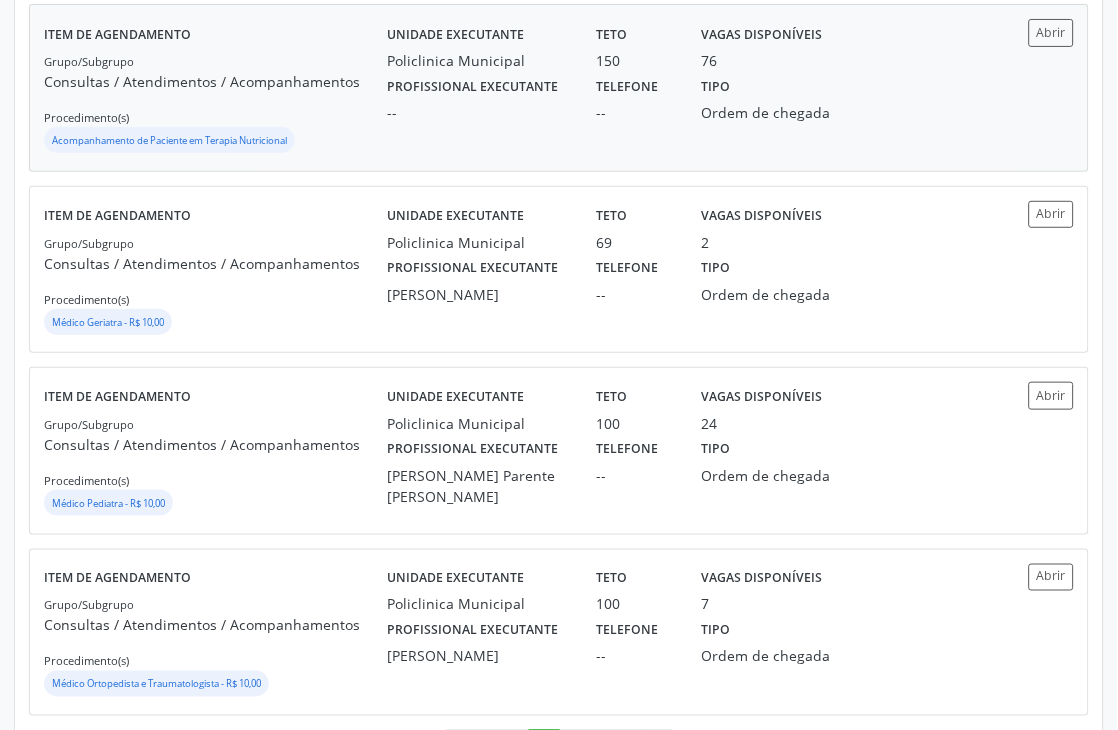 scroll, scrollTop: 2654, scrollLeft: 0, axis: vertical 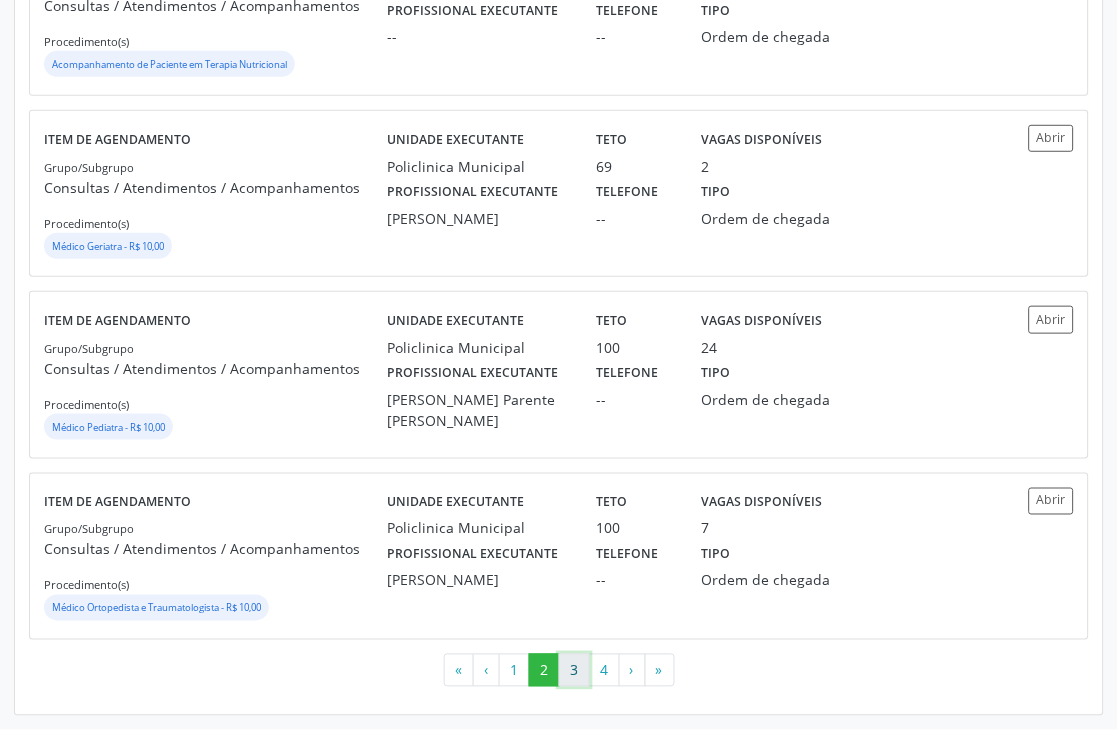 click on "3" at bounding box center [574, 671] 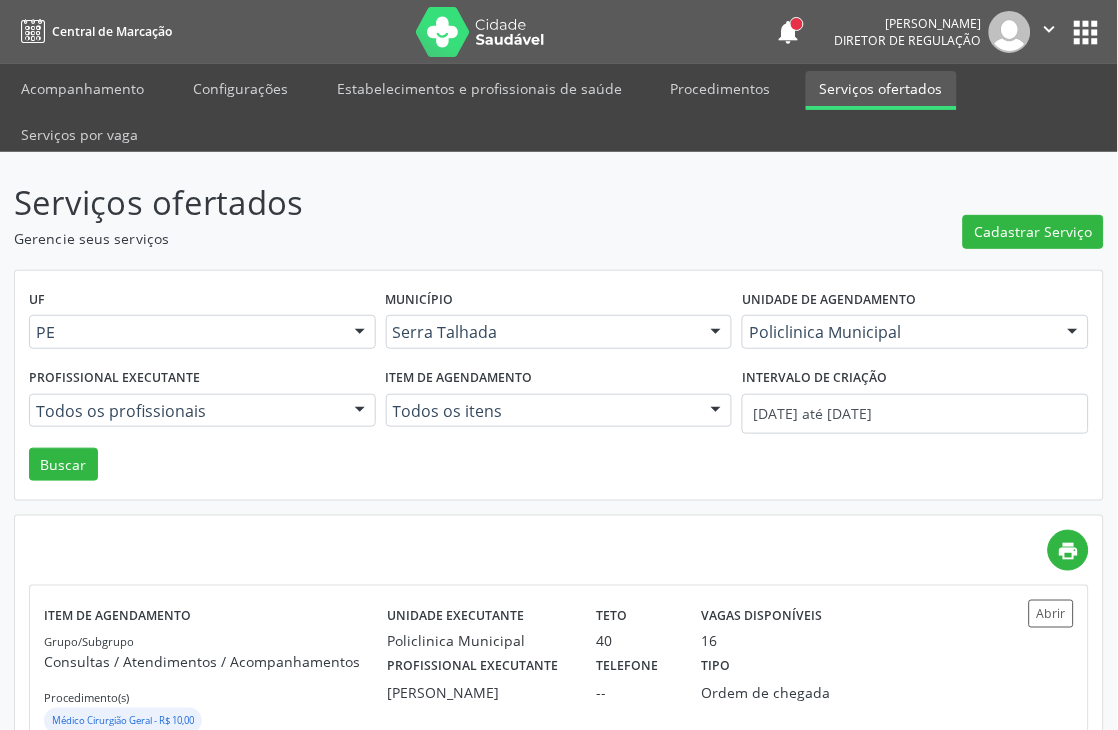 scroll, scrollTop: 2713, scrollLeft: 0, axis: vertical 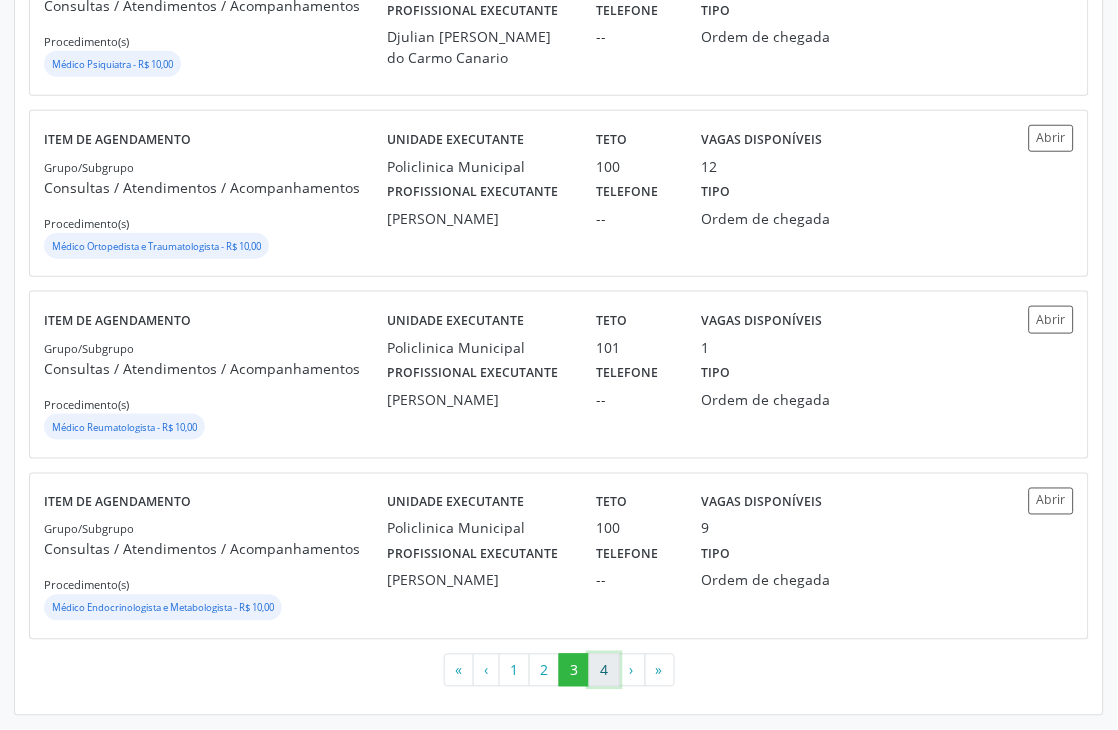 click on "4" at bounding box center (604, 671) 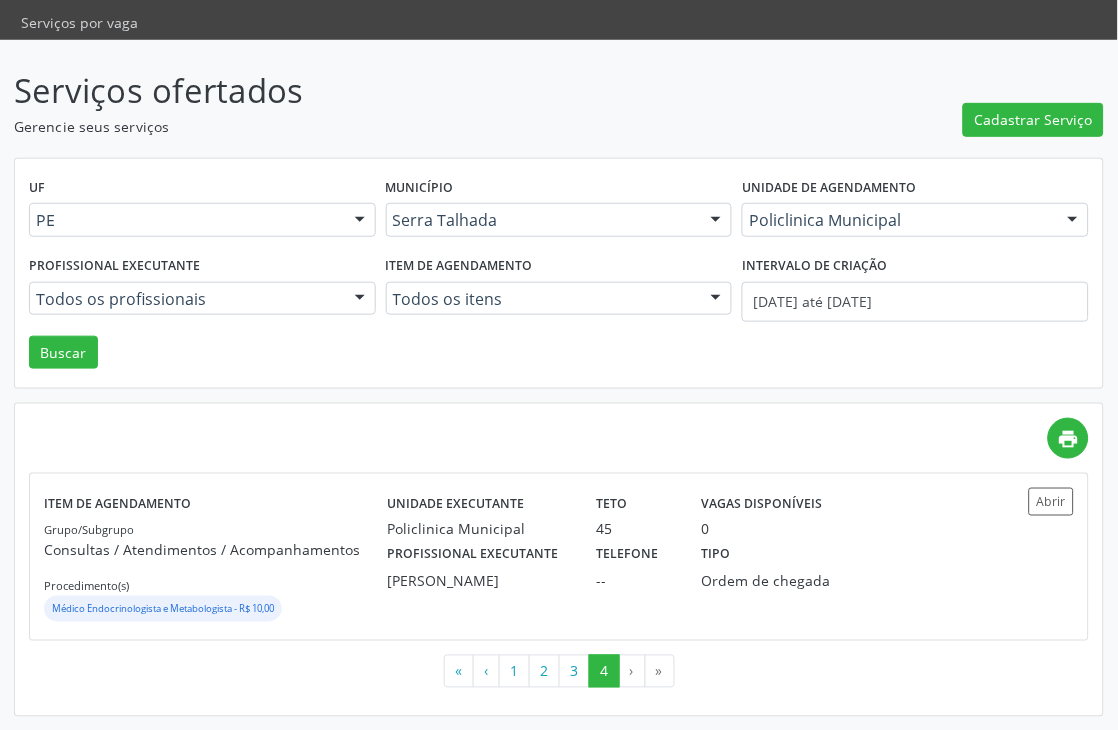 scroll, scrollTop: 113, scrollLeft: 0, axis: vertical 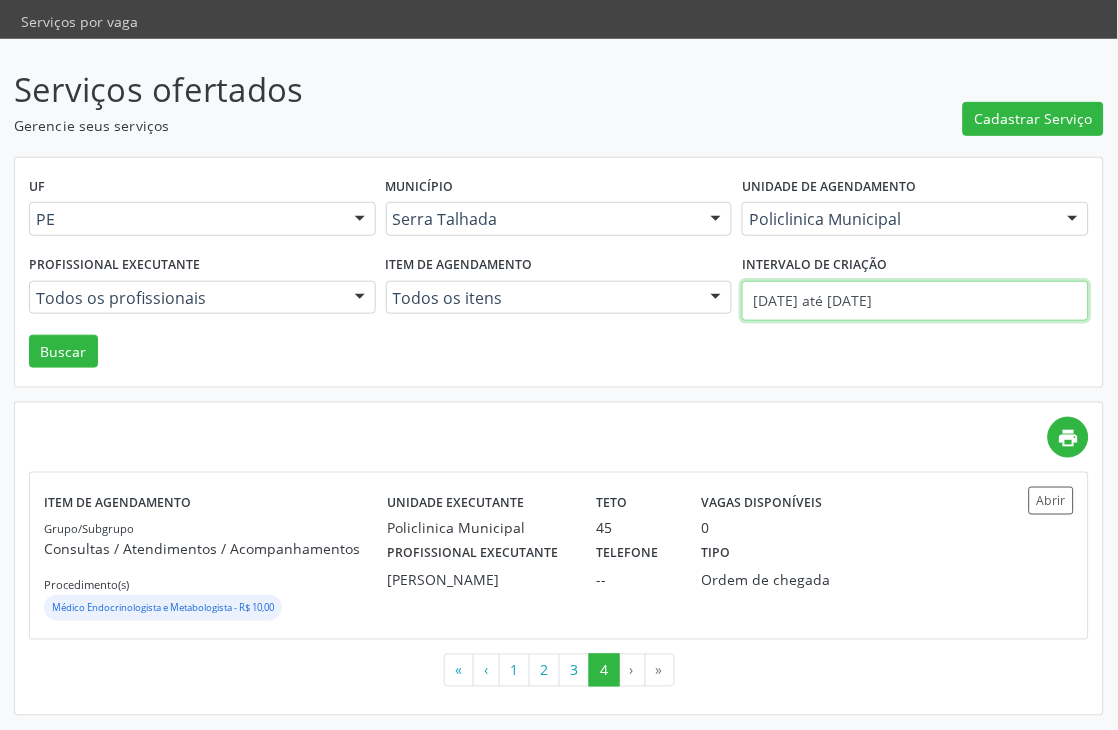 click on "09/06/2025 até 31/07/2025" at bounding box center (915, 301) 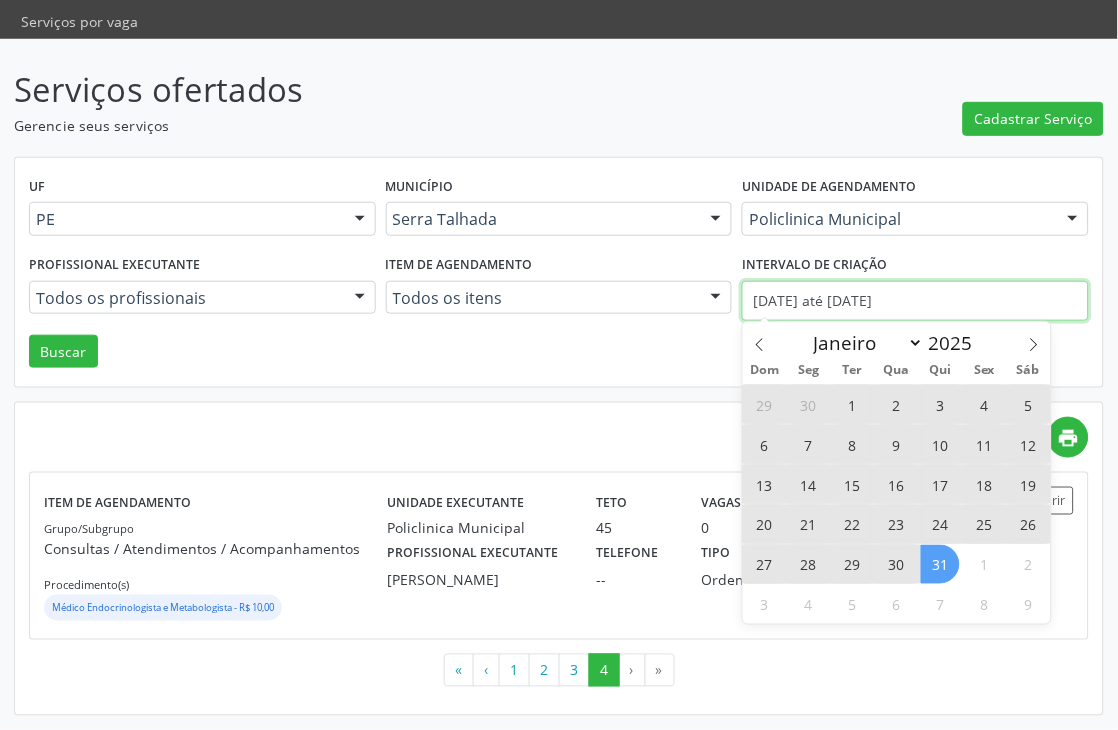 click on "09/06/2025 até 31/07/2025" at bounding box center (915, 301) 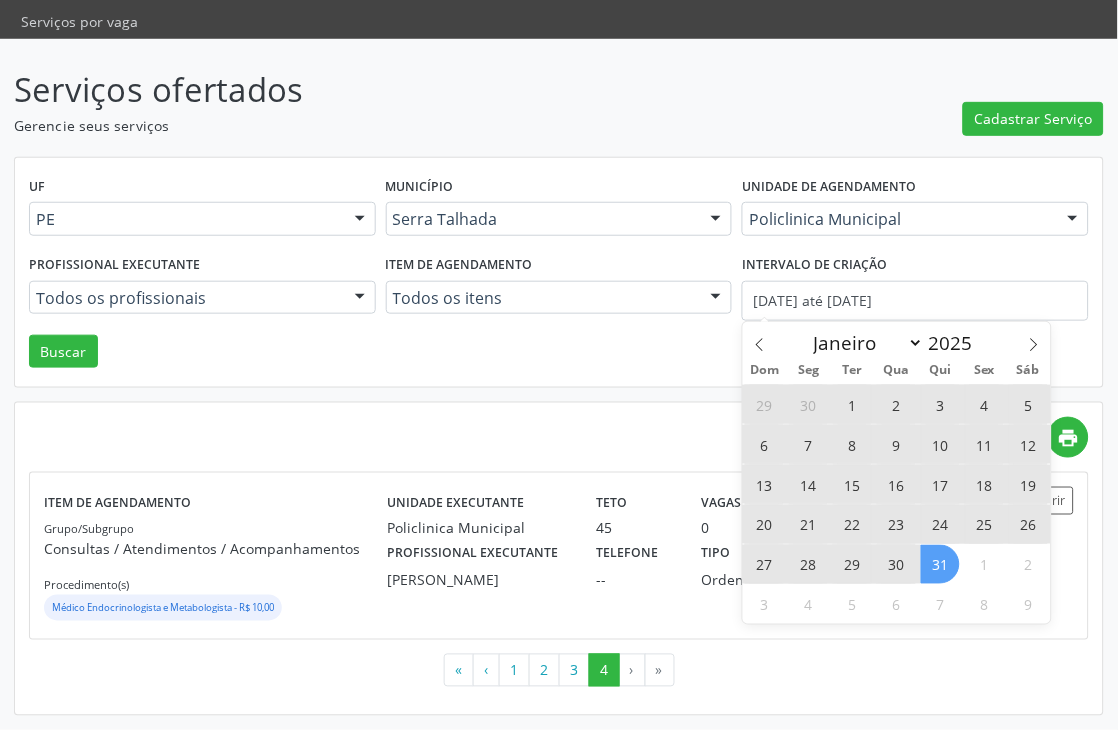 click on "1" at bounding box center [852, 404] 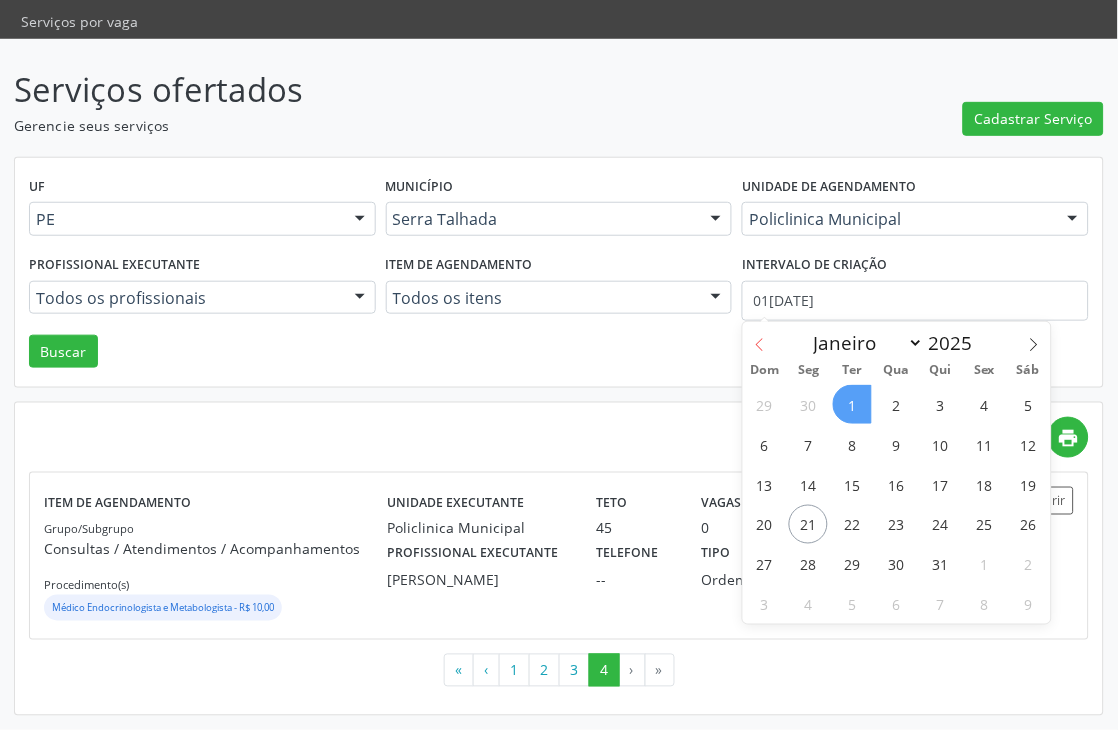 click 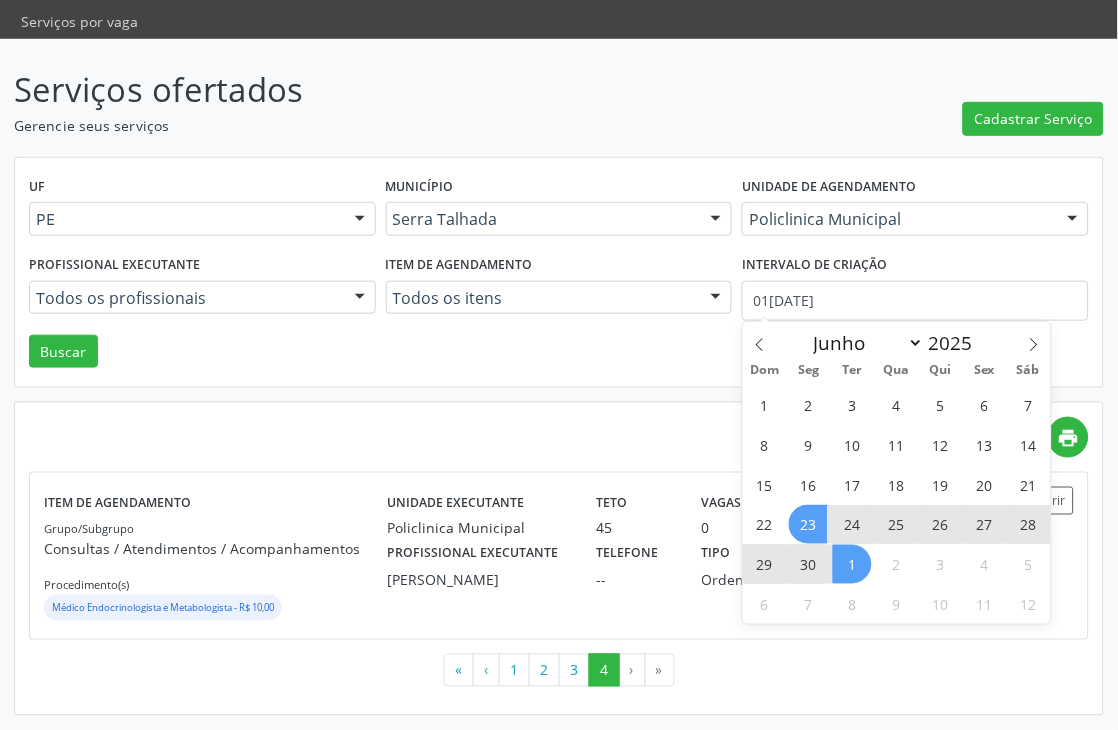 click on "23" at bounding box center [808, 524] 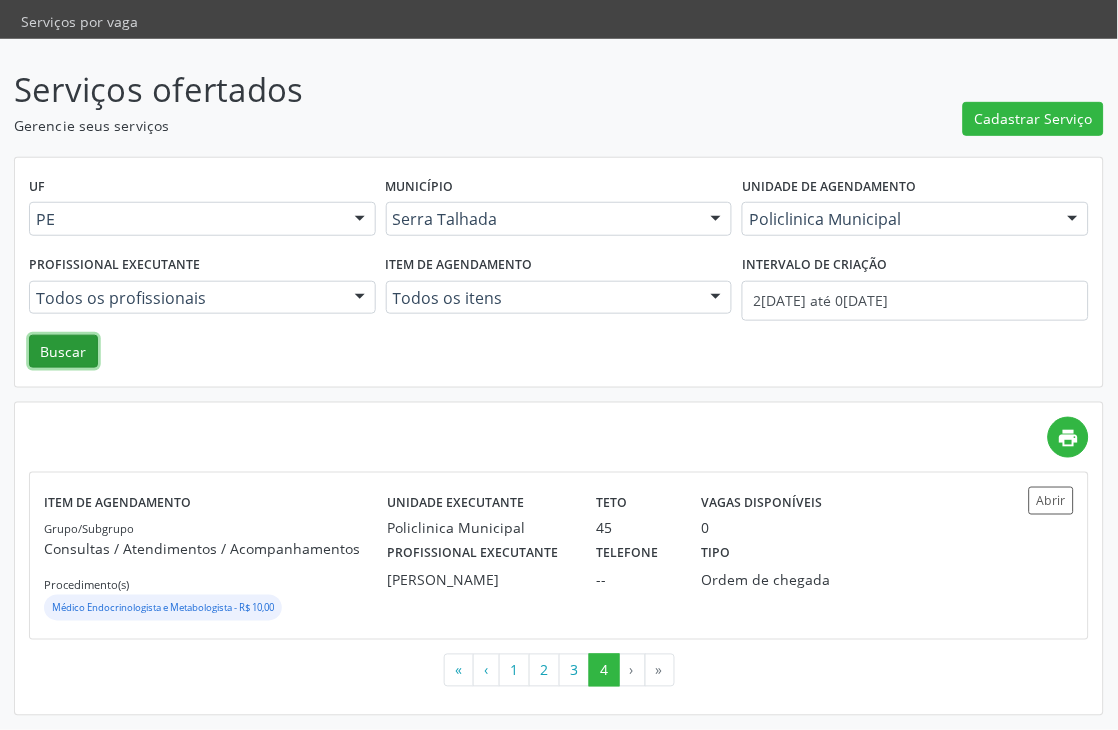 click on "Buscar" at bounding box center (63, 352) 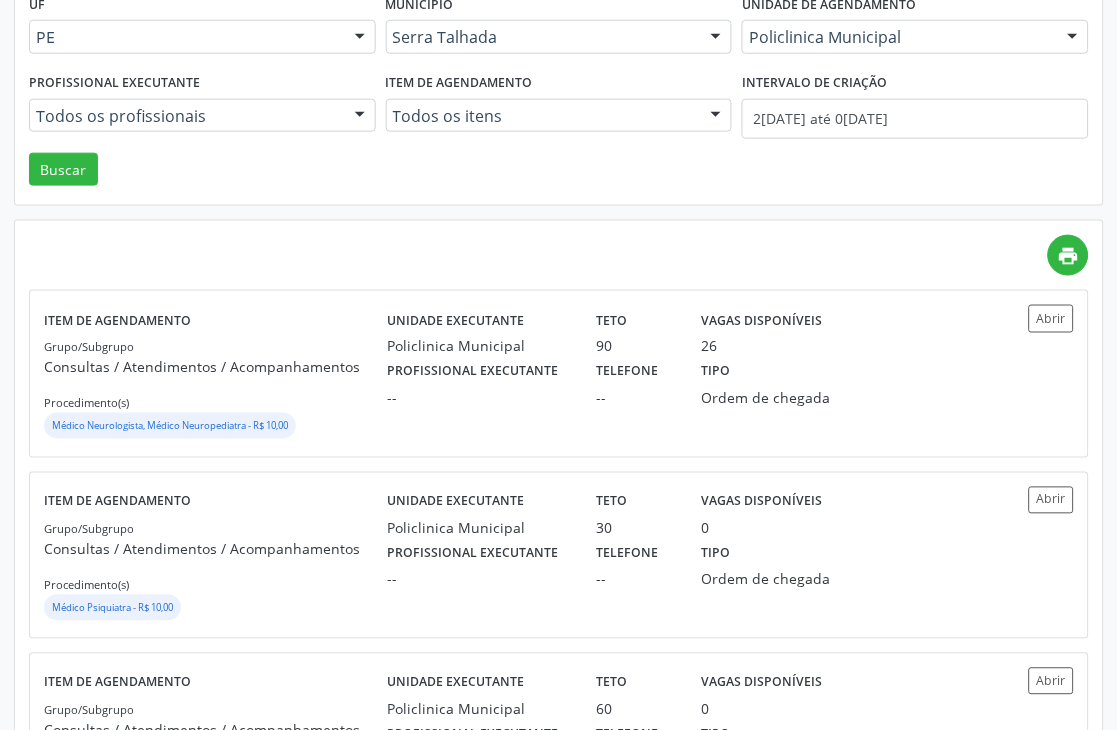 scroll, scrollTop: 2654, scrollLeft: 0, axis: vertical 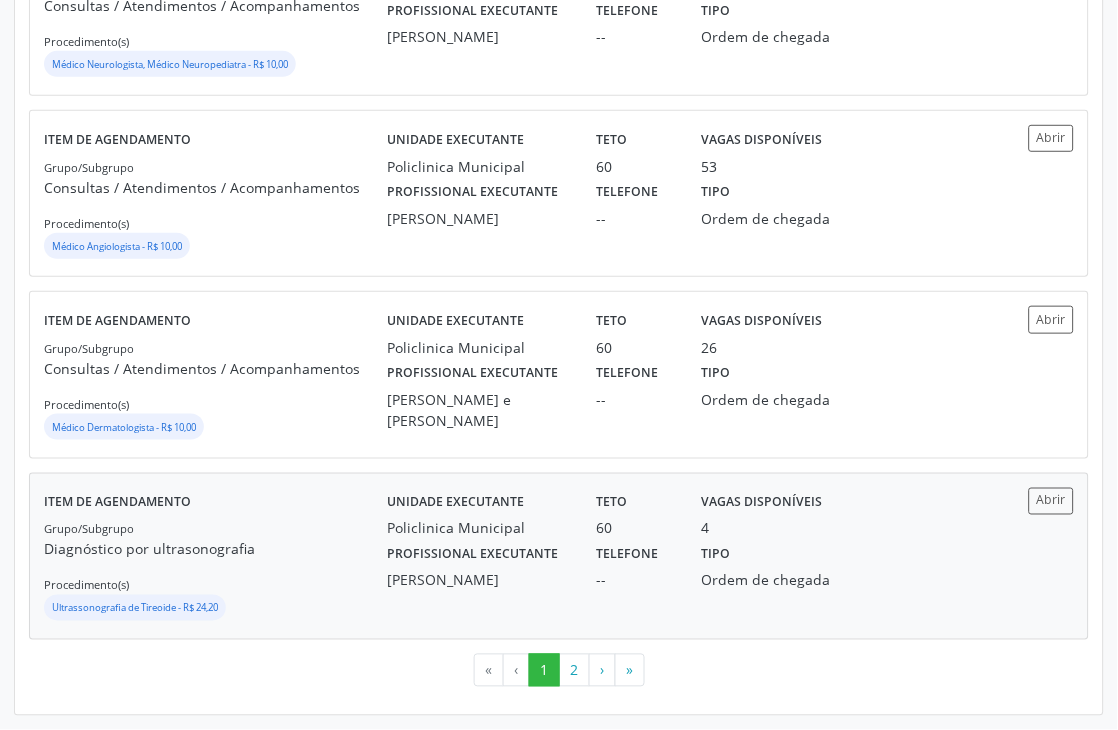 click on "Ordem de chegada" at bounding box center [766, 580] 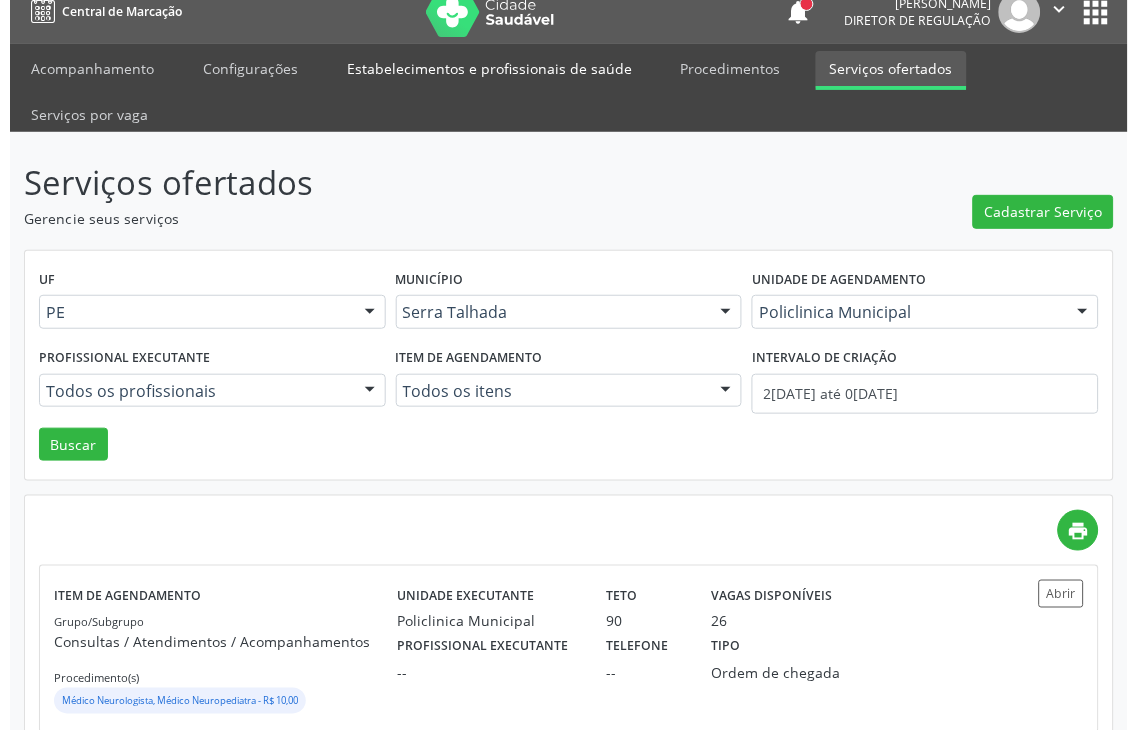scroll, scrollTop: 0, scrollLeft: 0, axis: both 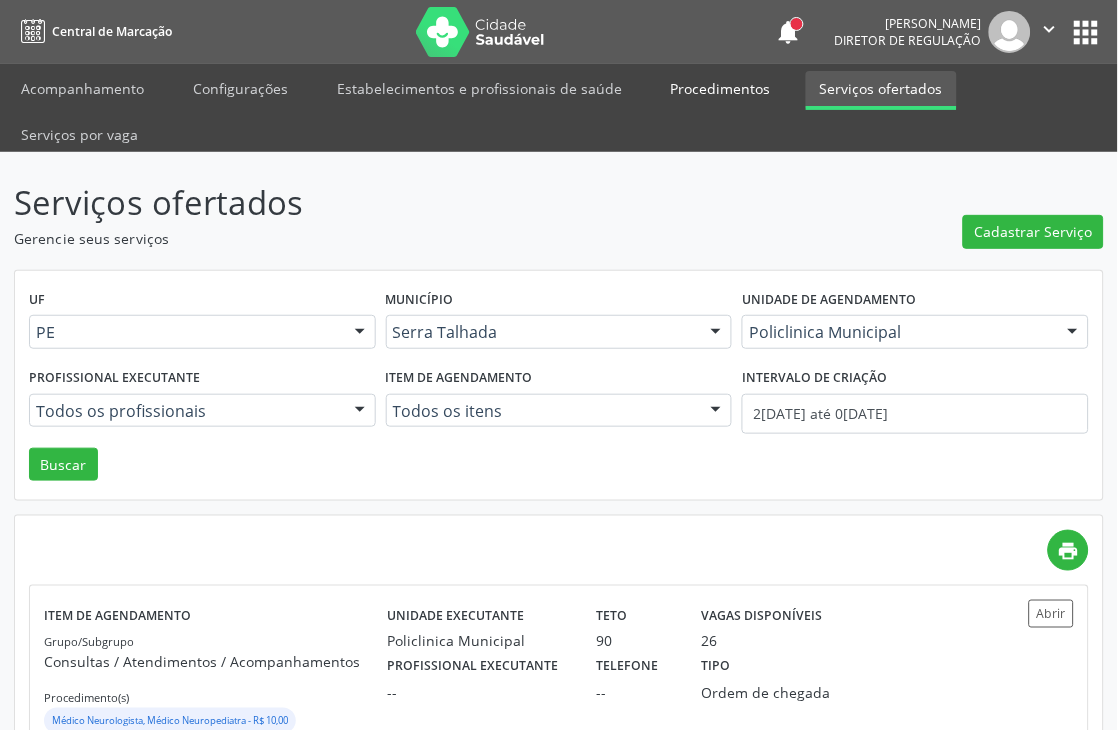 click on "Procedimentos" at bounding box center (721, 88) 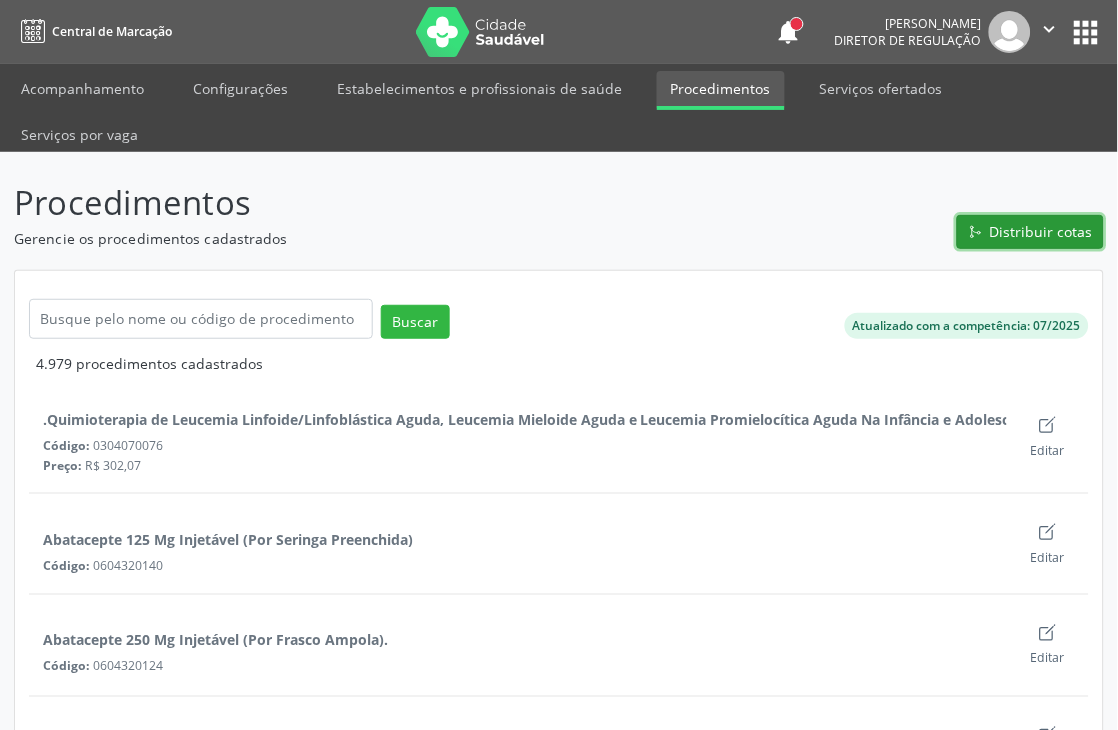 click on "Distribuir cotas" at bounding box center (1041, 231) 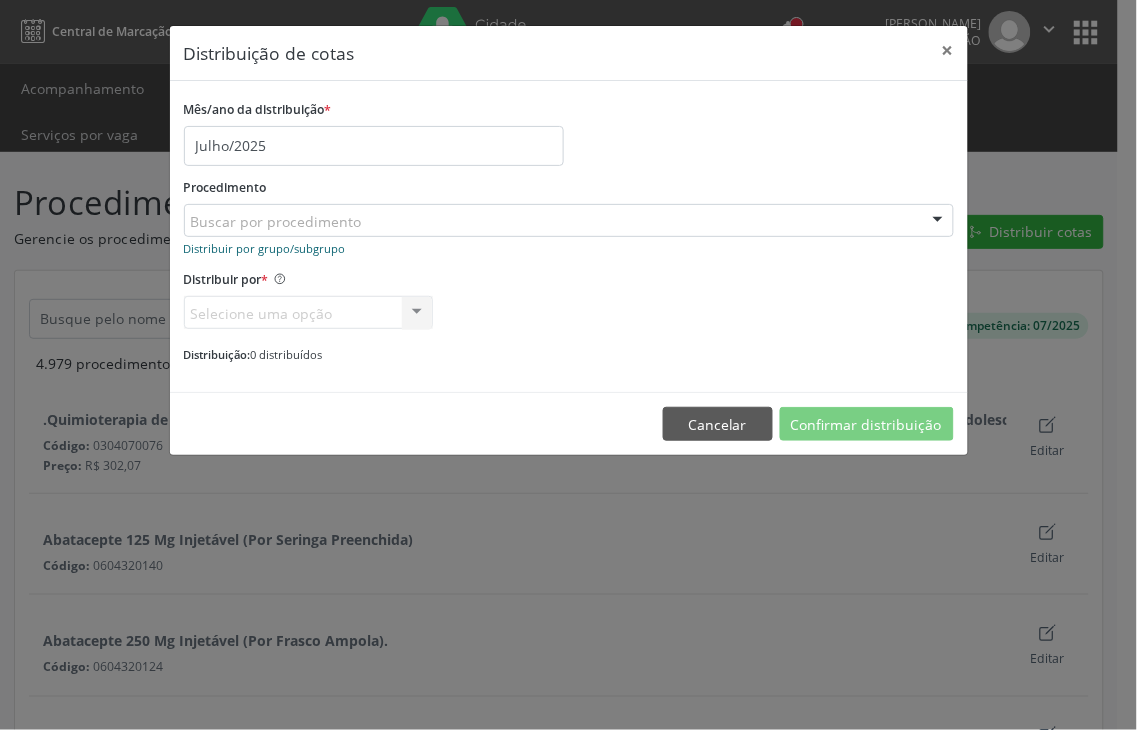 click on "Distribuir por grupo/subgrupo" at bounding box center (265, 248) 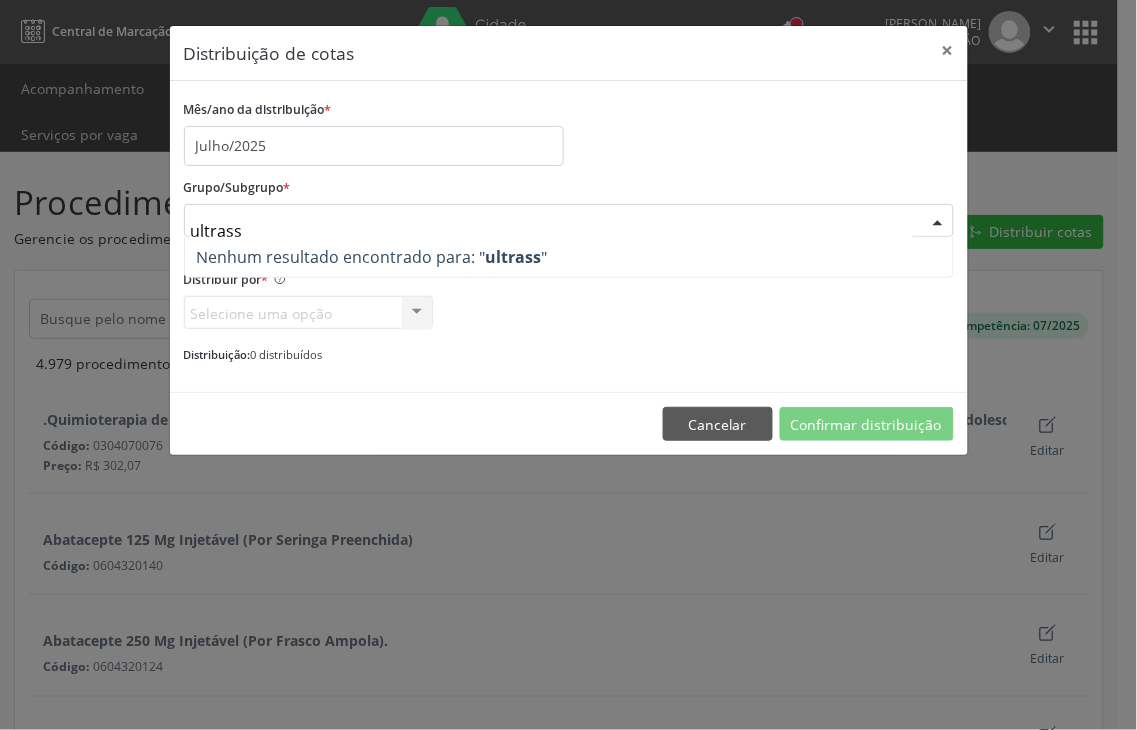 type on "ultras" 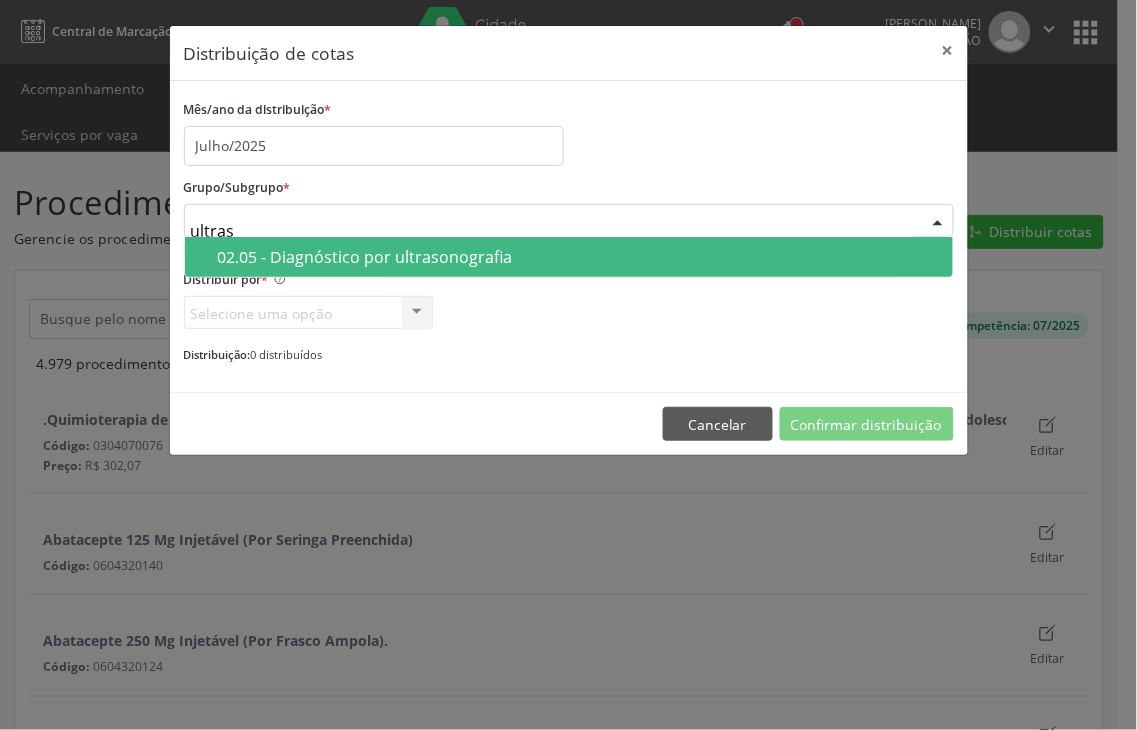 click on "02.05 - Diagnóstico por ultrasonografia" at bounding box center (579, 257) 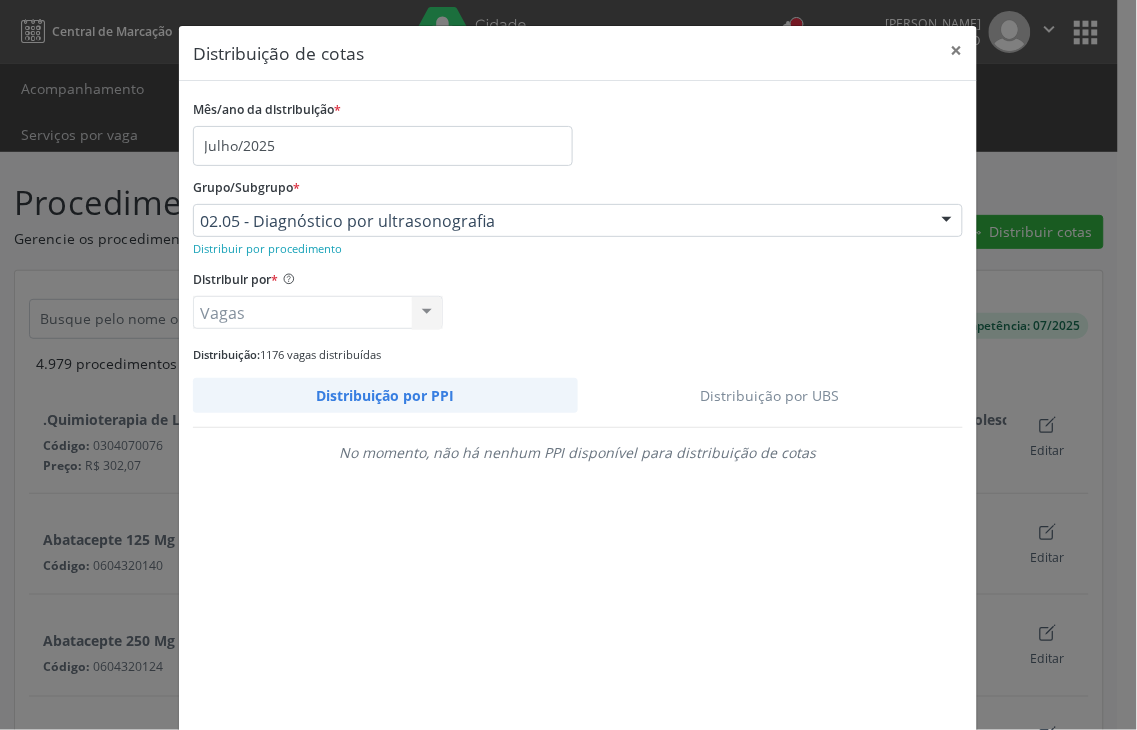 click on "Distribuição por UBS" at bounding box center (771, 395) 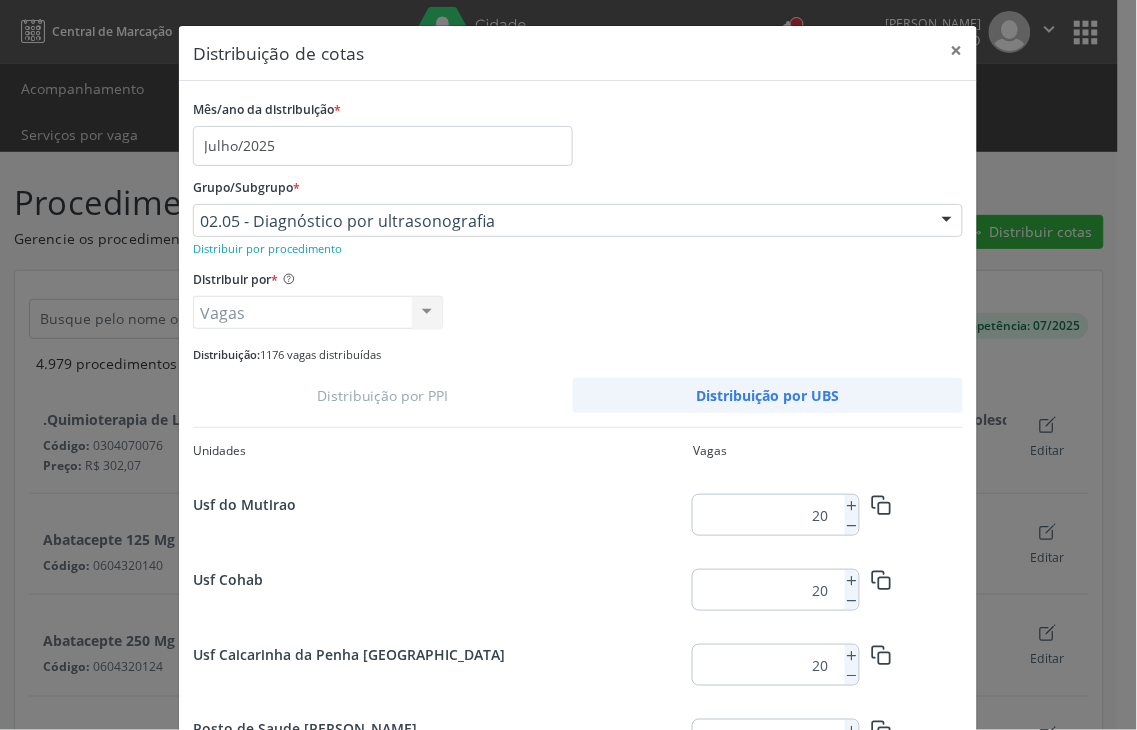 scroll, scrollTop: 873, scrollLeft: 0, axis: vertical 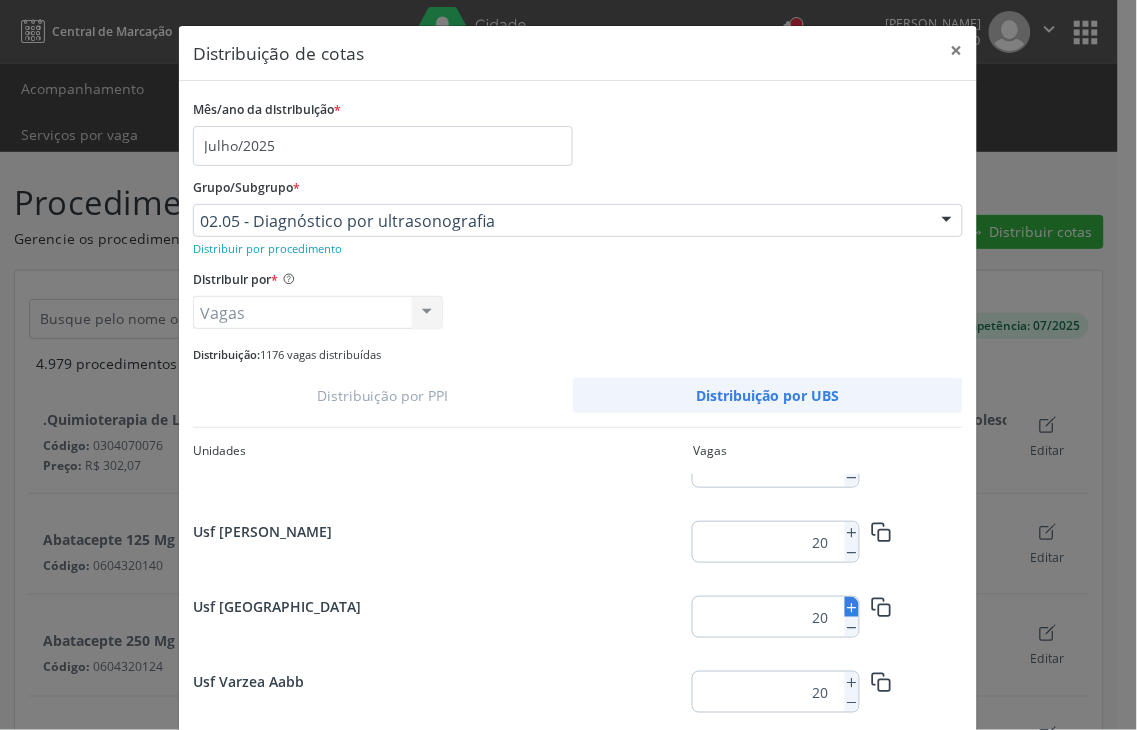 click 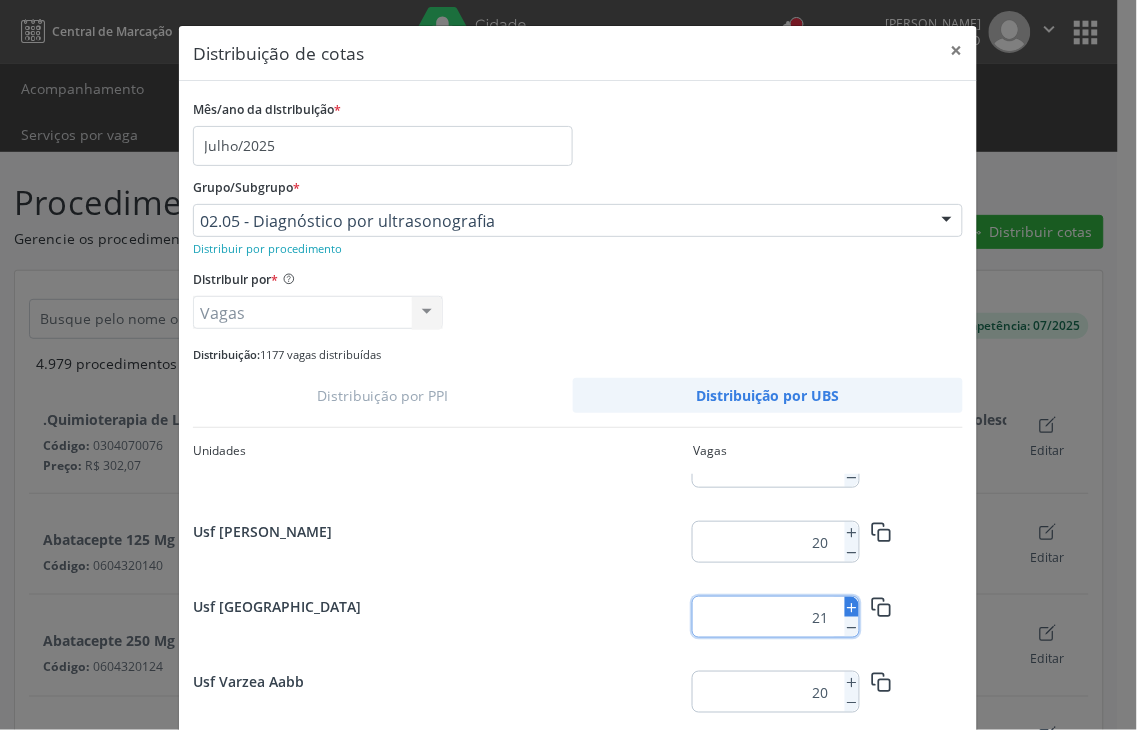 click 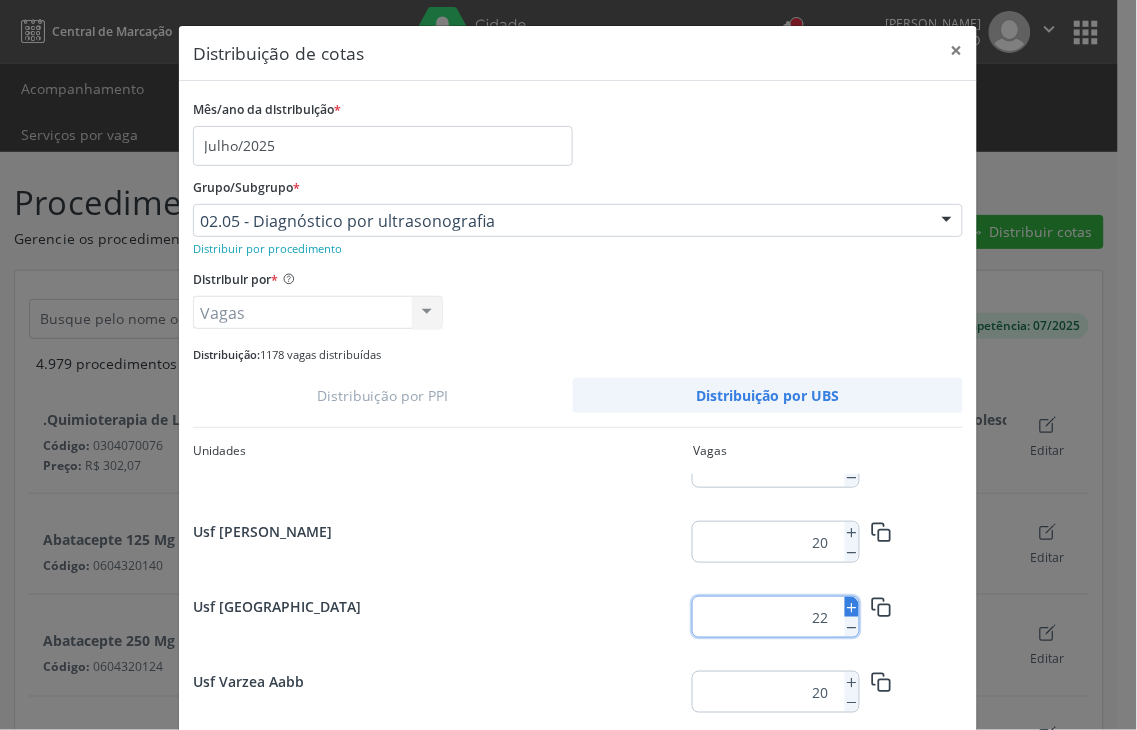 click 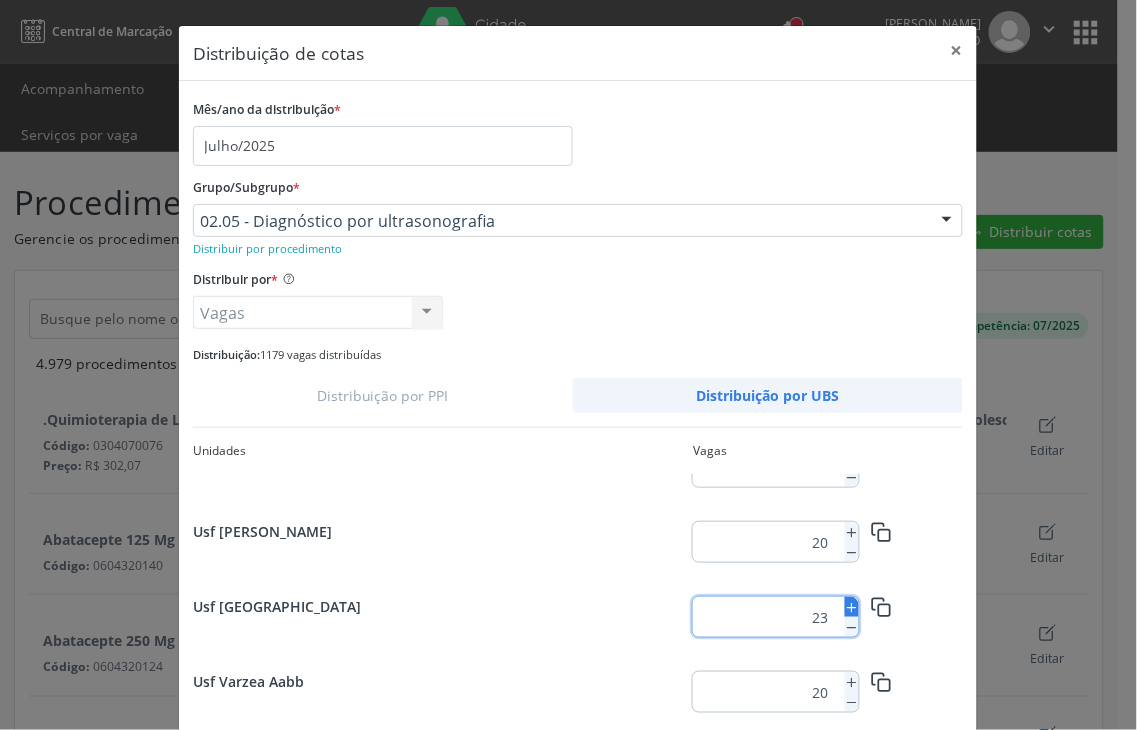 click 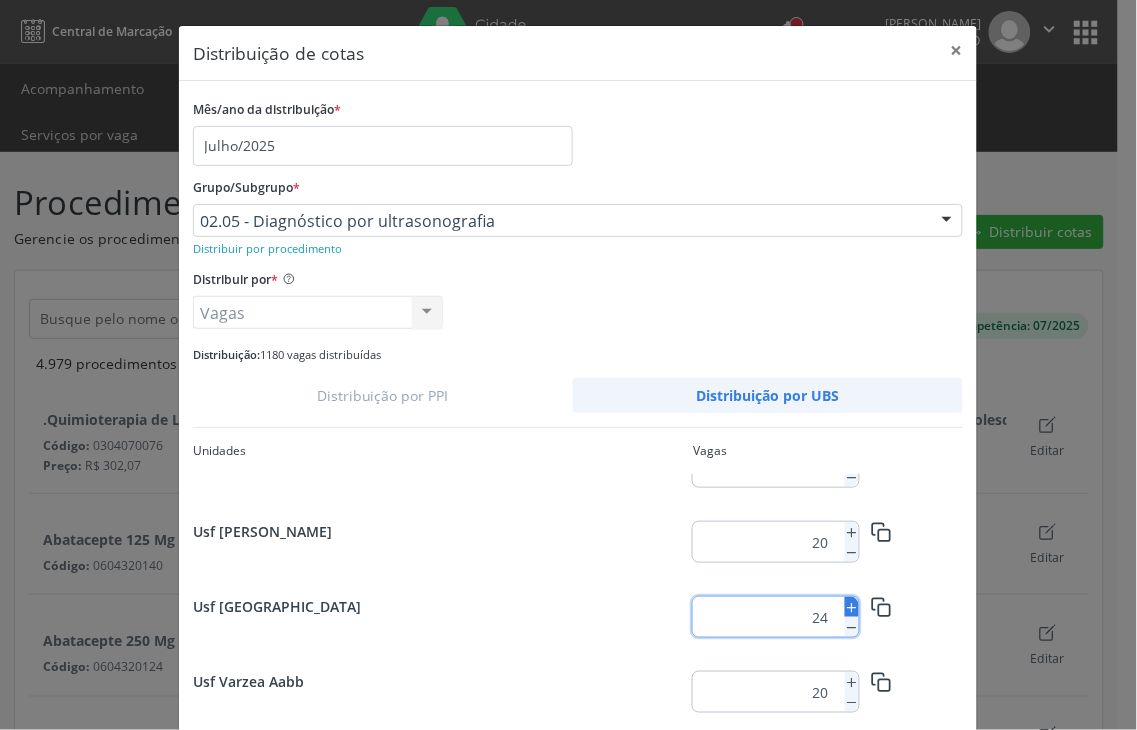 click 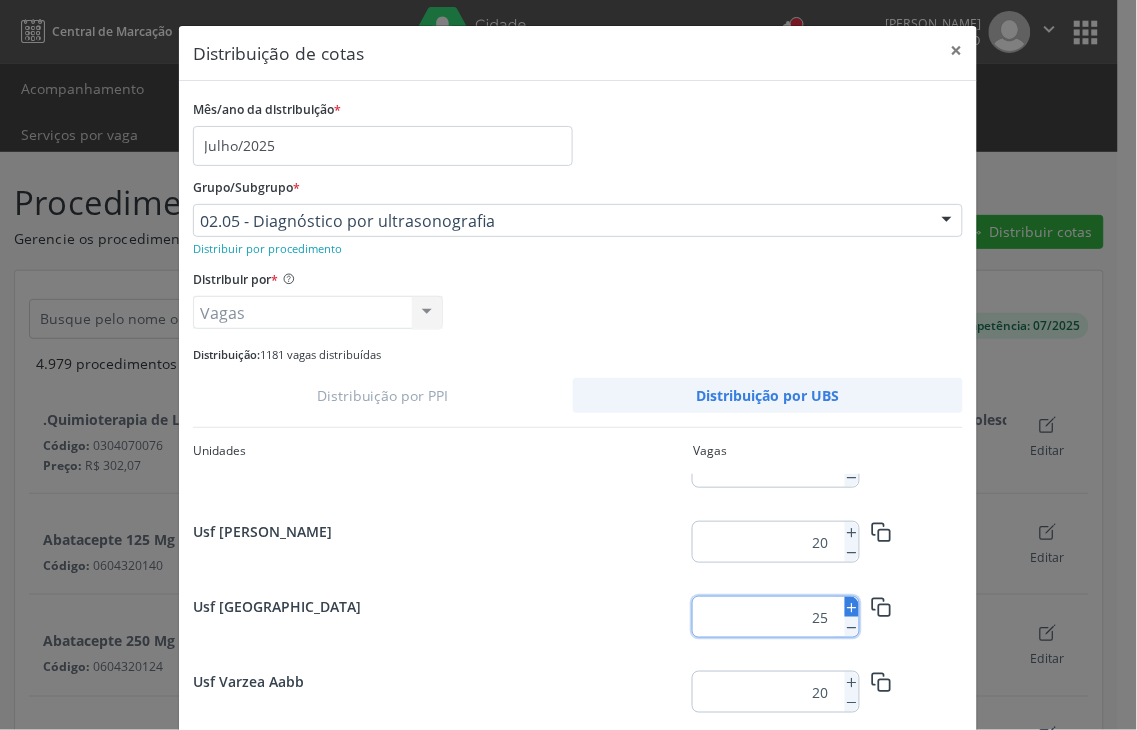 click 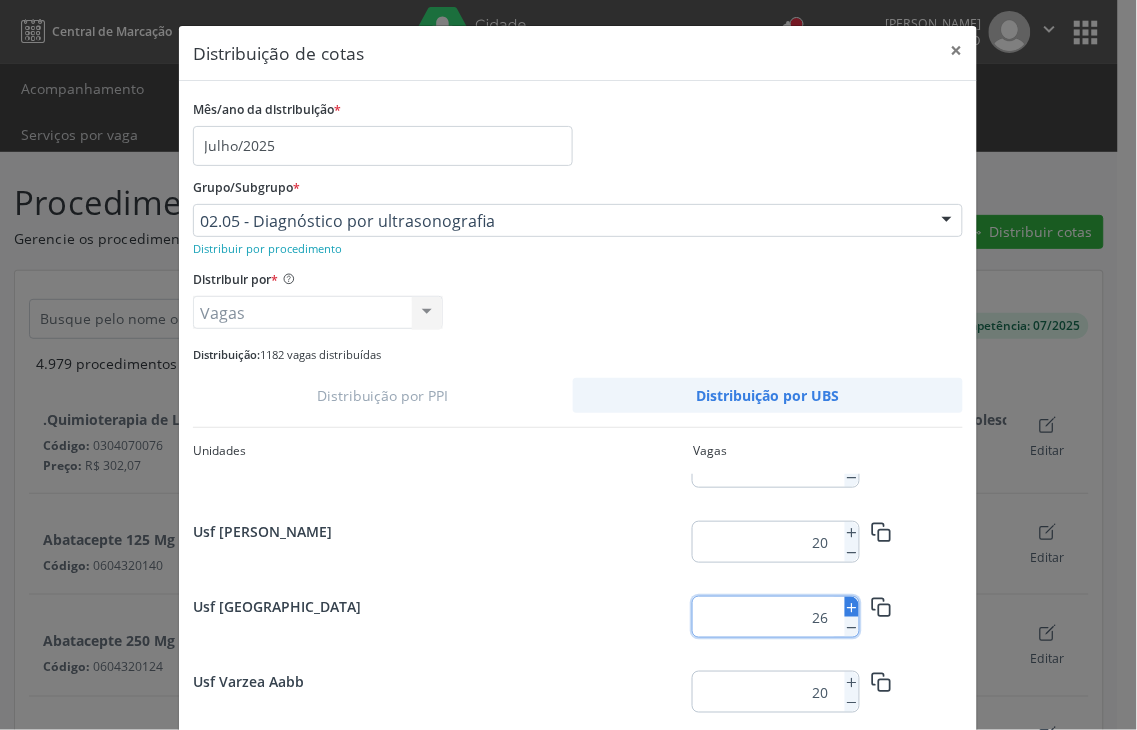 click 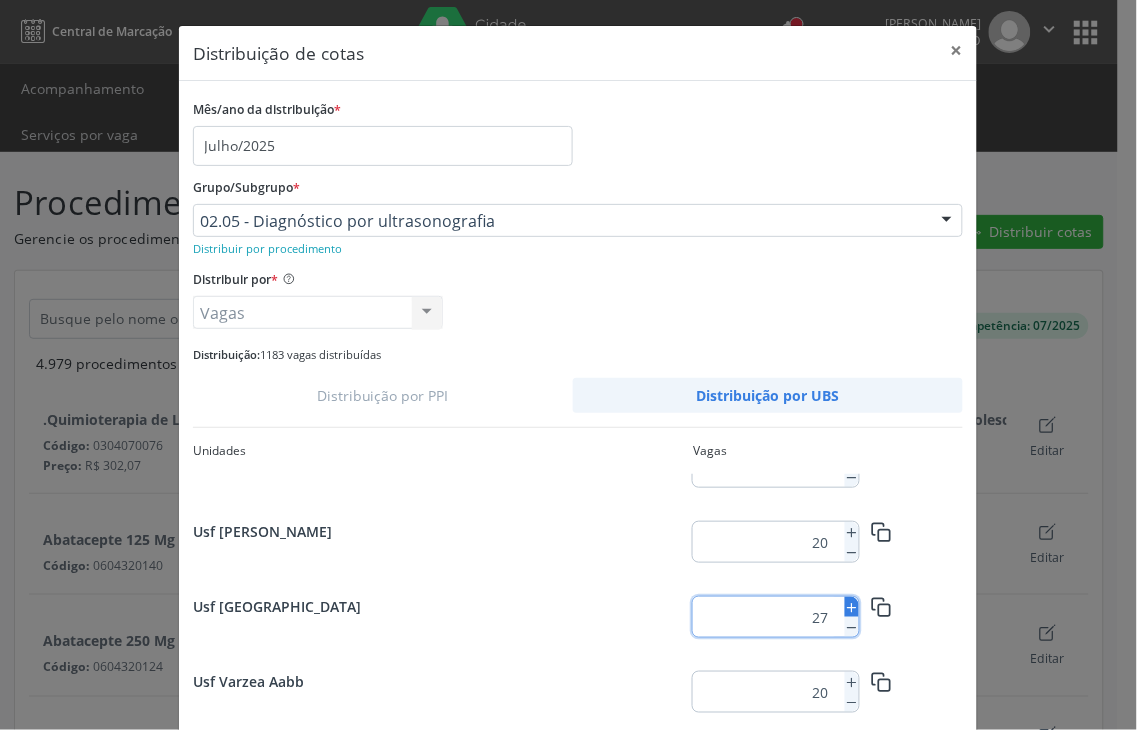 click 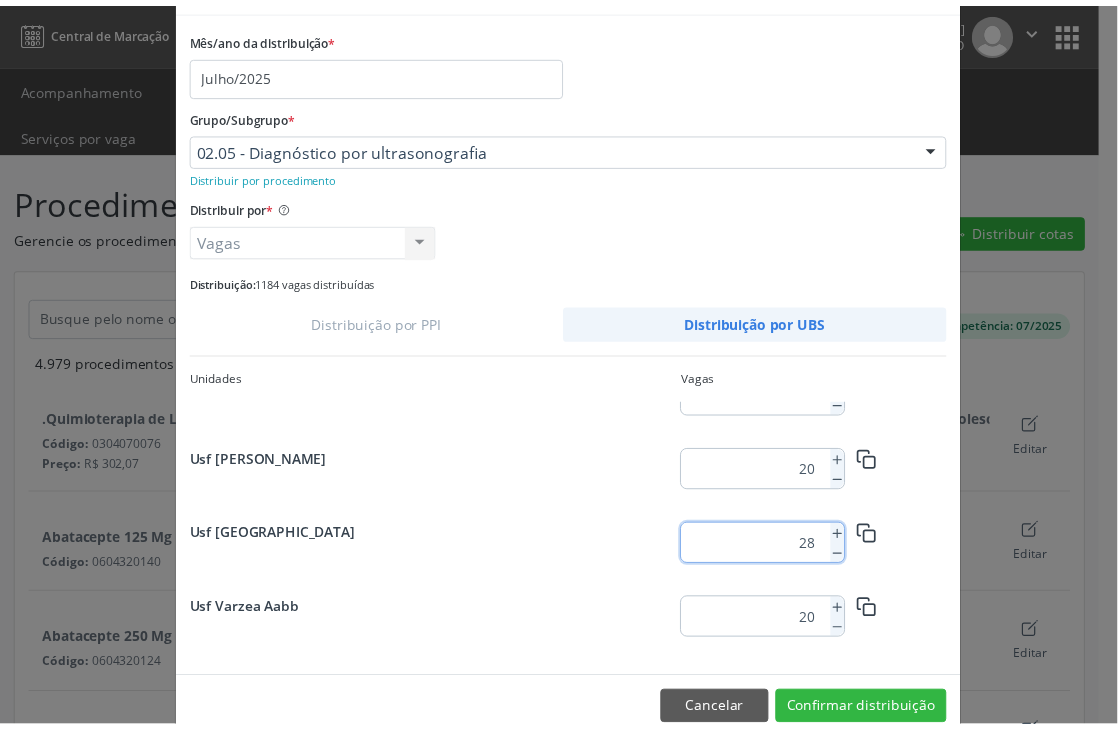 scroll, scrollTop: 110, scrollLeft: 0, axis: vertical 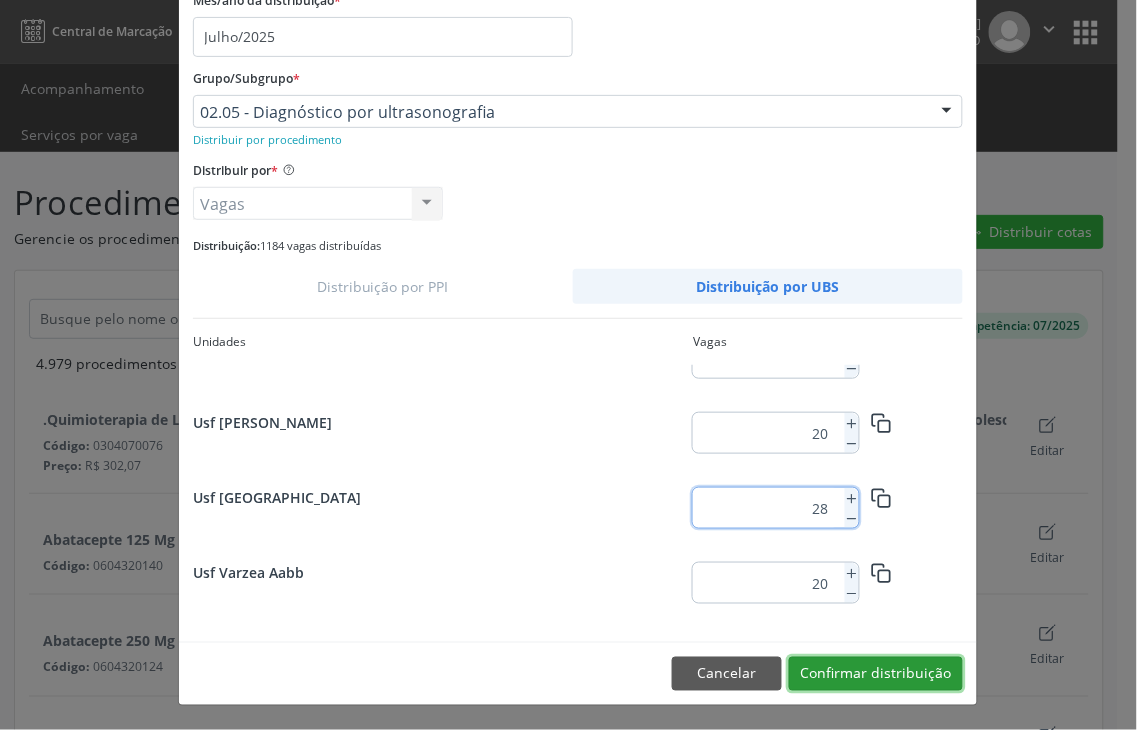 click on "Confirmar distribuição" at bounding box center (876, 674) 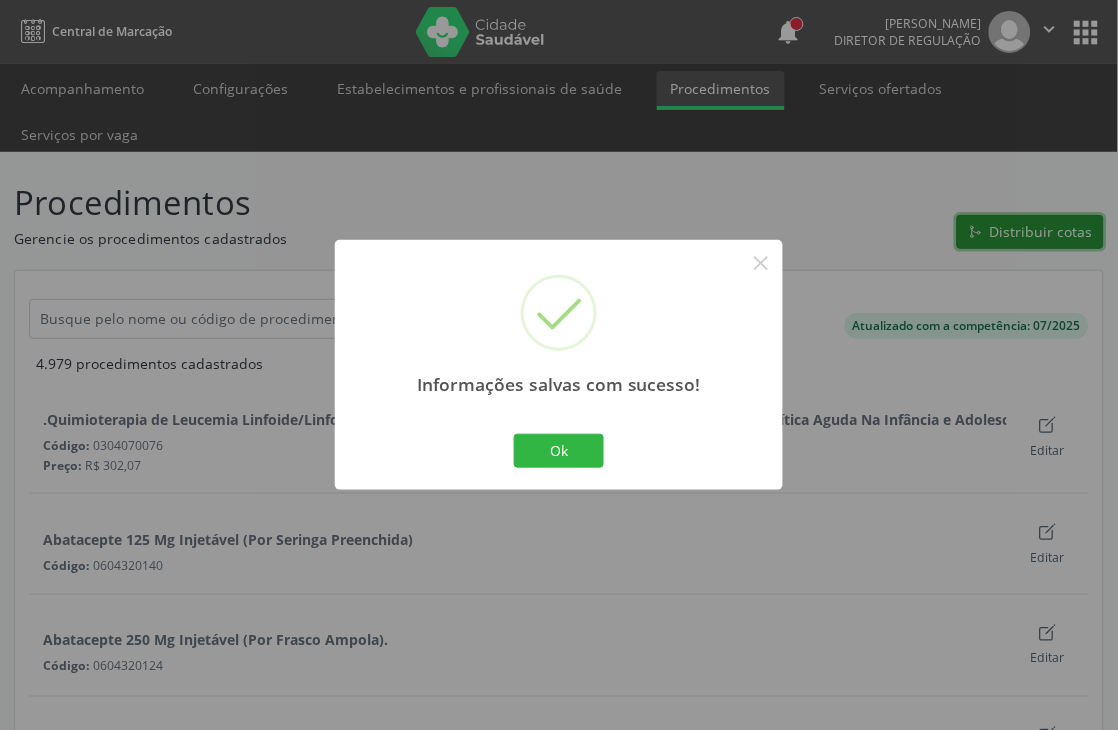 scroll, scrollTop: 0, scrollLeft: 0, axis: both 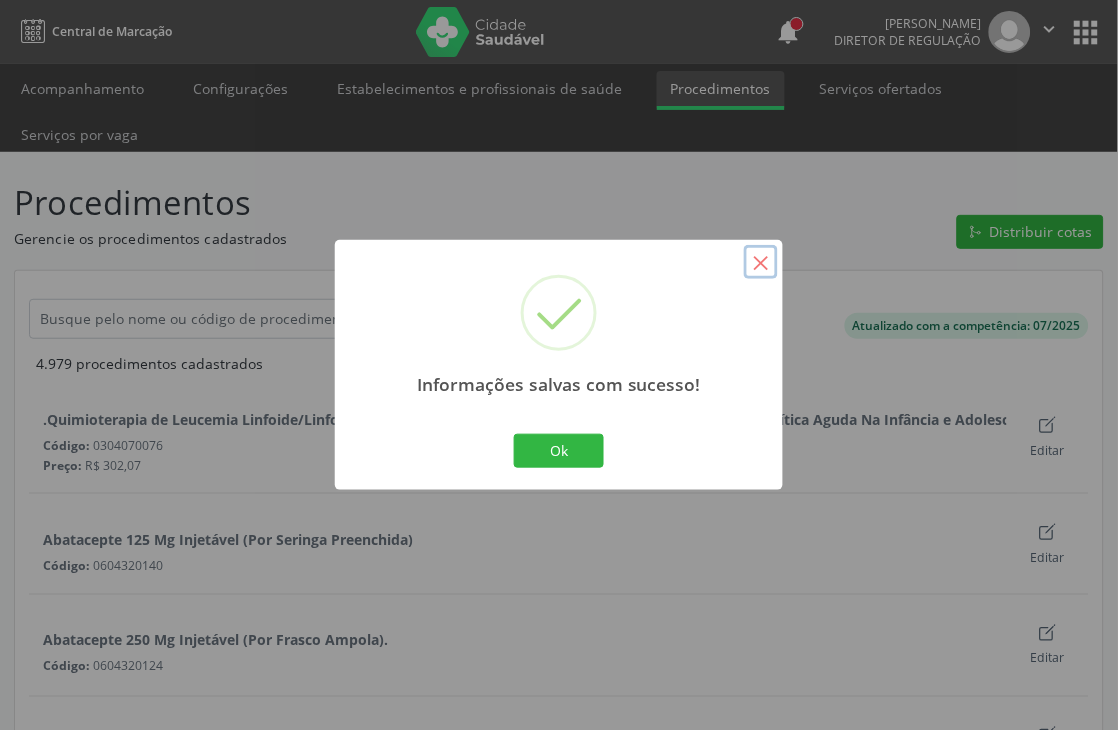 click on "×" at bounding box center (761, 262) 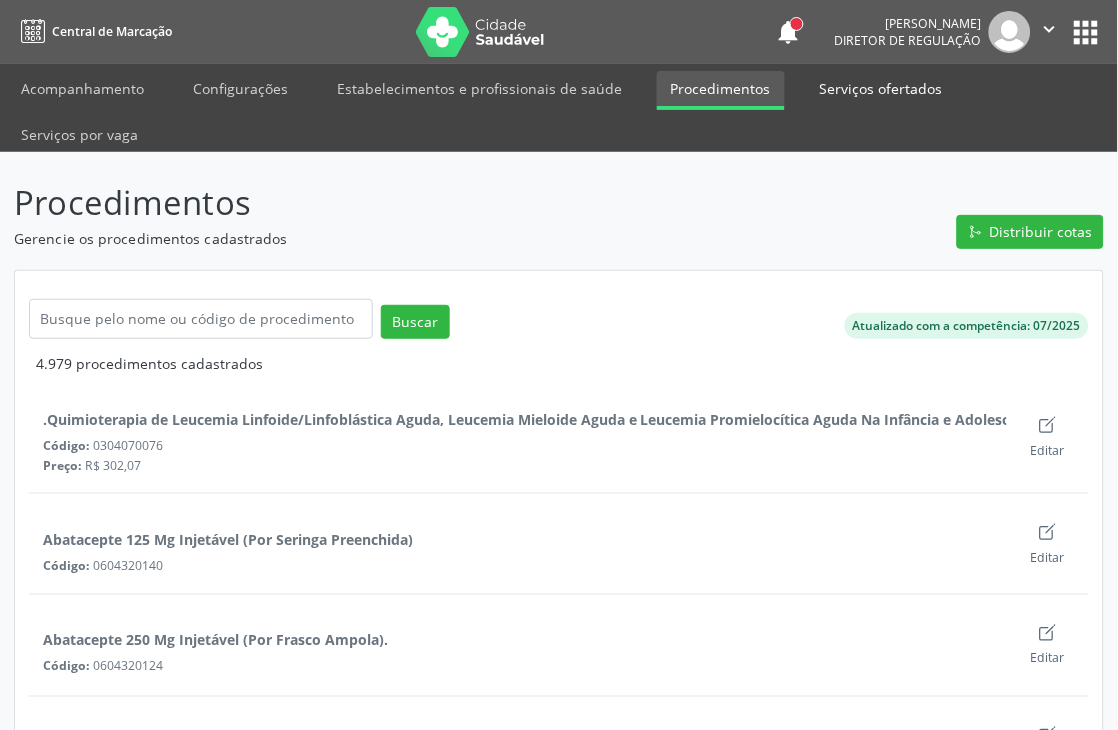click on "Serviços ofertados" at bounding box center (881, 88) 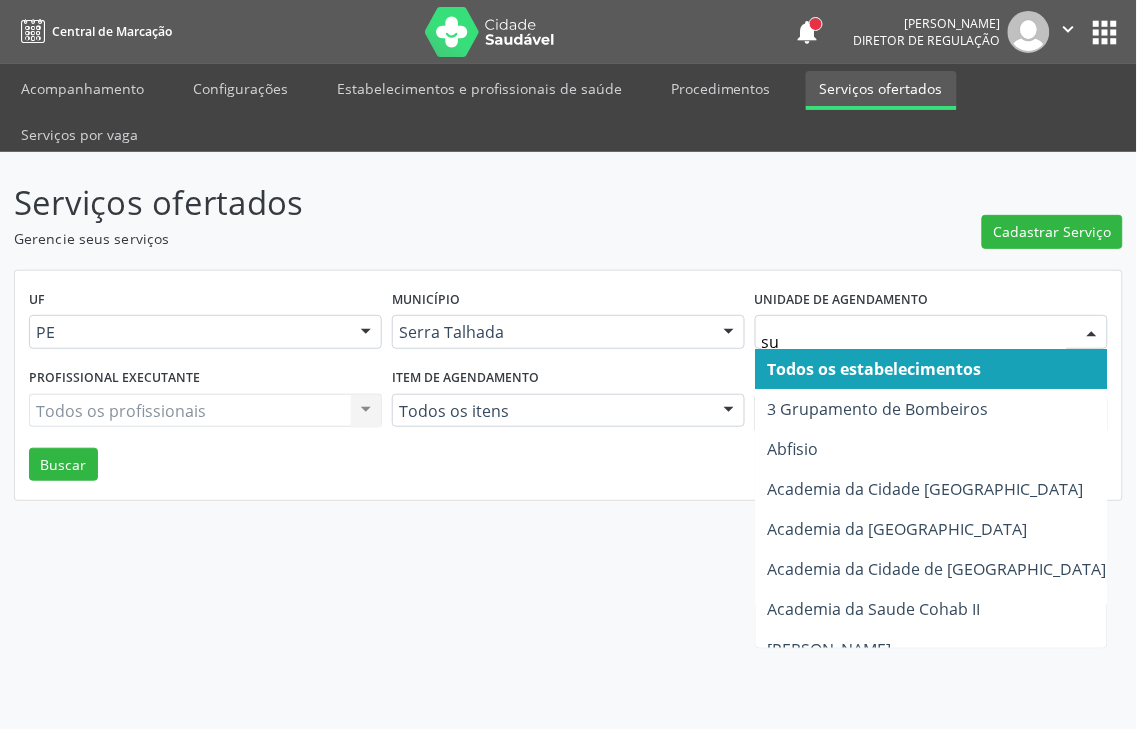 type on "sus" 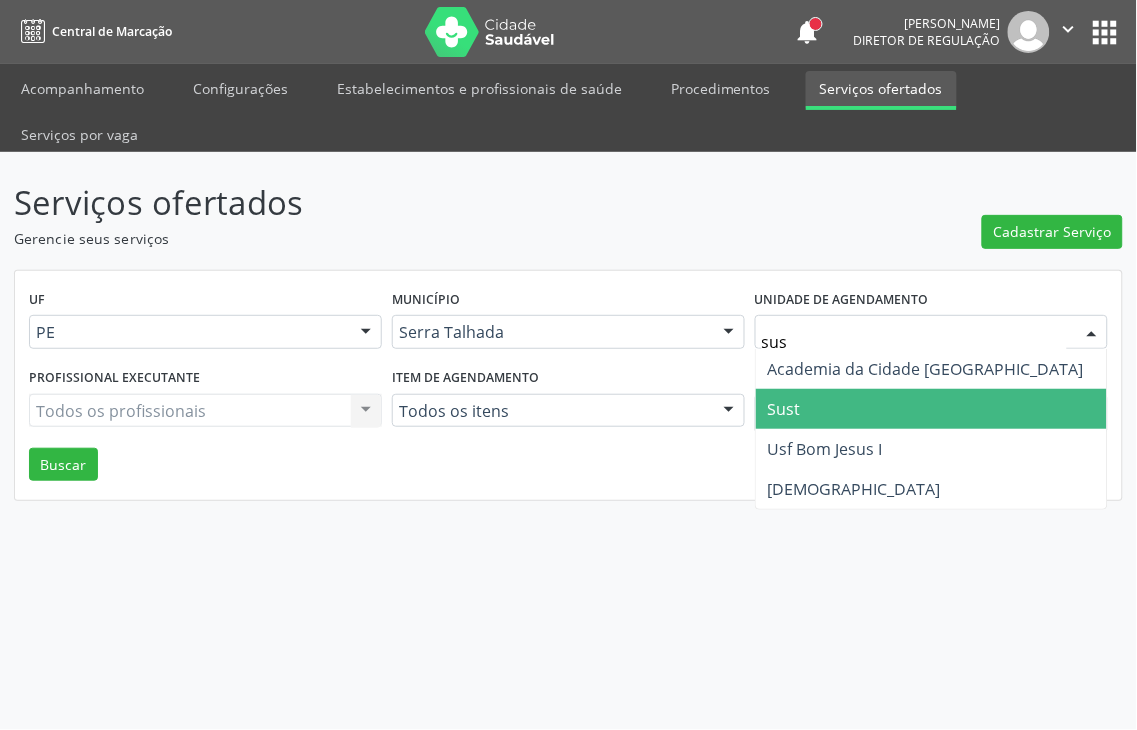 click on "Sust" at bounding box center [931, 409] 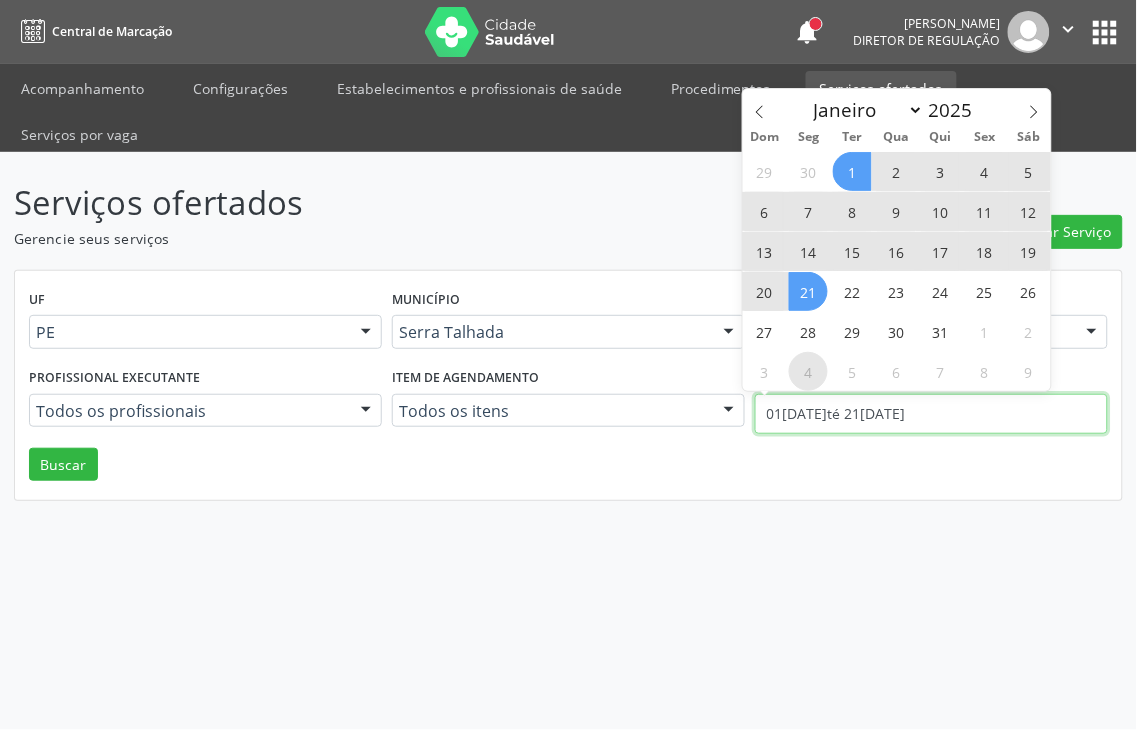 click on "Central de Marcação
notifications
Adão Alves de Medeiros
Diretor de regulação

Configurações
Sair
apps
Acompanhamento
Configurações
Estabelecimentos e profissionais de saúde
Procedimentos
Serviços ofertados
Serviços por vaga
Serviços ofertados
Gerencie seus serviços
Cadastrar Serviço
UF
PE         PE
Nenhum resultado encontrado para: "   "
Não há nenhuma opção para ser exibida.
Município
Serra Talhada         Serra Talhada
Nenhum resultado encontrado para: "   "
Não há nenhuma opção para ser exibida.
Unidade de agendamento
Sust         Todos os estabelecimentos   3 Grupamento de Bombeiros   Abfisio   Abimael Lira Atelie Dental   Academia da Cidade Bom Jesus de Serra Talhada" at bounding box center [568, 365] 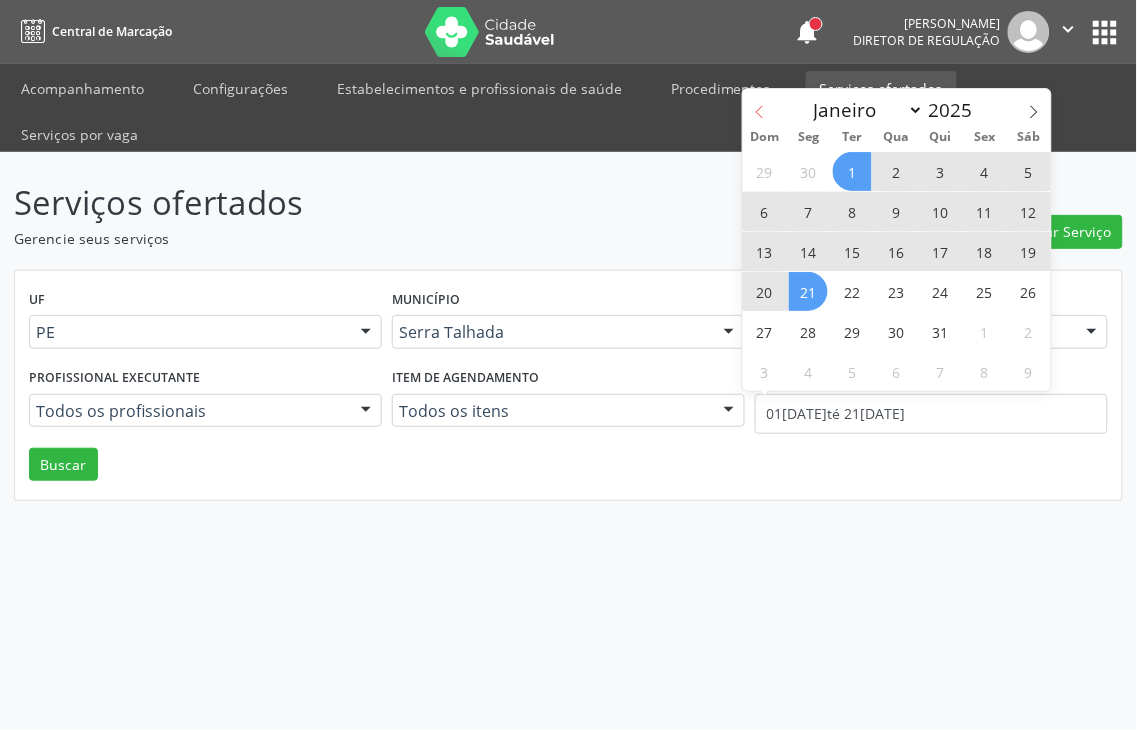 click 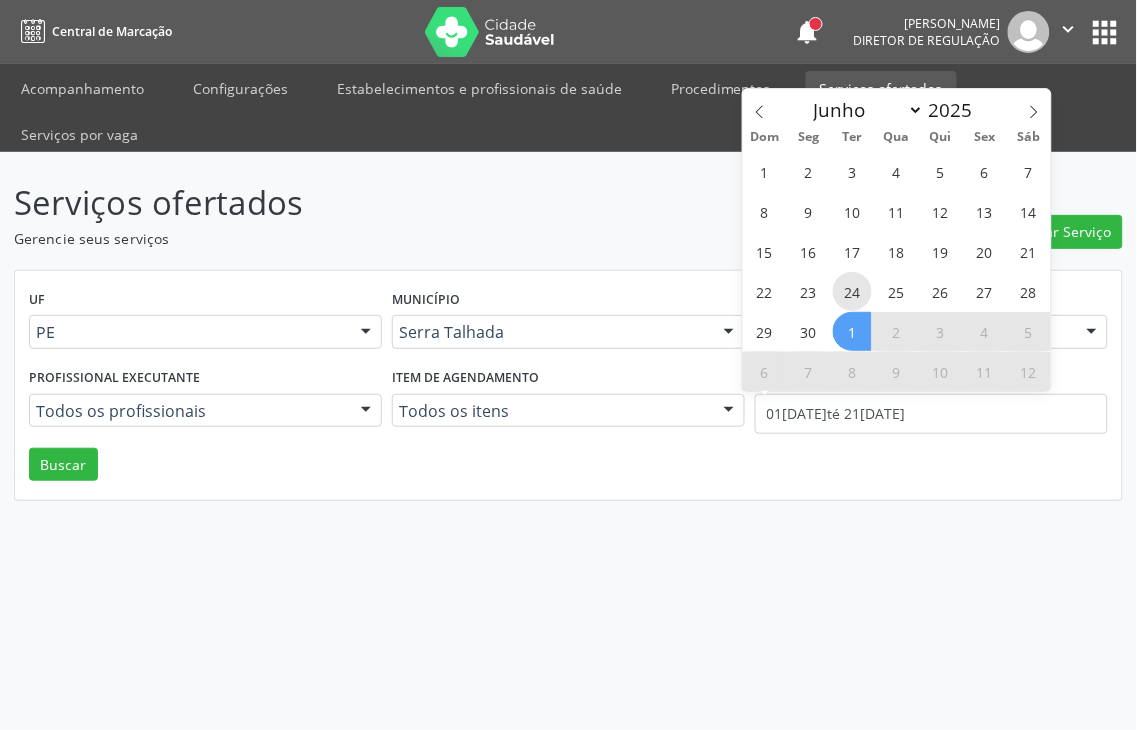 click on "24" at bounding box center (852, 291) 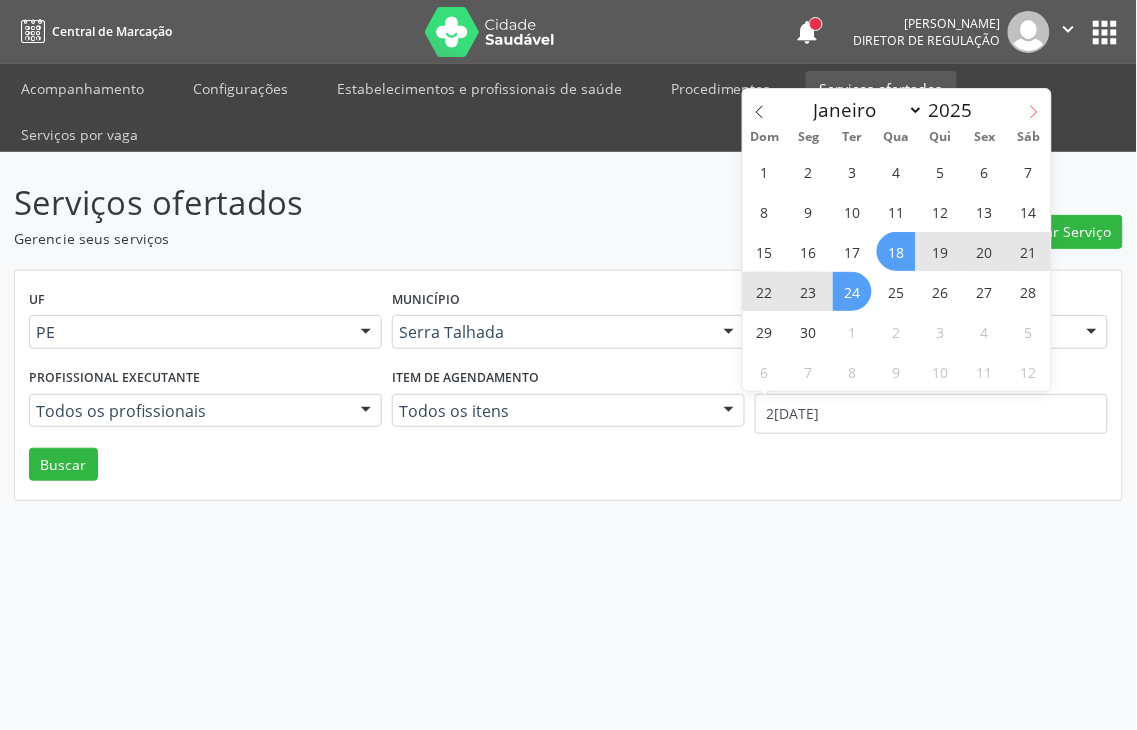 click 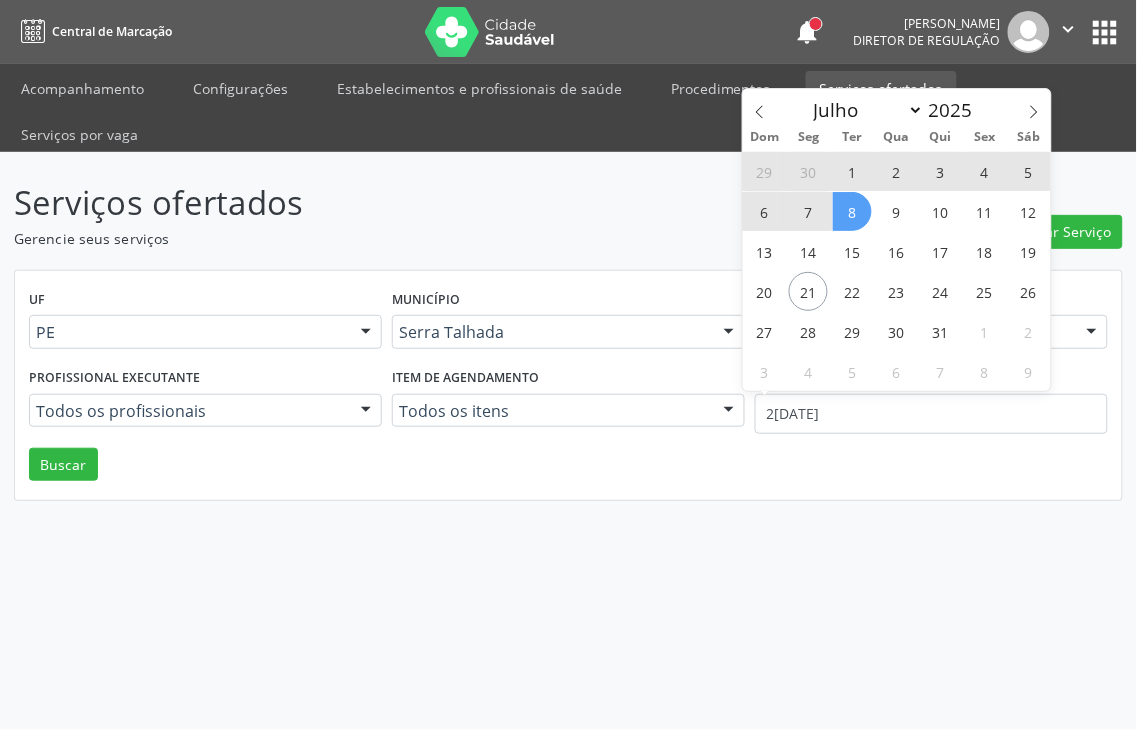 click on "8" at bounding box center [852, 211] 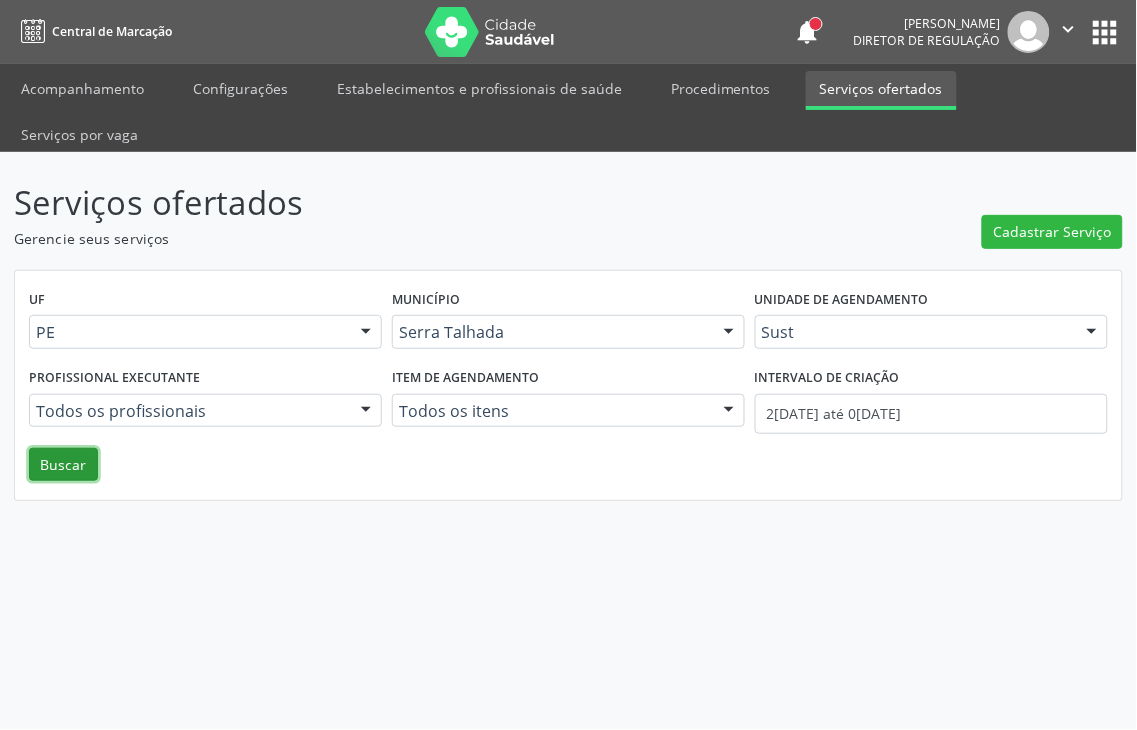 click on "Buscar" at bounding box center [63, 465] 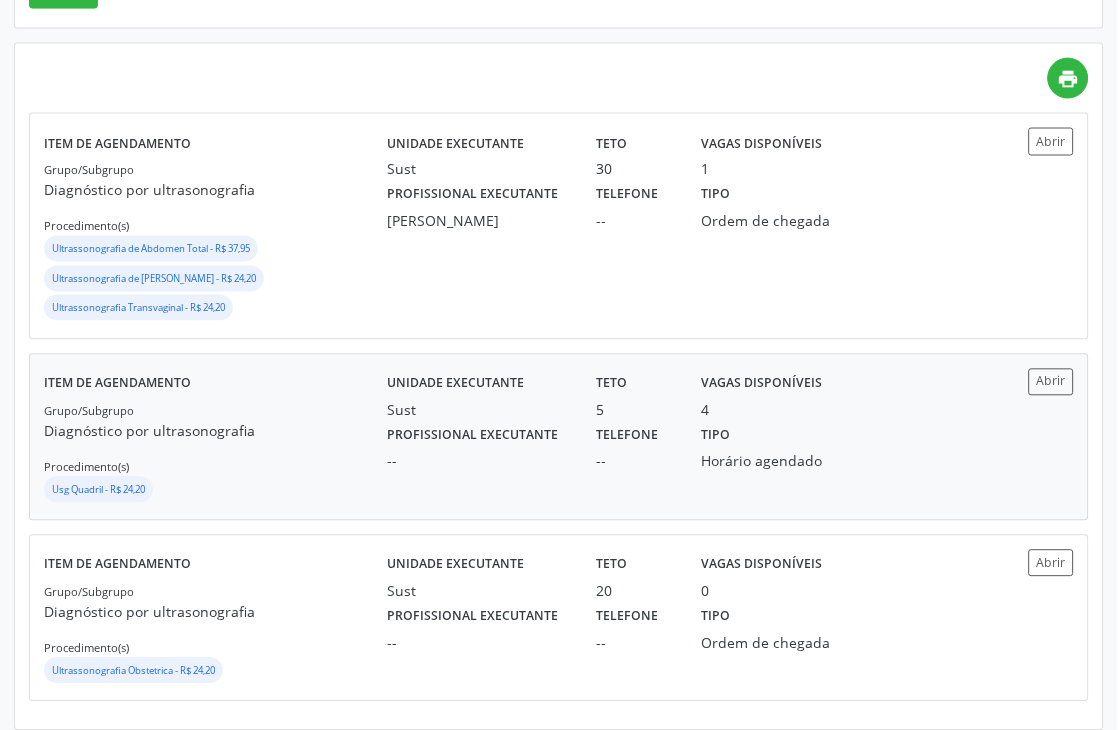 scroll, scrollTop: 487, scrollLeft: 0, axis: vertical 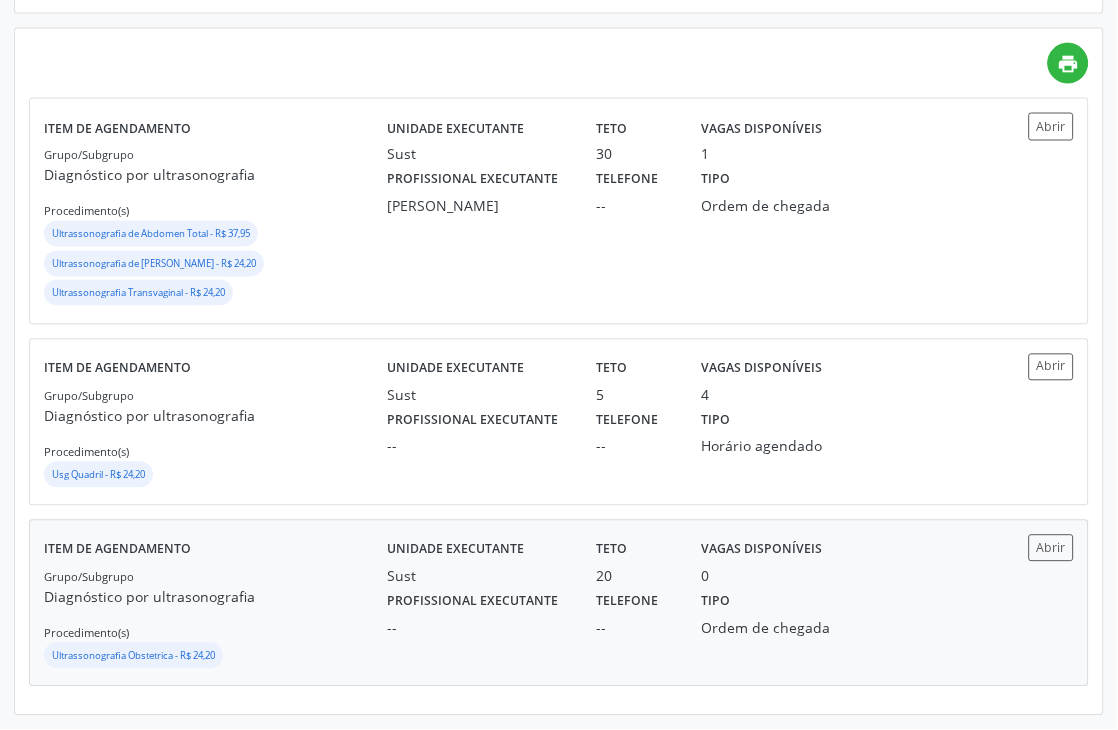 click on "Abrir" at bounding box center [1031, 603] 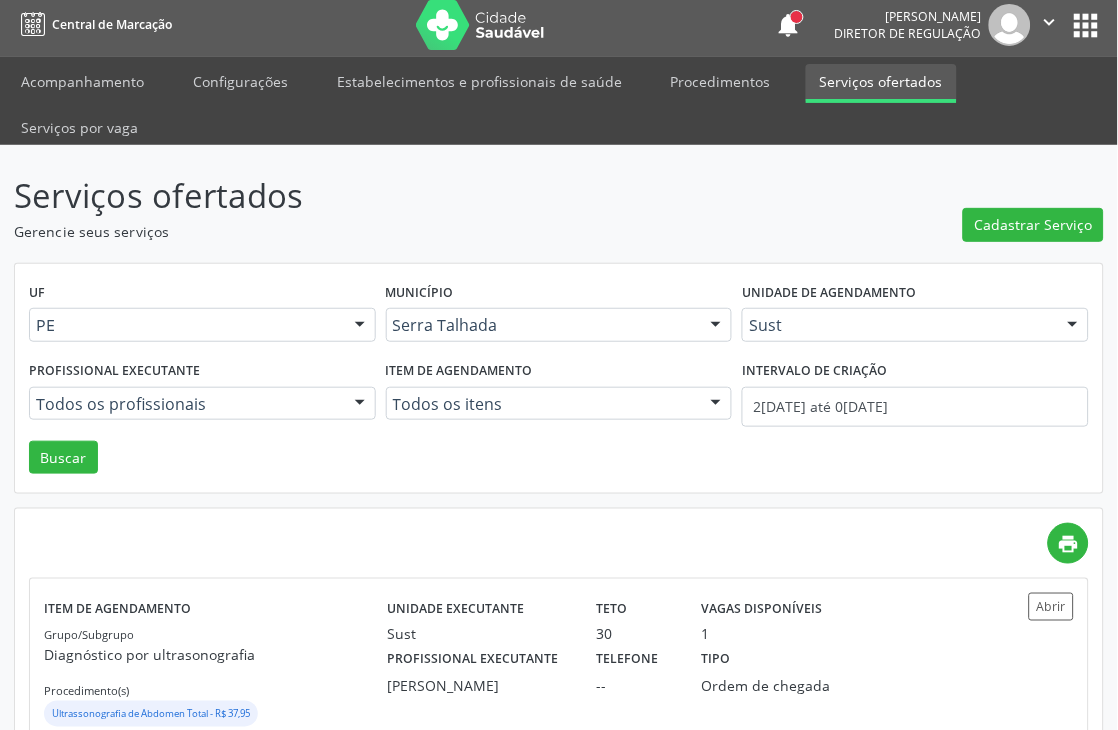 scroll, scrollTop: 0, scrollLeft: 0, axis: both 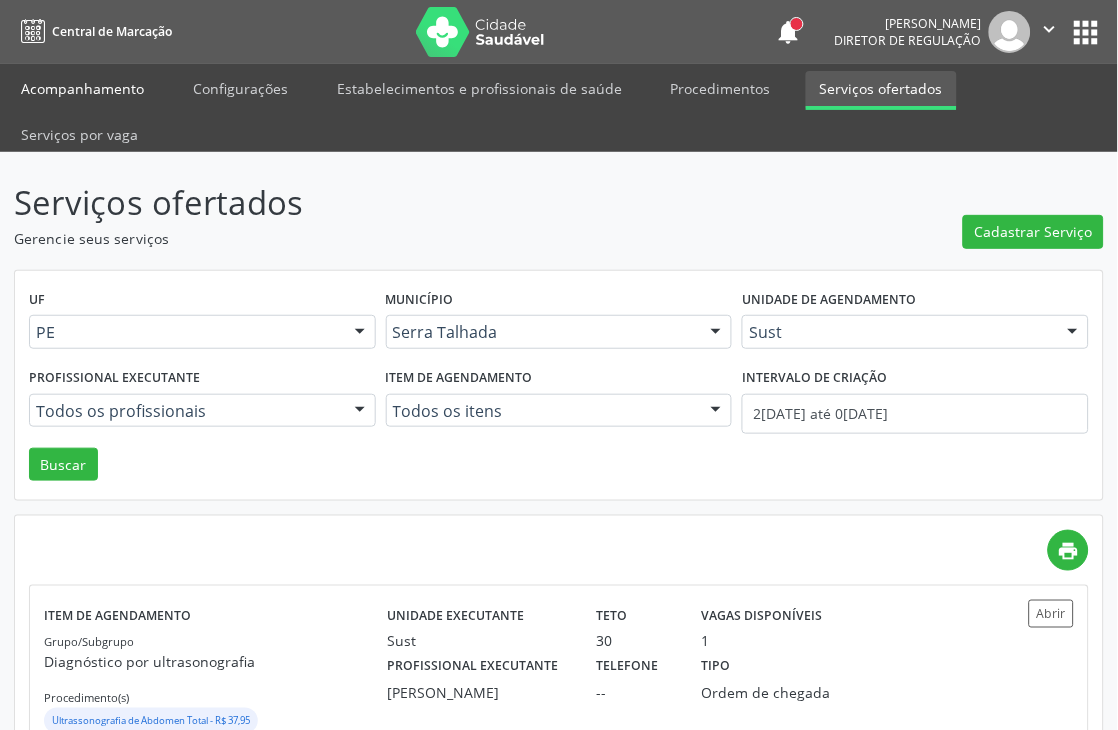 click on "Acompanhamento" at bounding box center (82, 88) 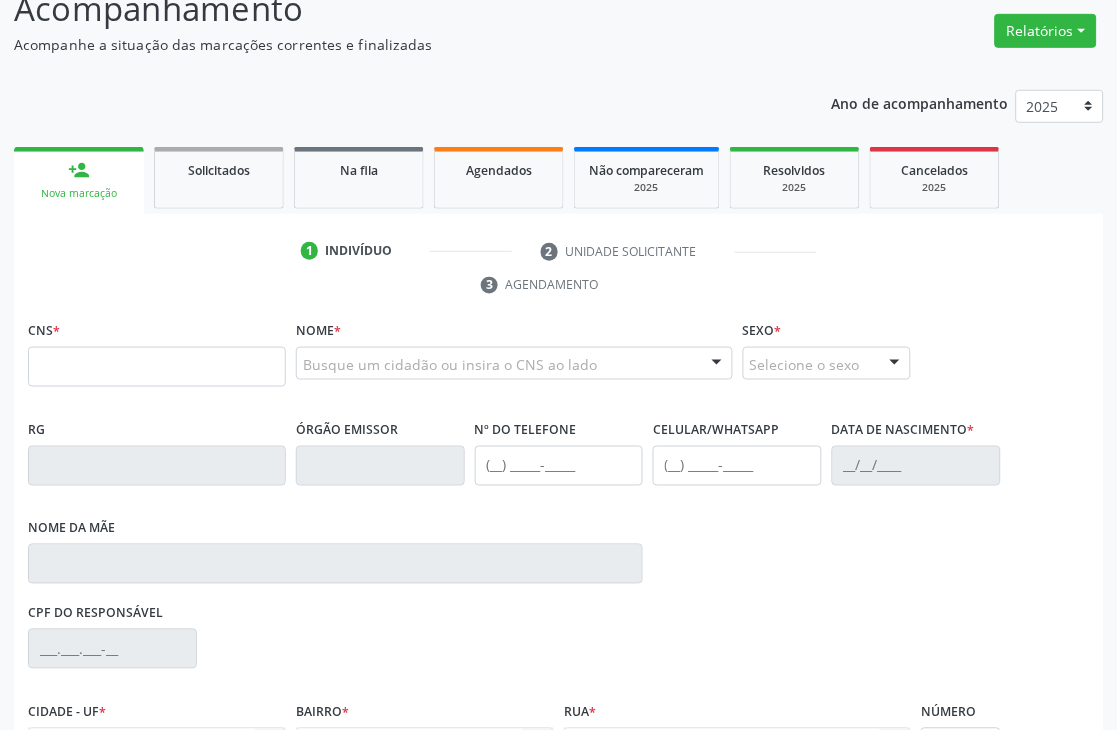 scroll, scrollTop: 222, scrollLeft: 0, axis: vertical 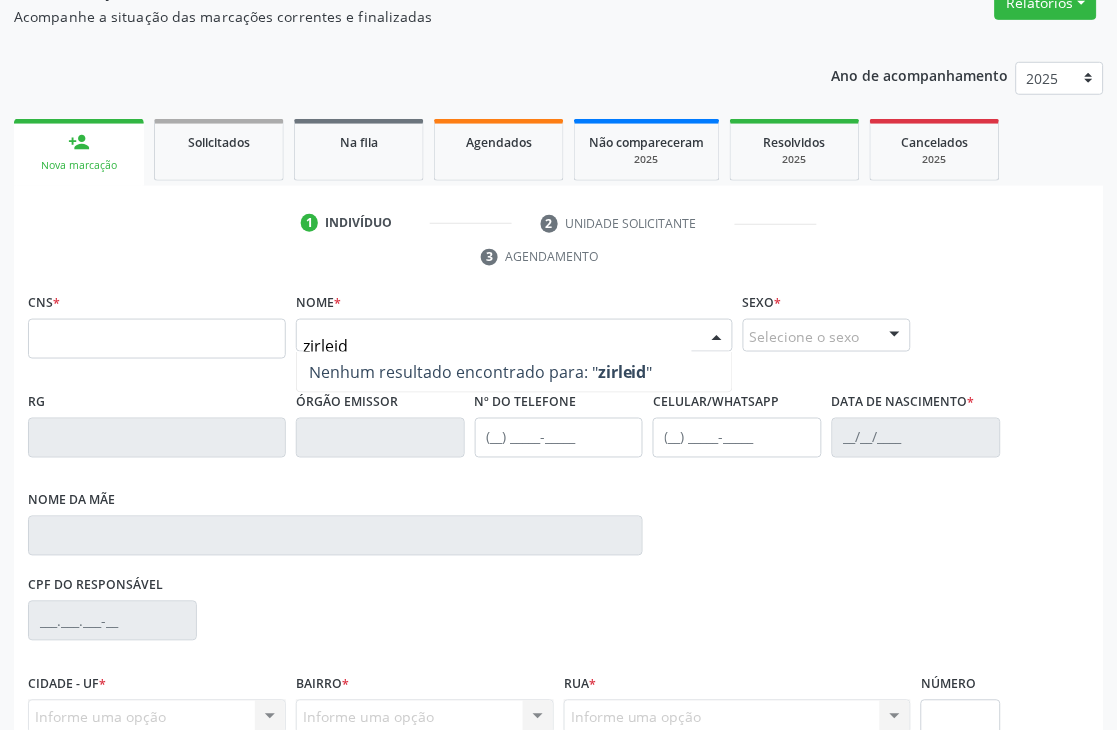 type on "zirleide" 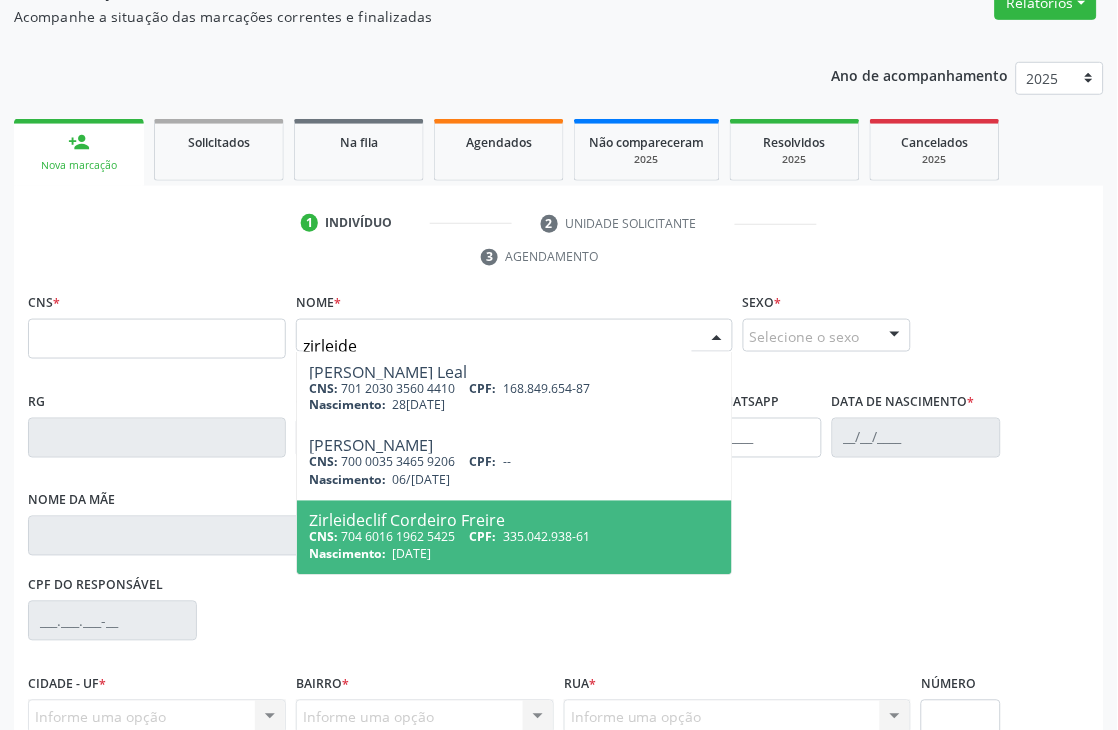 click on "CNS:
704 6016 1962 5425
CPF:
335.042.938-61" at bounding box center (514, 537) 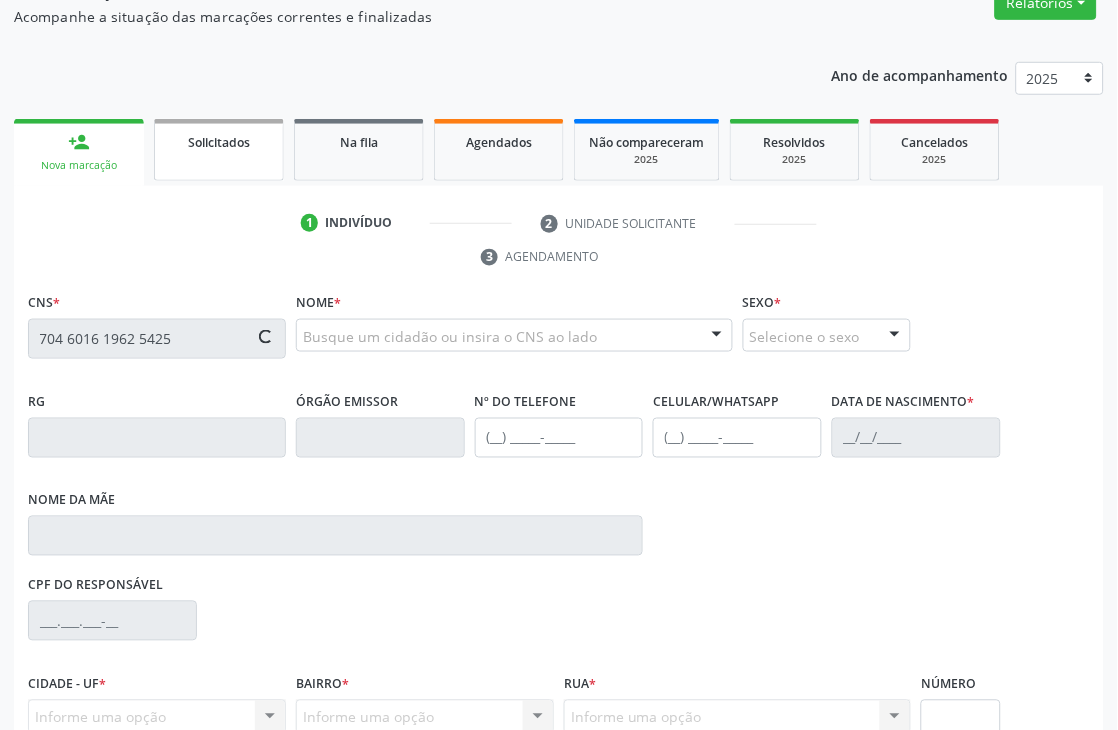 type on "704 6016 1962 5425" 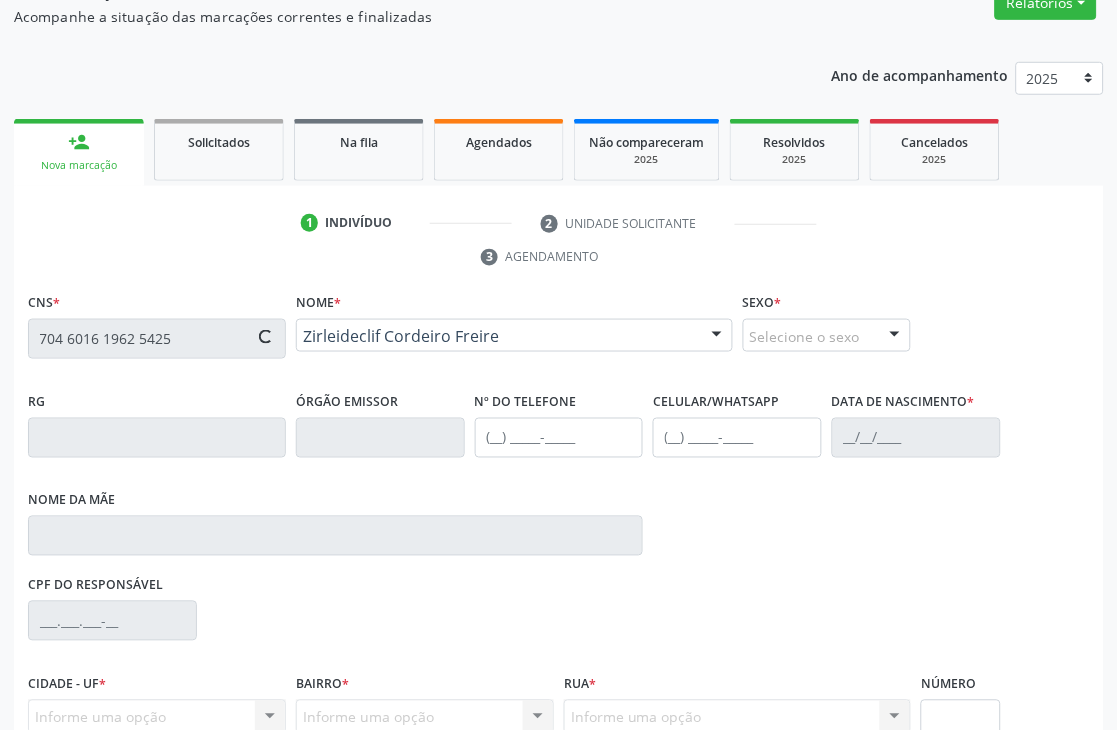 type on "[PHONE_NUMBER]" 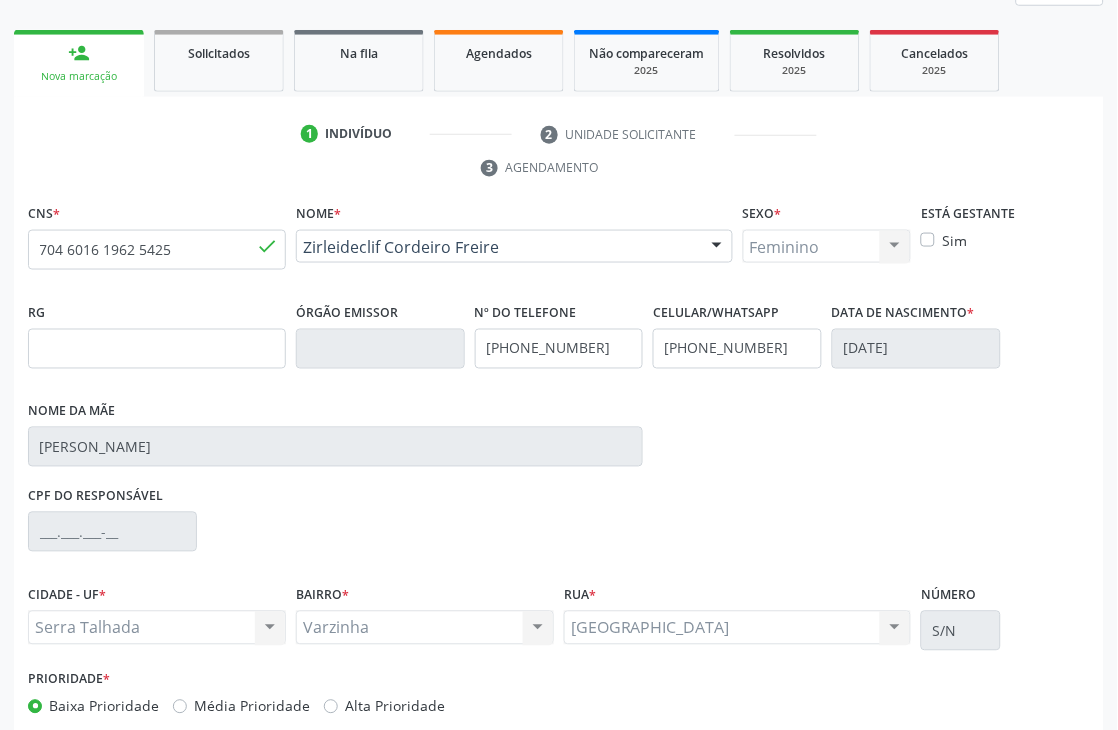 scroll, scrollTop: 415, scrollLeft: 0, axis: vertical 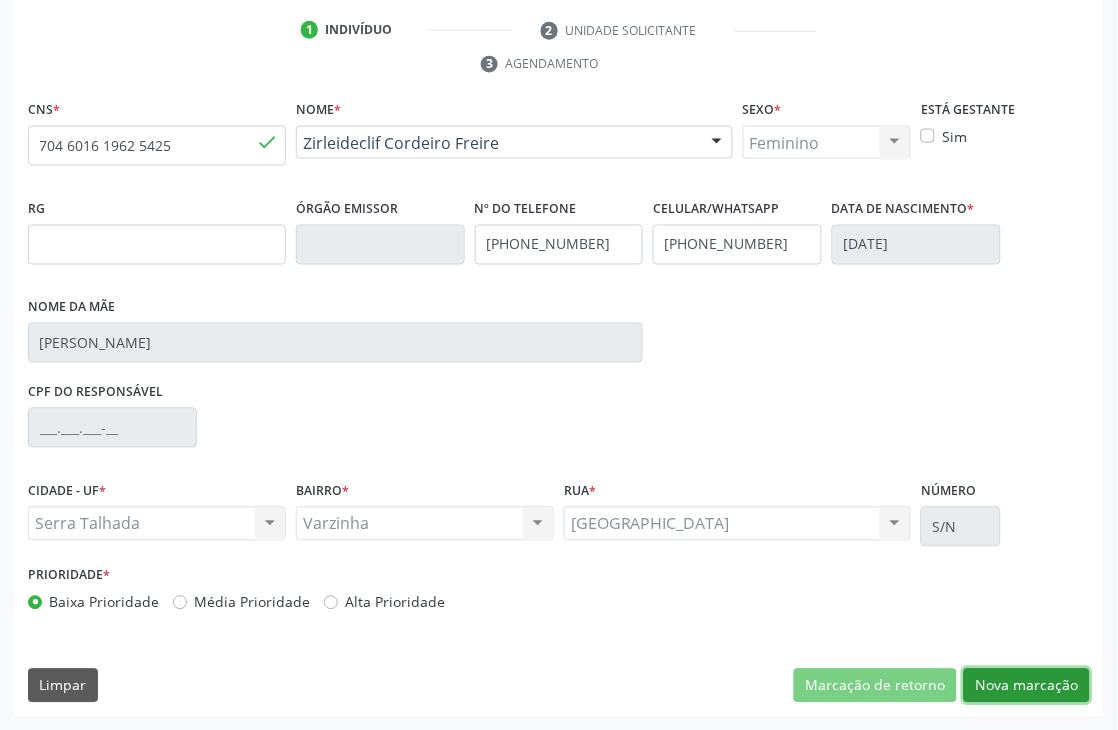 click on "Nova marcação" at bounding box center (1027, 686) 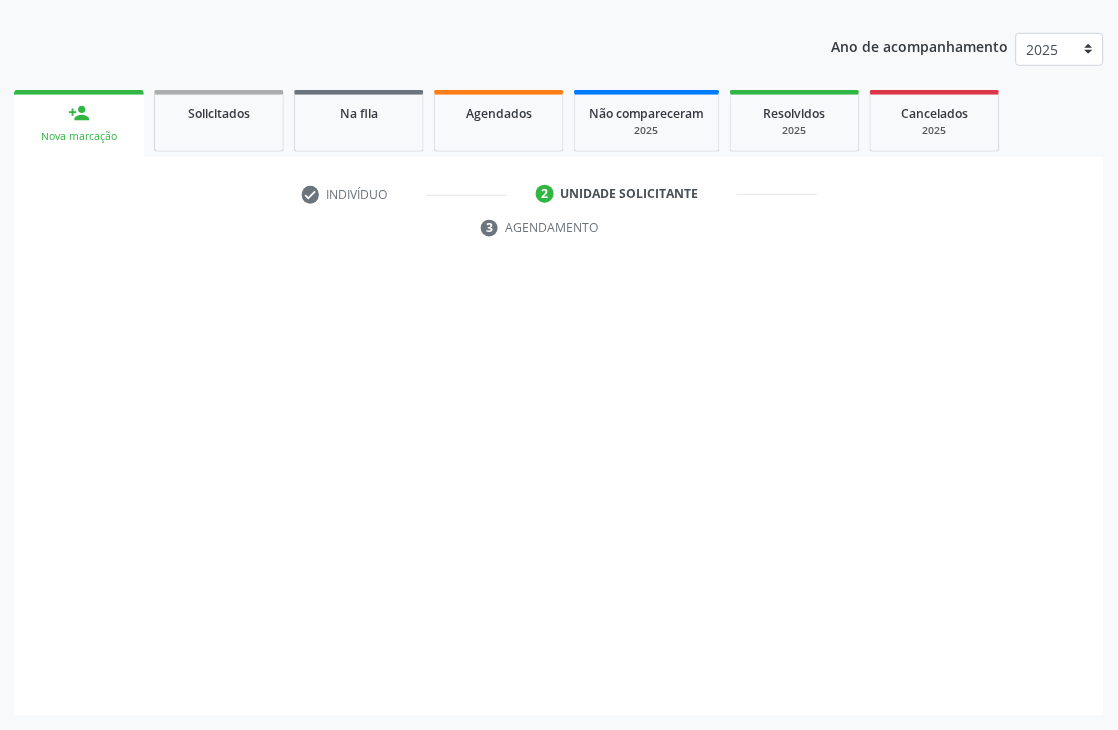 scroll, scrollTop: 251, scrollLeft: 0, axis: vertical 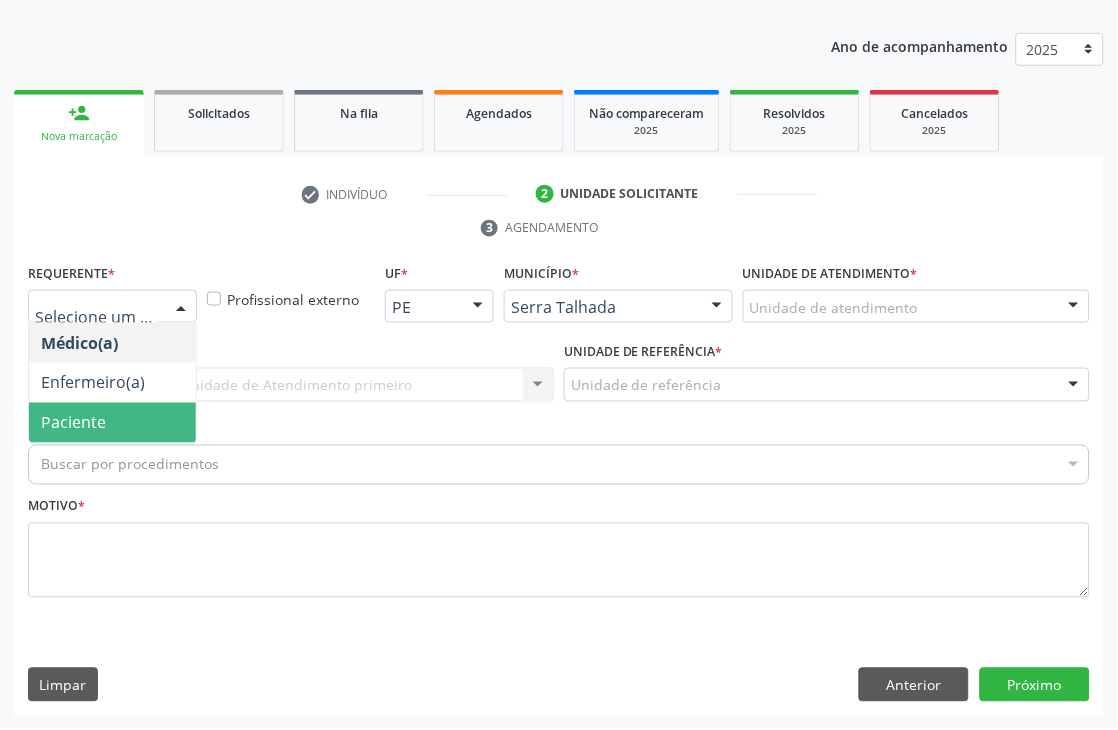click on "Paciente" at bounding box center (73, 423) 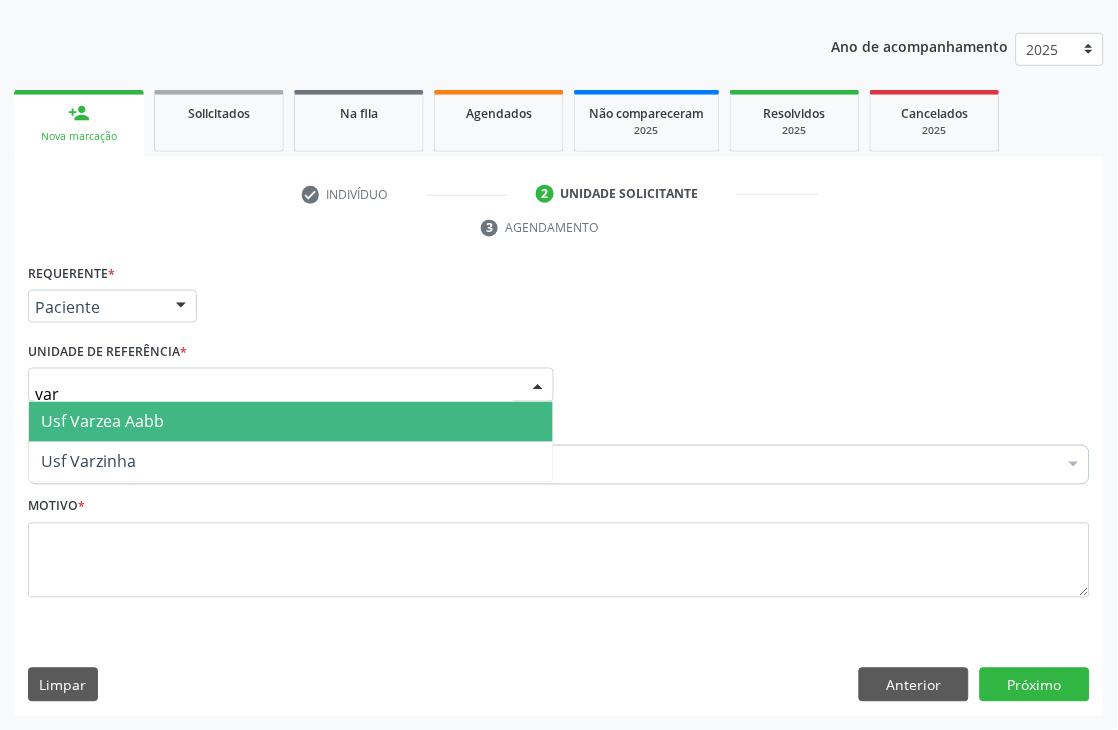 type on "varz" 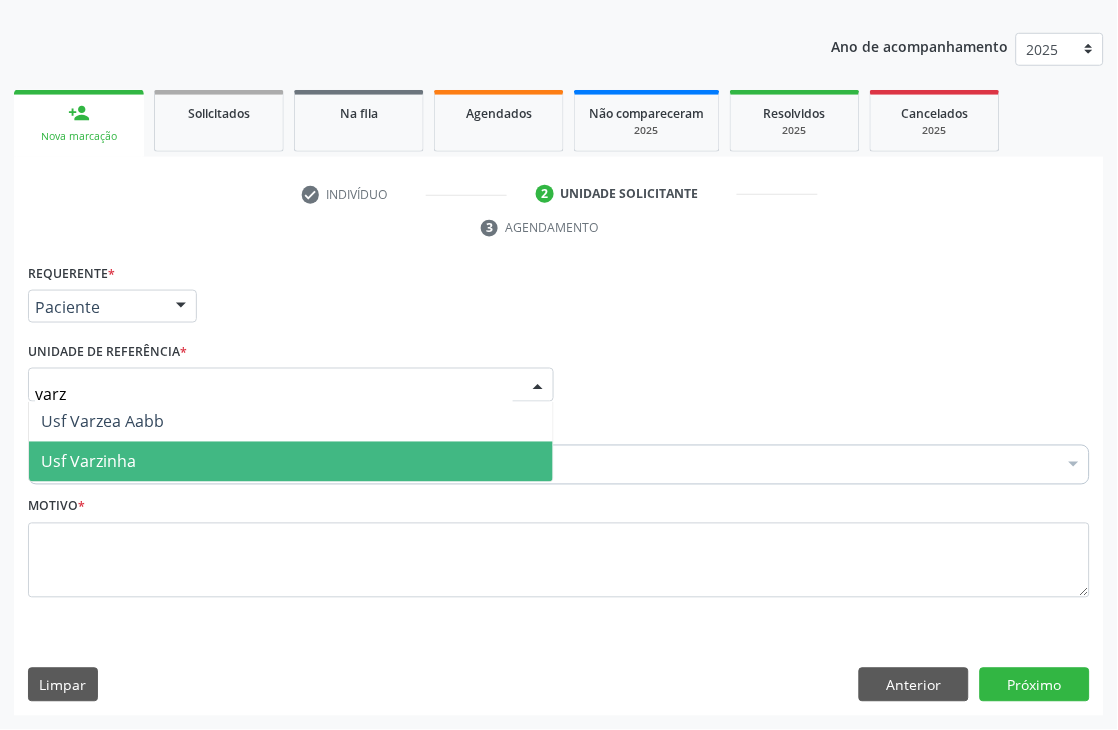 click on "Usf Varzinha" at bounding box center (88, 462) 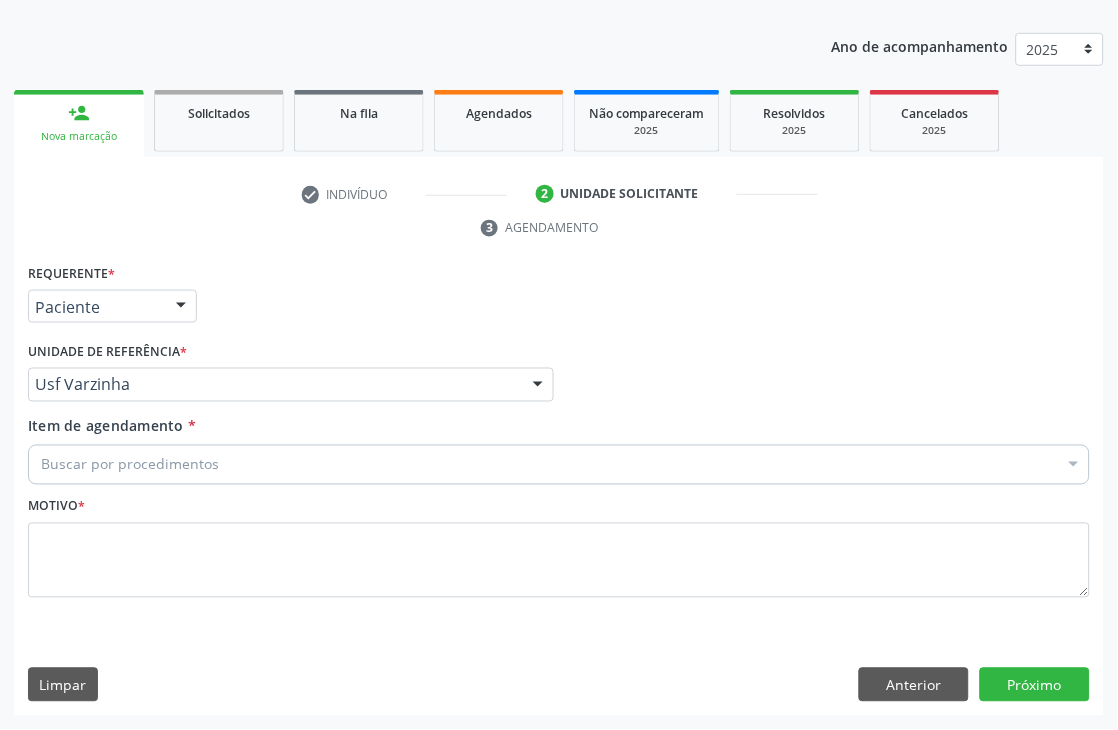 drag, startPoint x: 113, startPoint y: 472, endPoint x: 113, endPoint y: 456, distance: 16 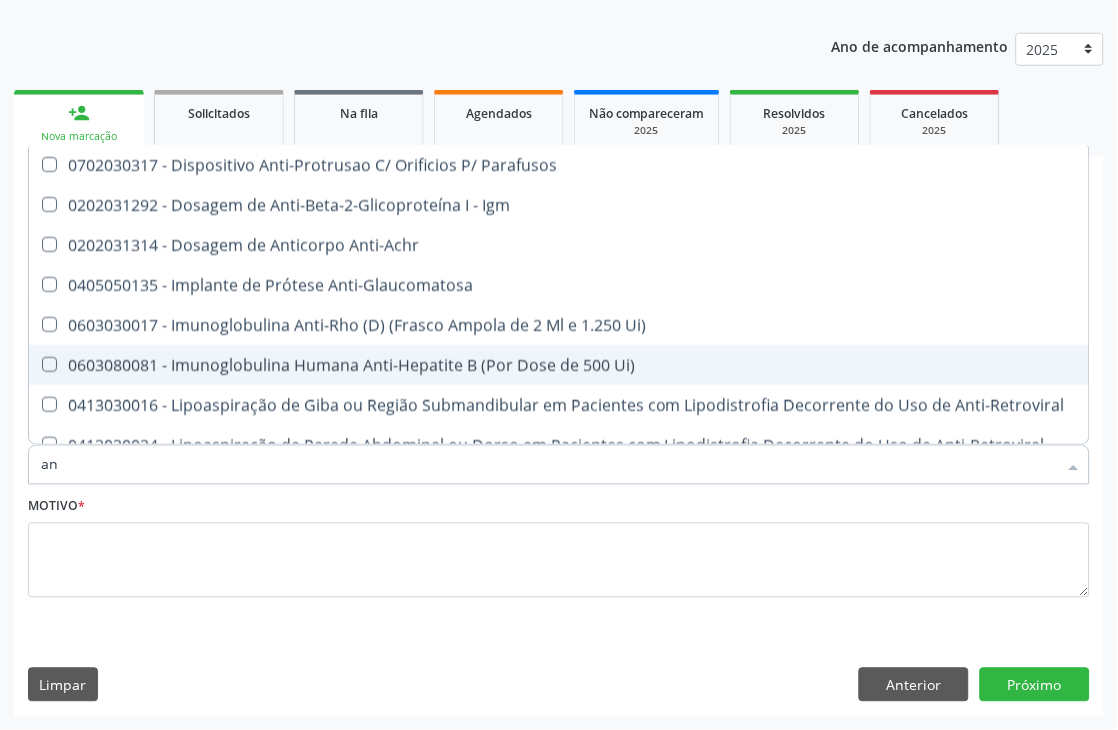 type on "a" 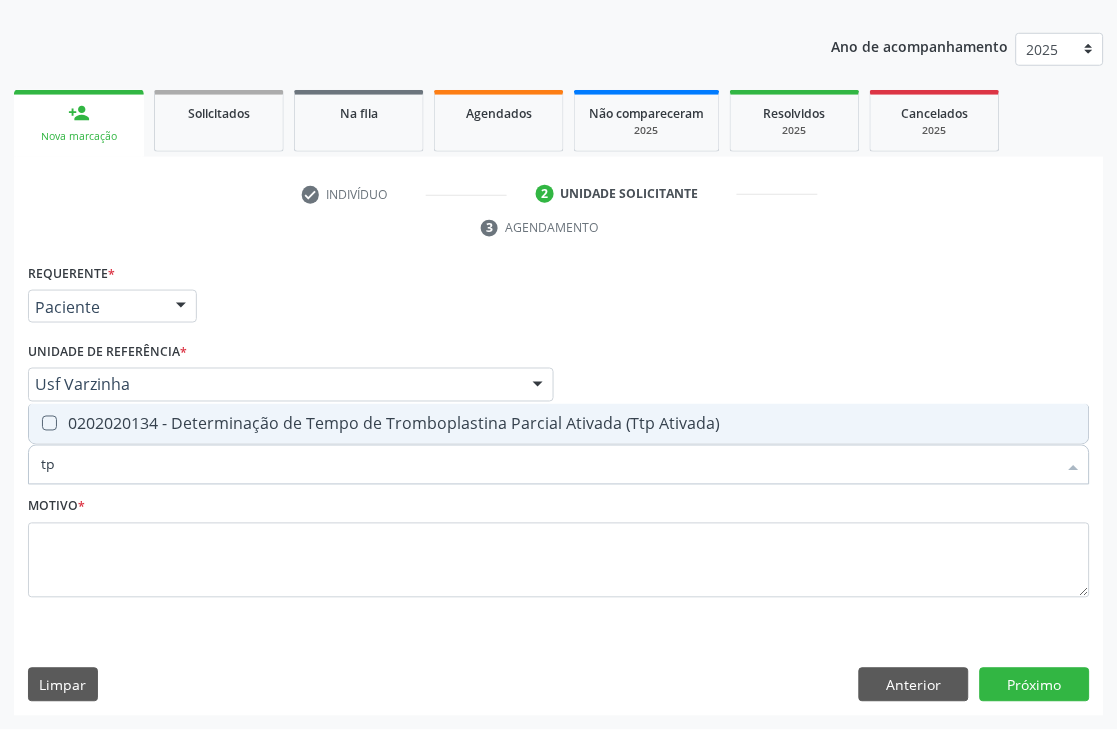 type on "t" 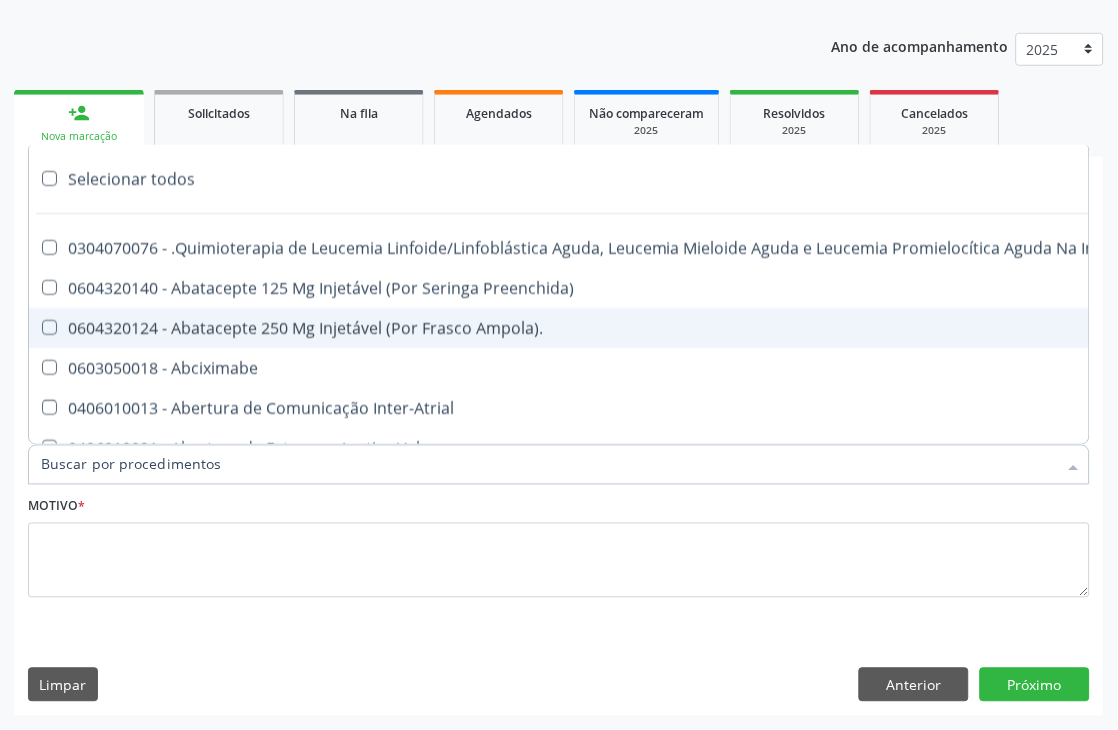 paste on "40316157" 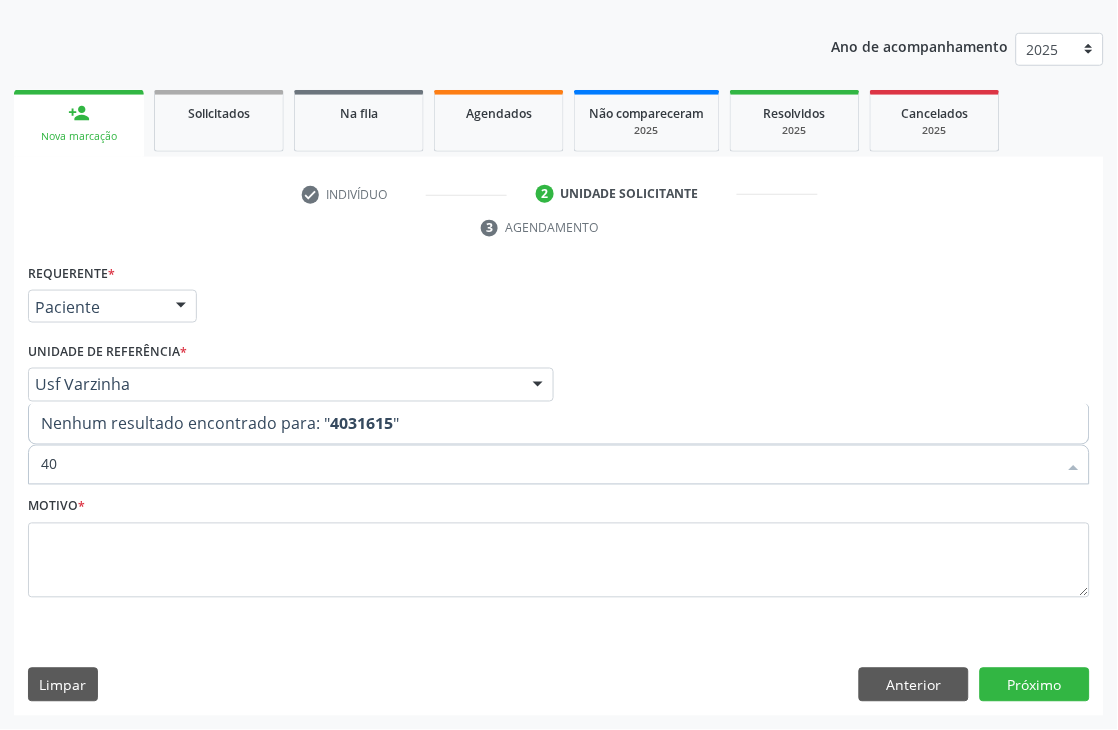 type on "4" 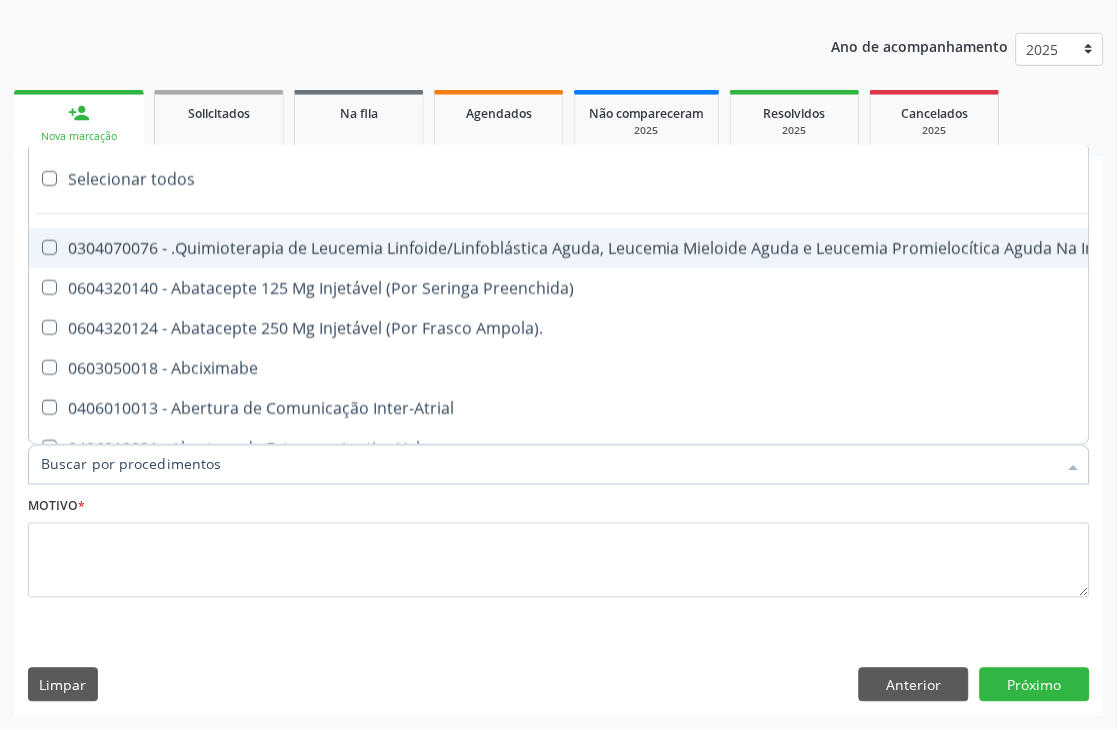 paste on "0202039999" 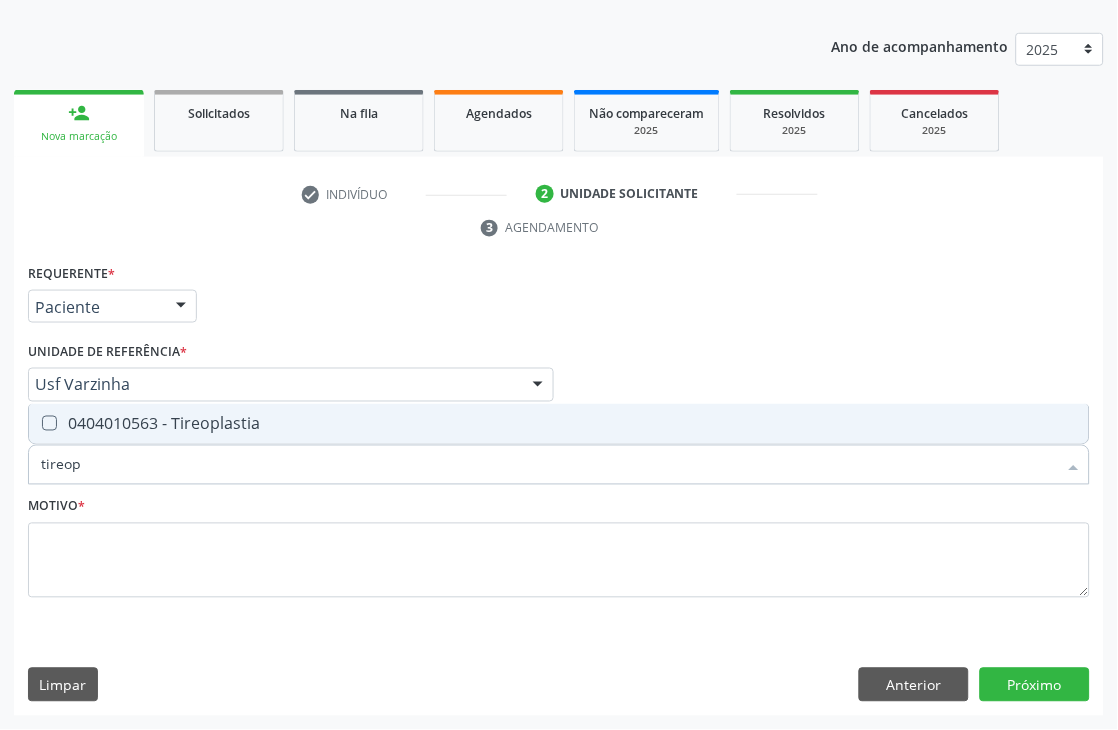 type on "tireo" 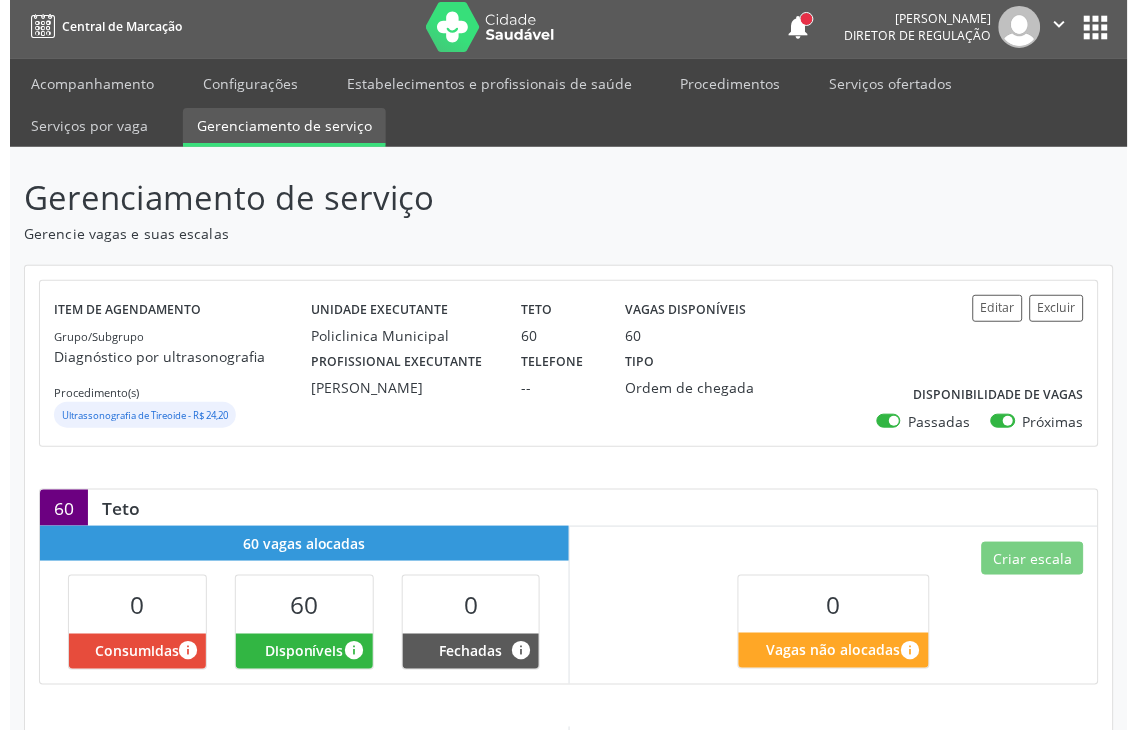 scroll, scrollTop: 0, scrollLeft: 0, axis: both 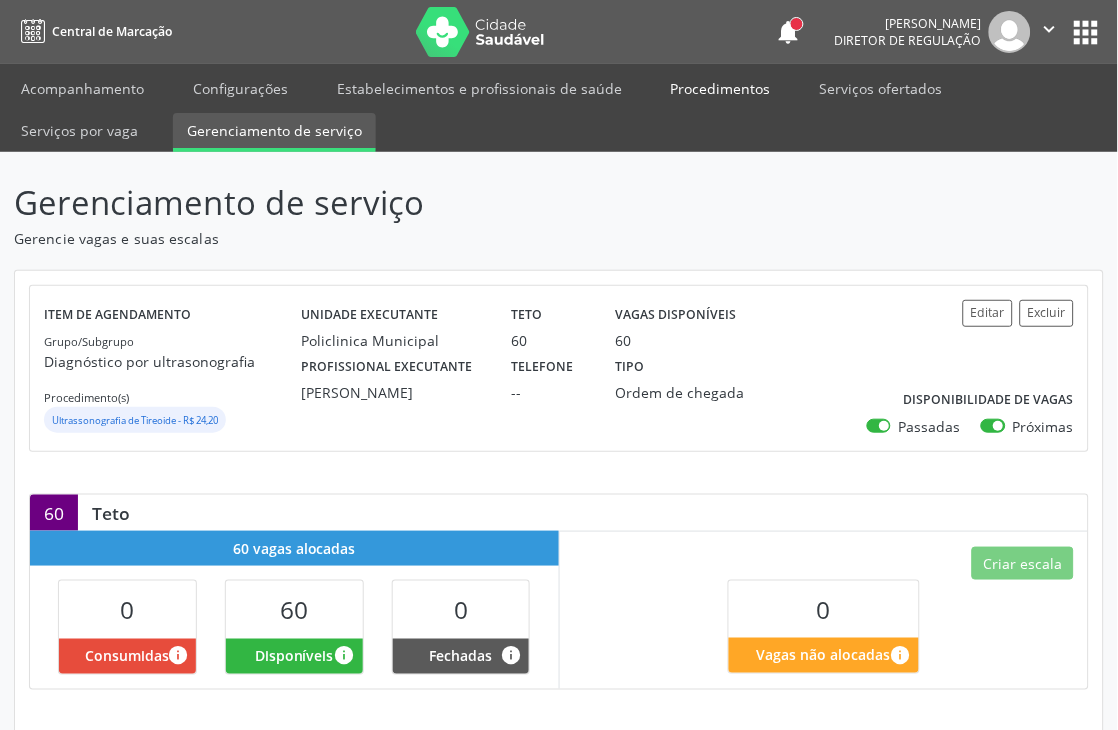 click on "Procedimentos" at bounding box center (721, 88) 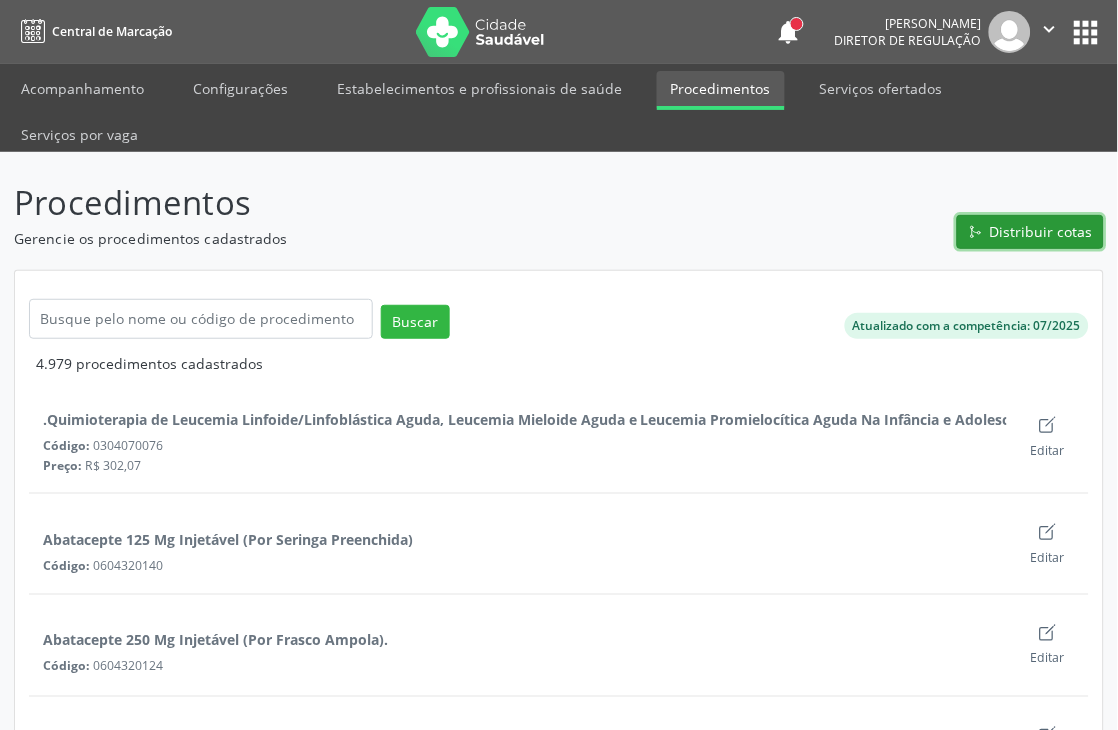 click on "Distribuir cotas" at bounding box center [1041, 231] 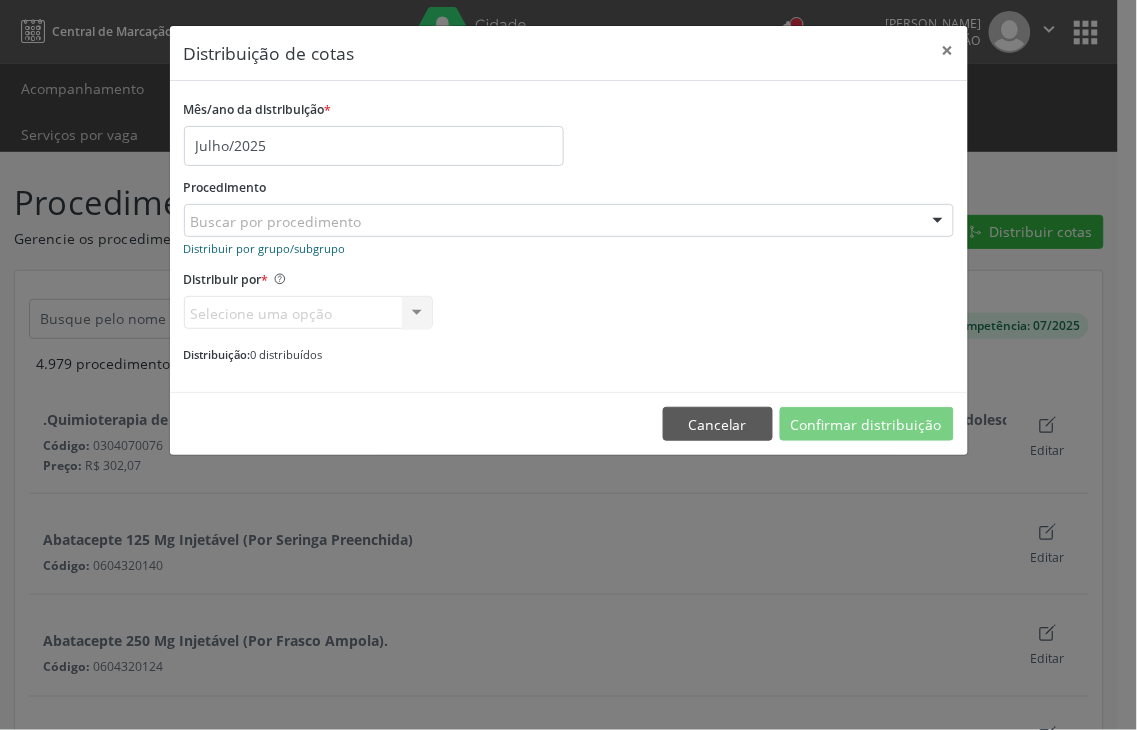 click on "Distribuir por grupo/subgrupo" at bounding box center (265, 248) 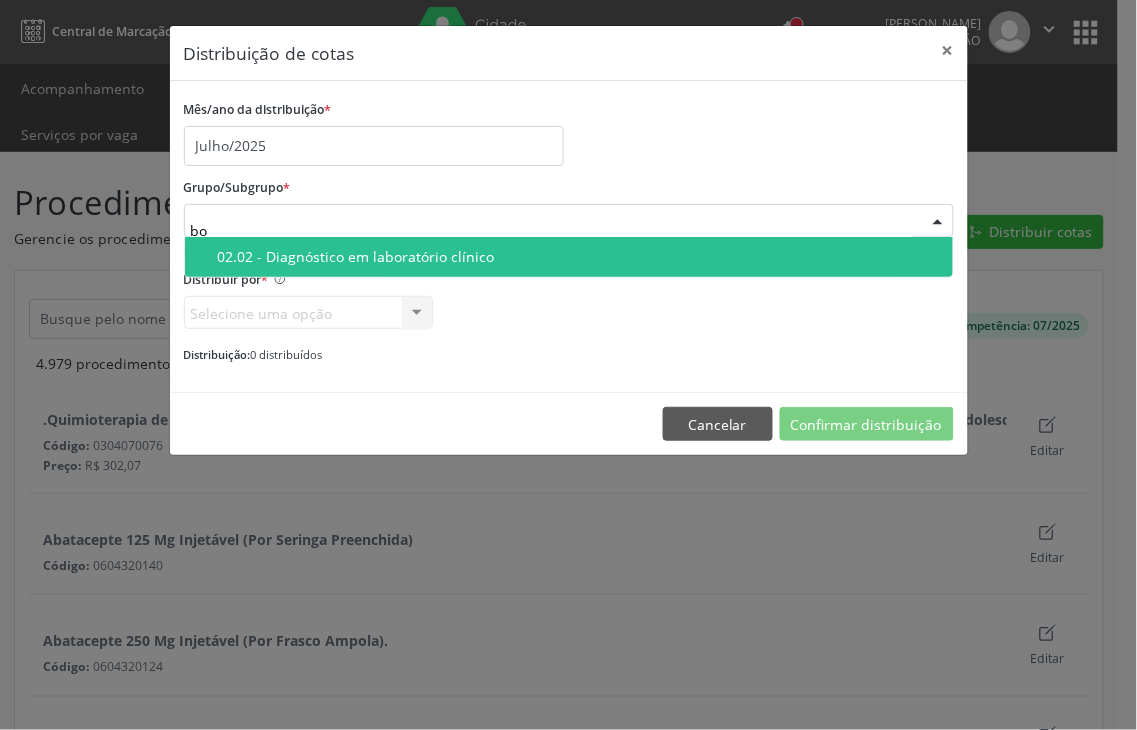 type on "b" 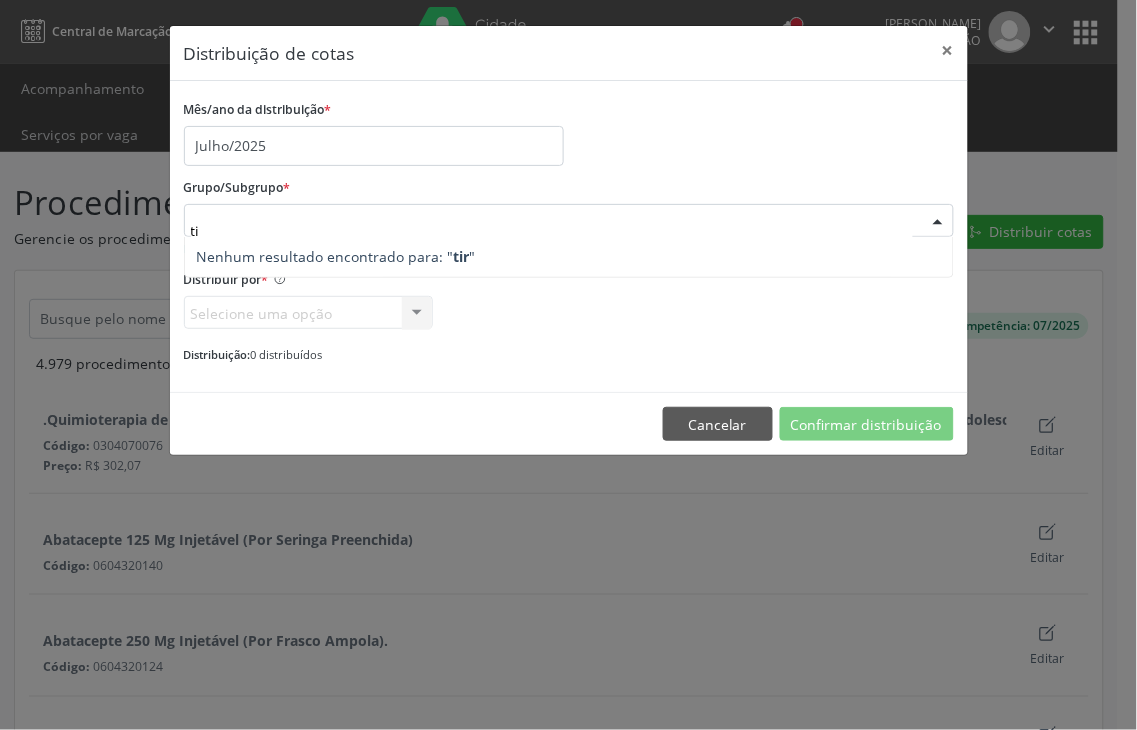 type on "t" 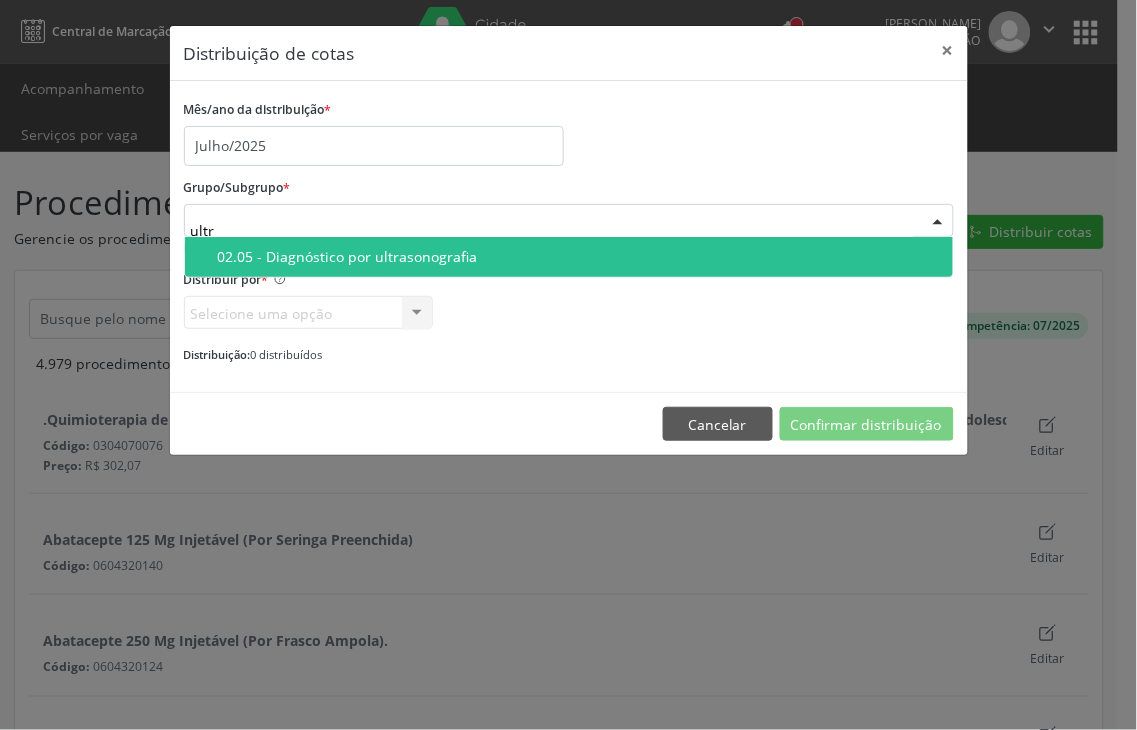type on "ultra" 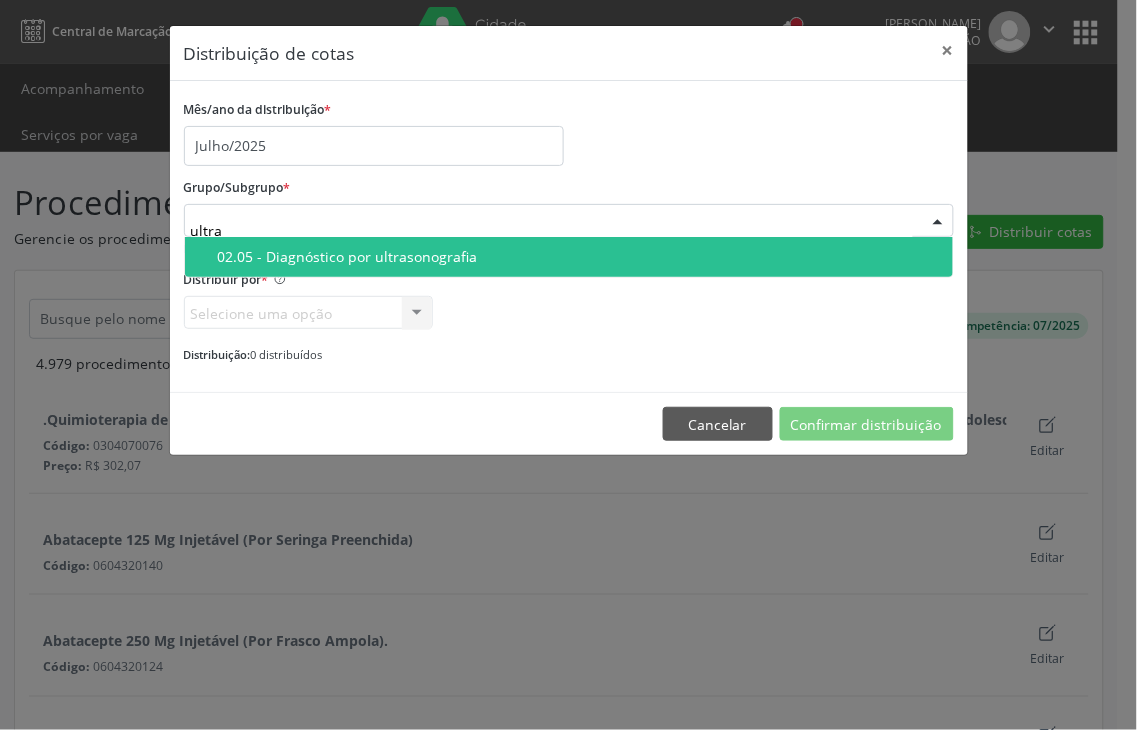 click on "02.05 - Diagnóstico por ultrasonografia" at bounding box center (579, 257) 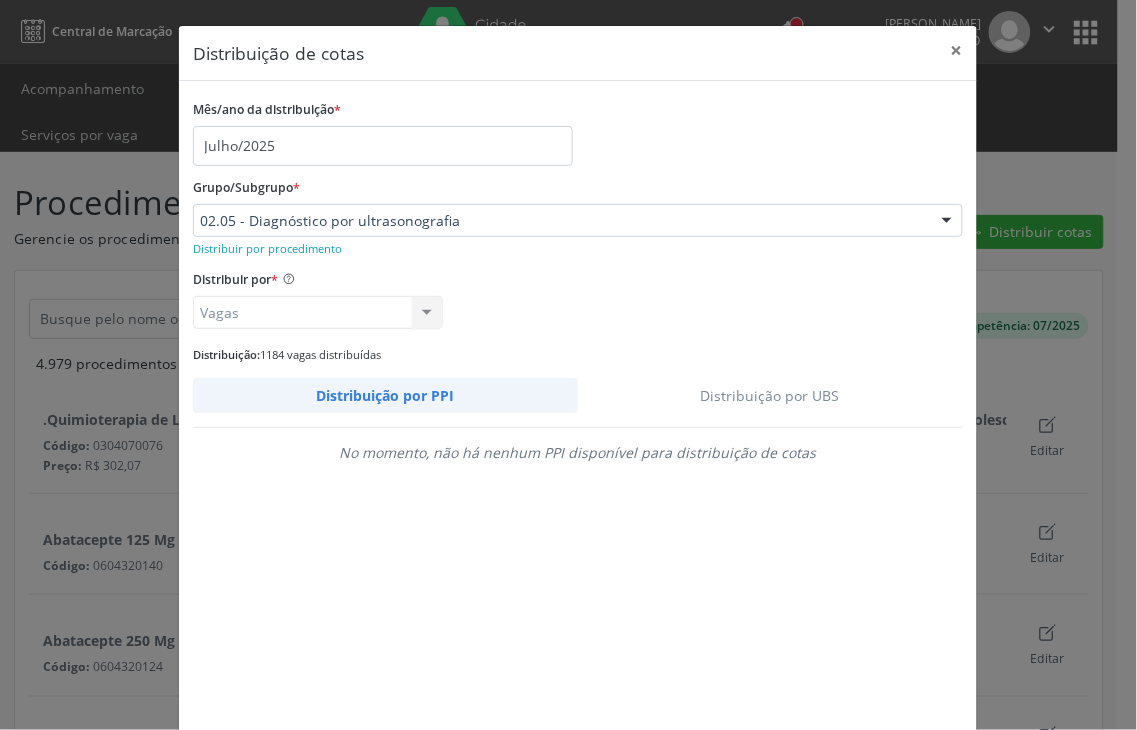 click on "Distribuição por UBS" at bounding box center (771, 395) 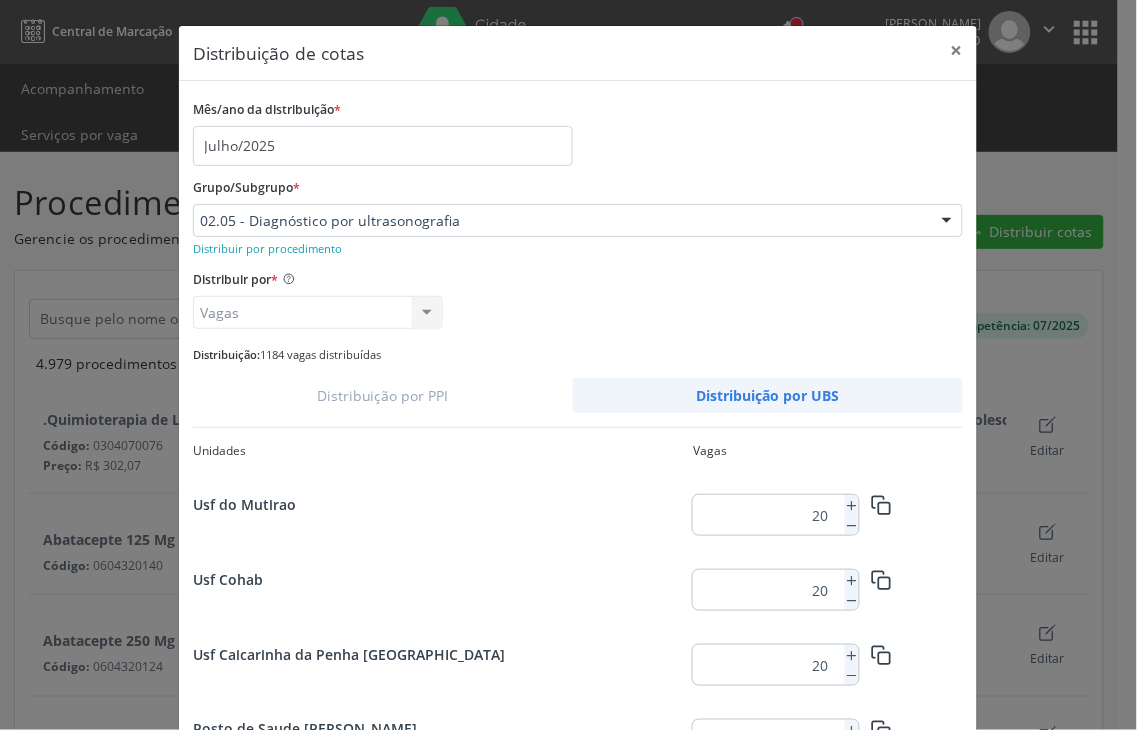 scroll, scrollTop: 198, scrollLeft: 0, axis: vertical 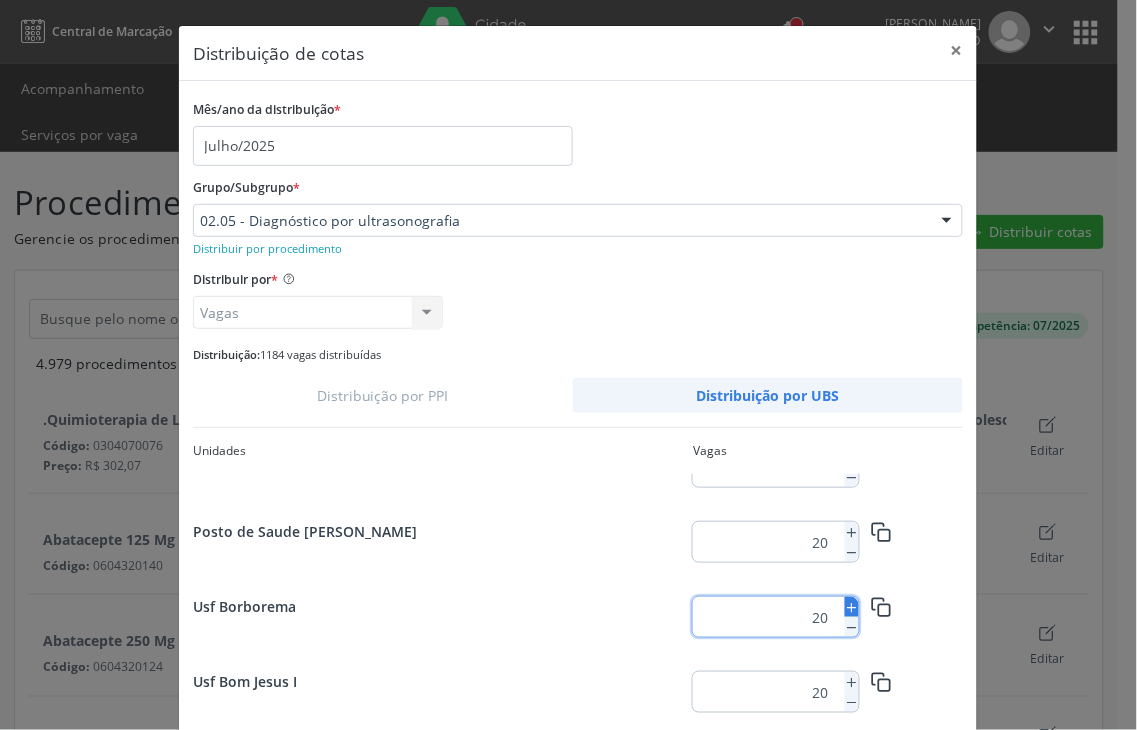 click 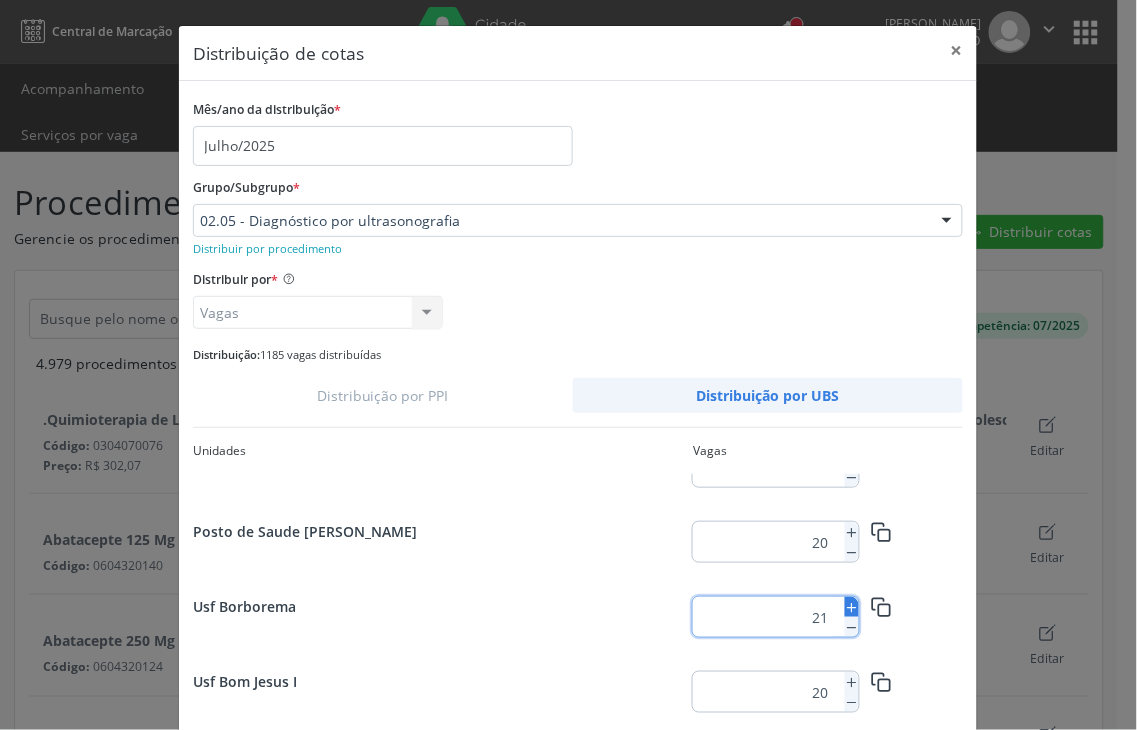 click 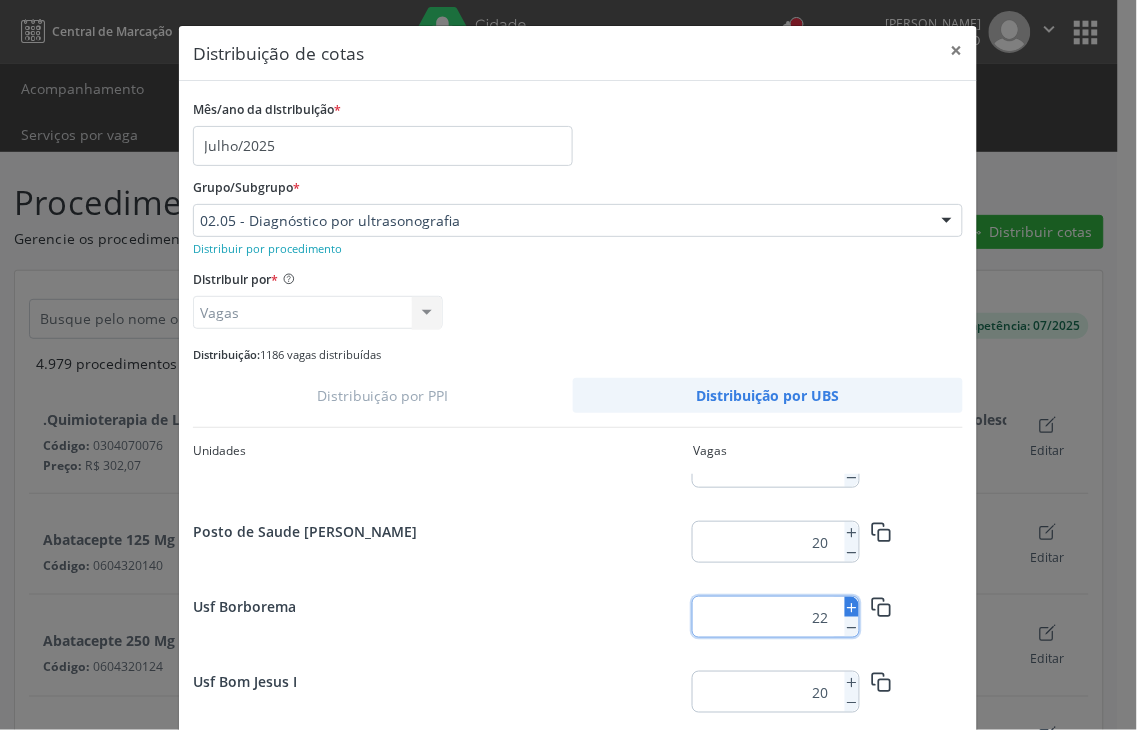 click 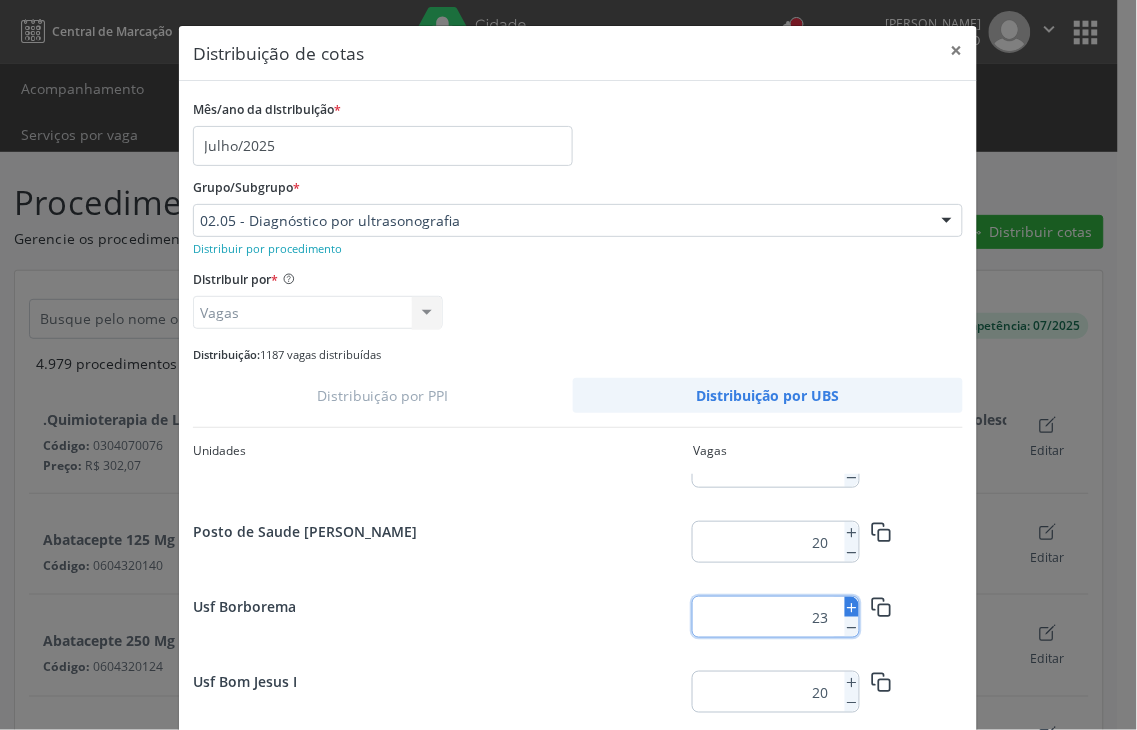click 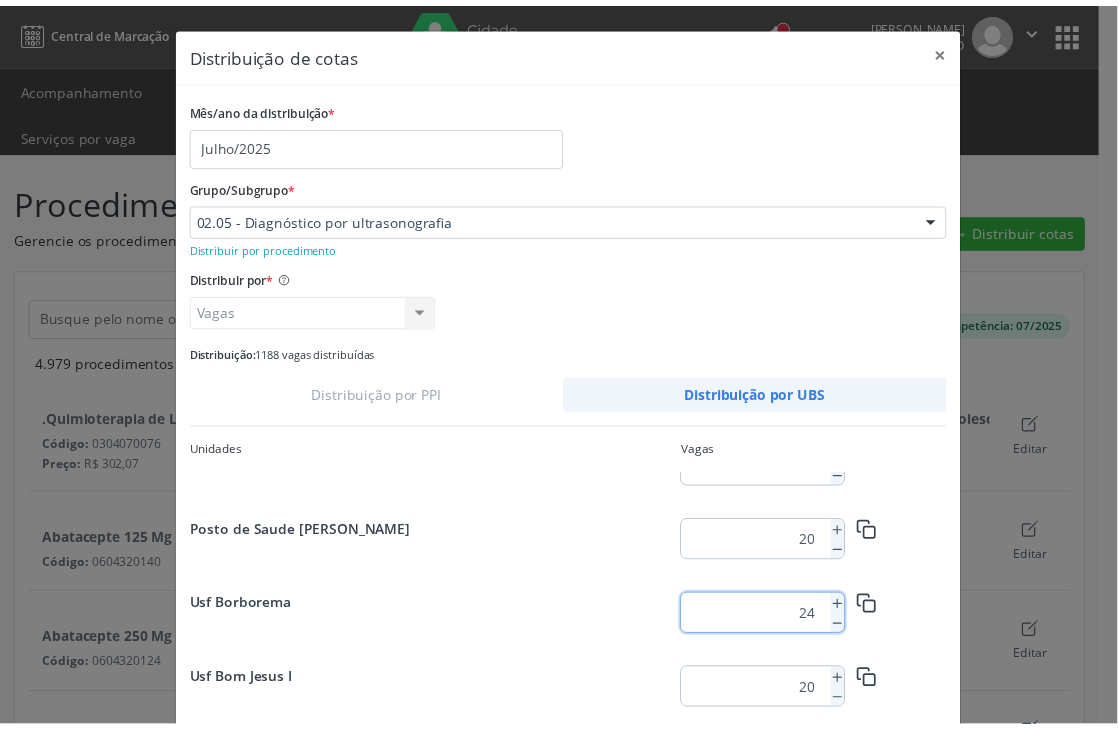 scroll, scrollTop: 110, scrollLeft: 0, axis: vertical 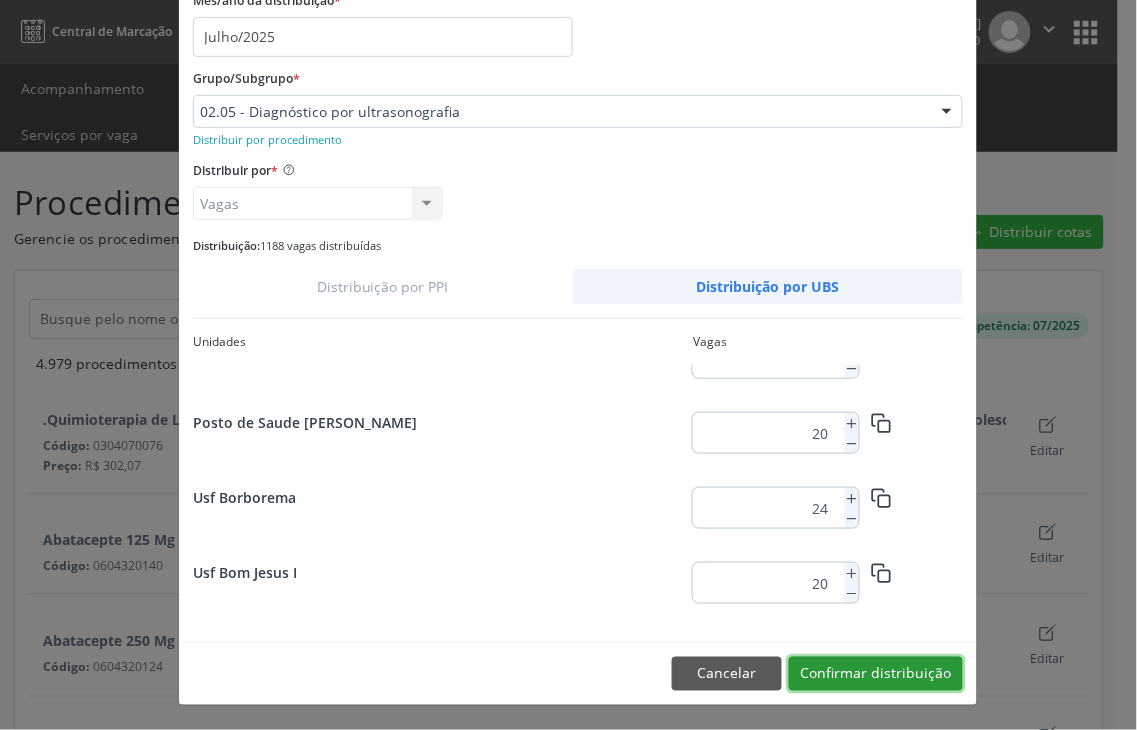 click on "Confirmar distribuição" at bounding box center (876, 674) 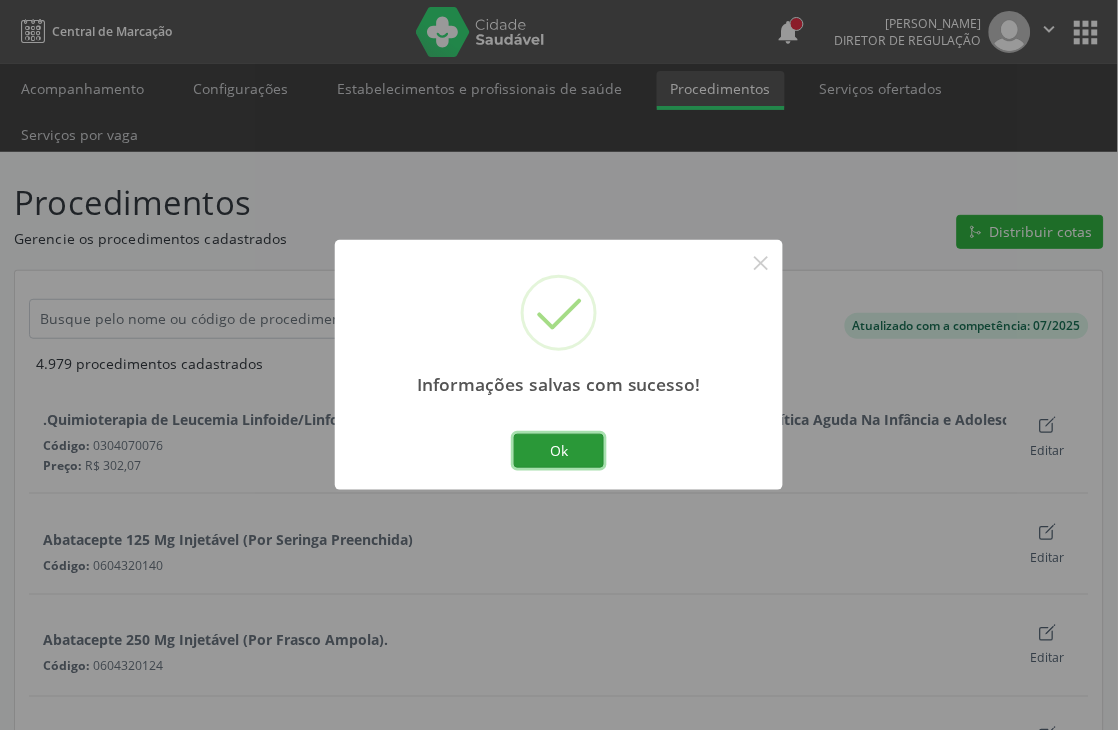 scroll, scrollTop: 0, scrollLeft: 0, axis: both 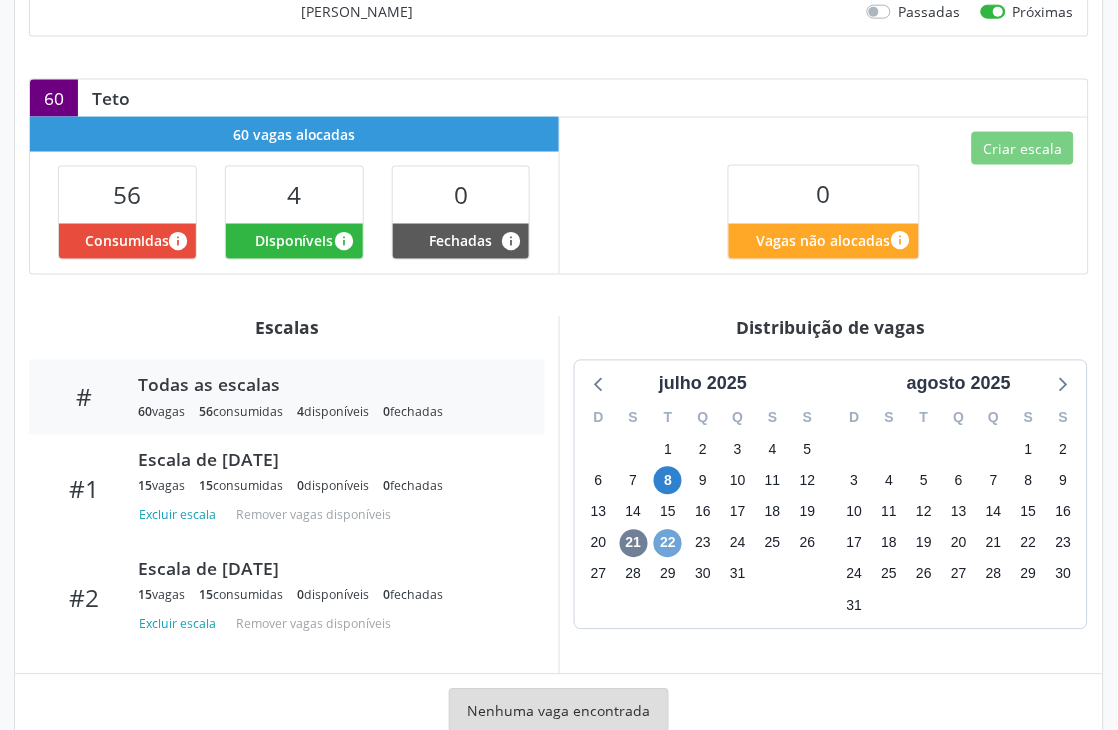 click on "22" at bounding box center [668, 544] 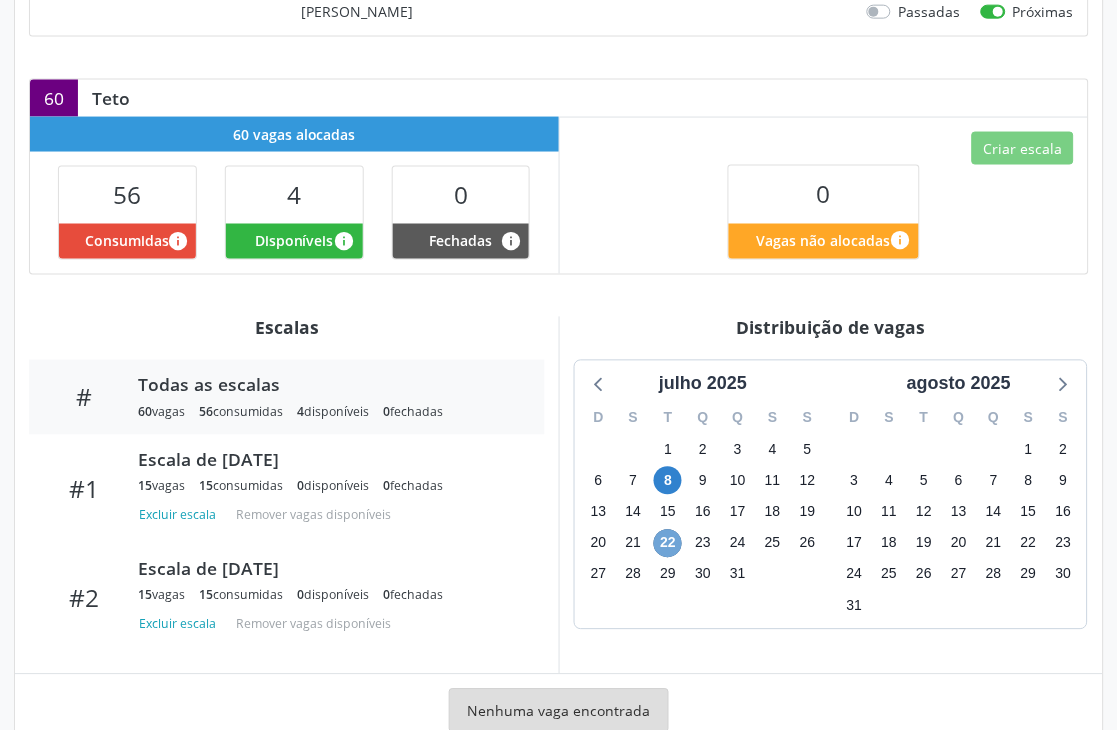 click on "22" at bounding box center [668, 544] 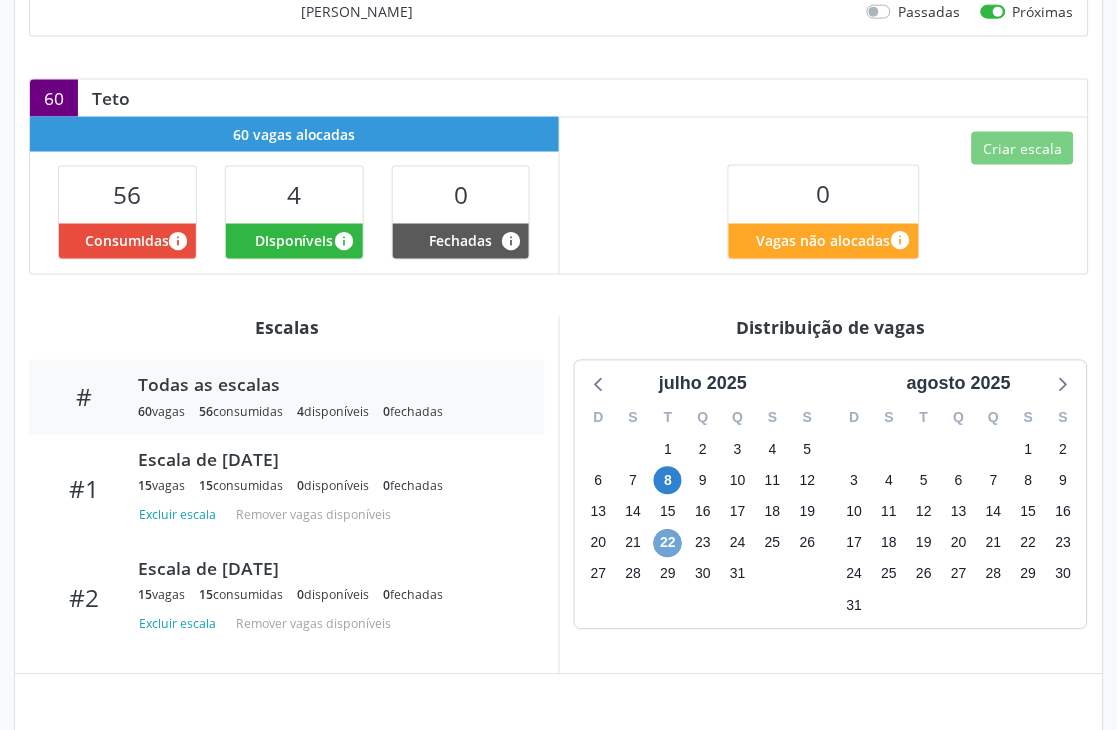 click on "22" at bounding box center [668, 544] 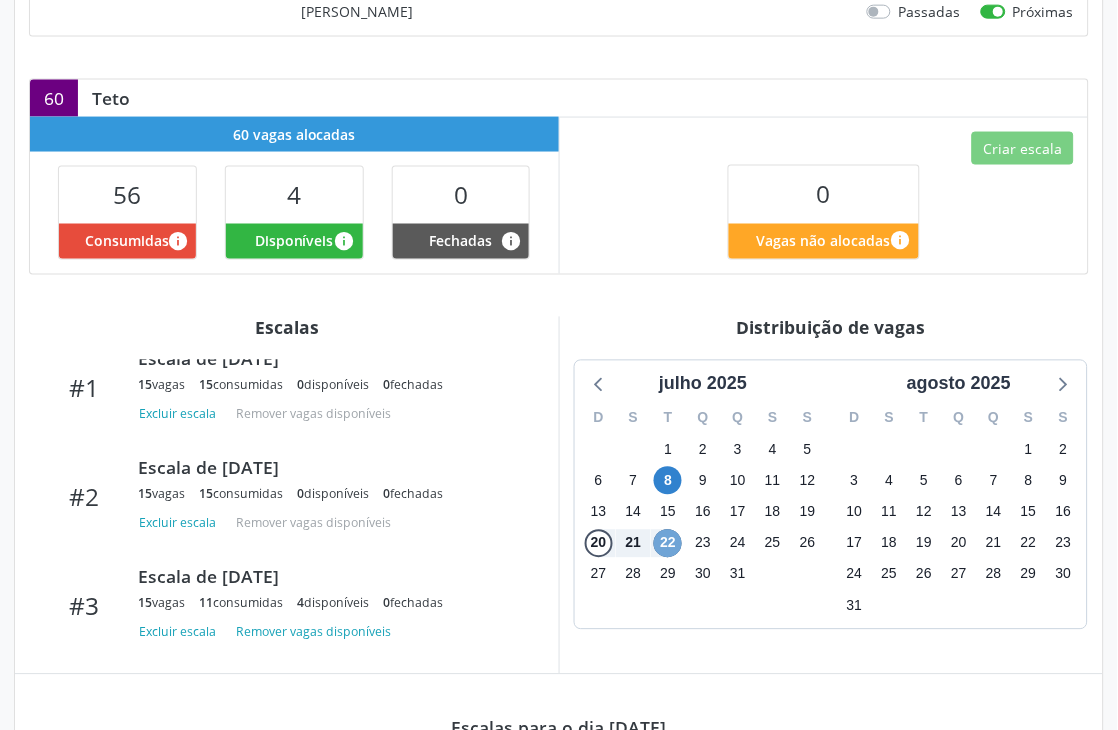 scroll, scrollTop: 0, scrollLeft: 0, axis: both 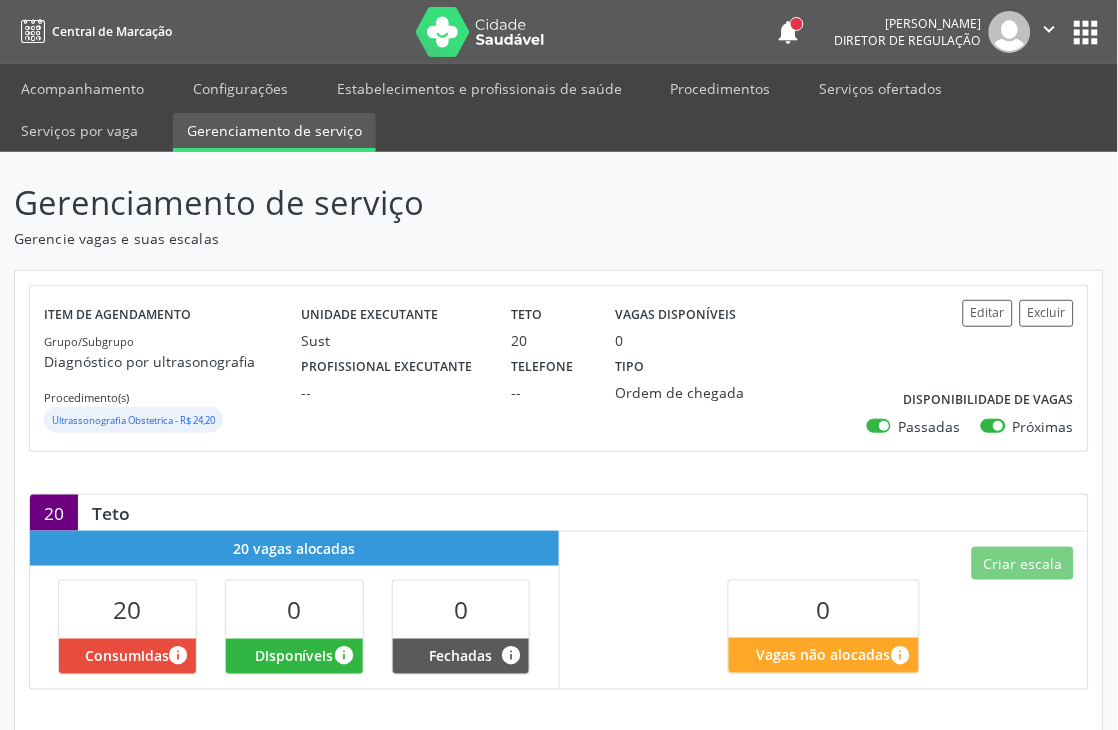 click on "Passadas" at bounding box center (929, 426) 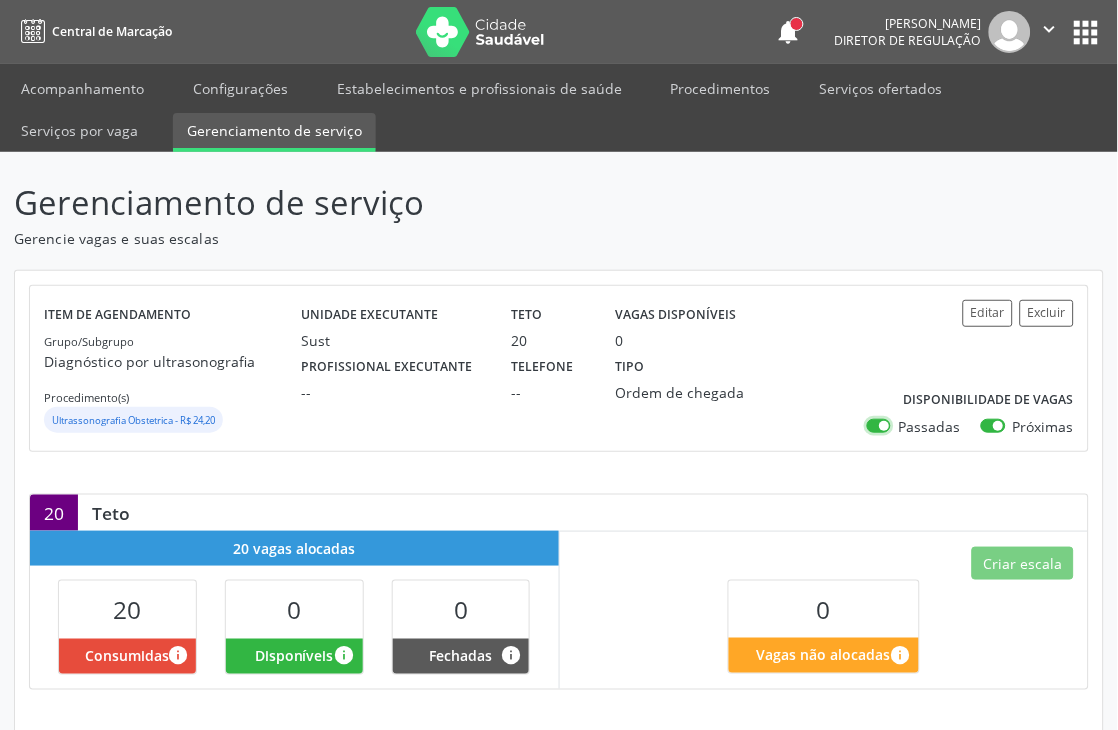 checkbox on "false" 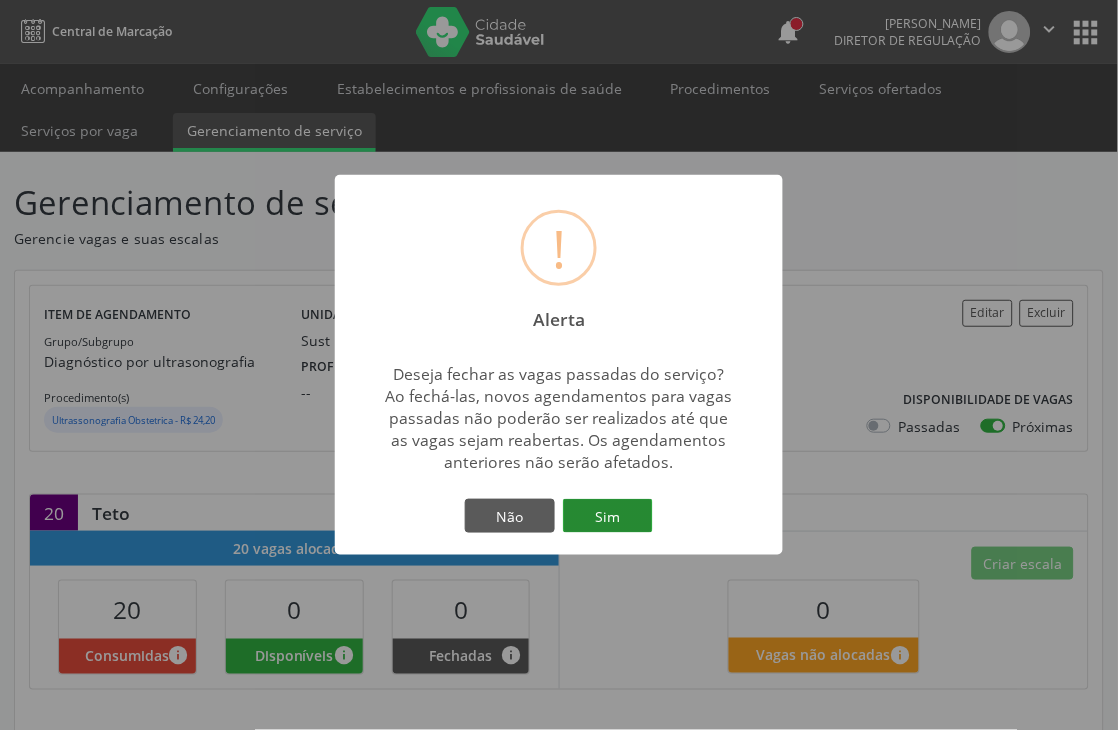 click on "Sim" at bounding box center [608, 516] 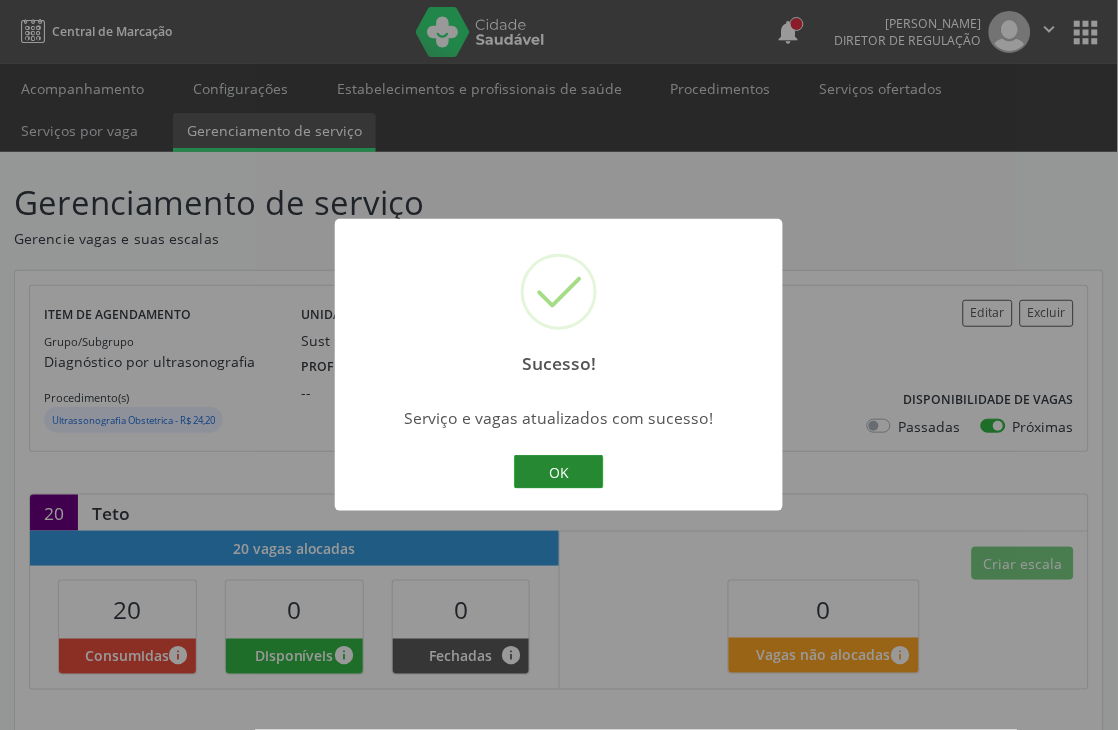 click on "OK" at bounding box center [559, 472] 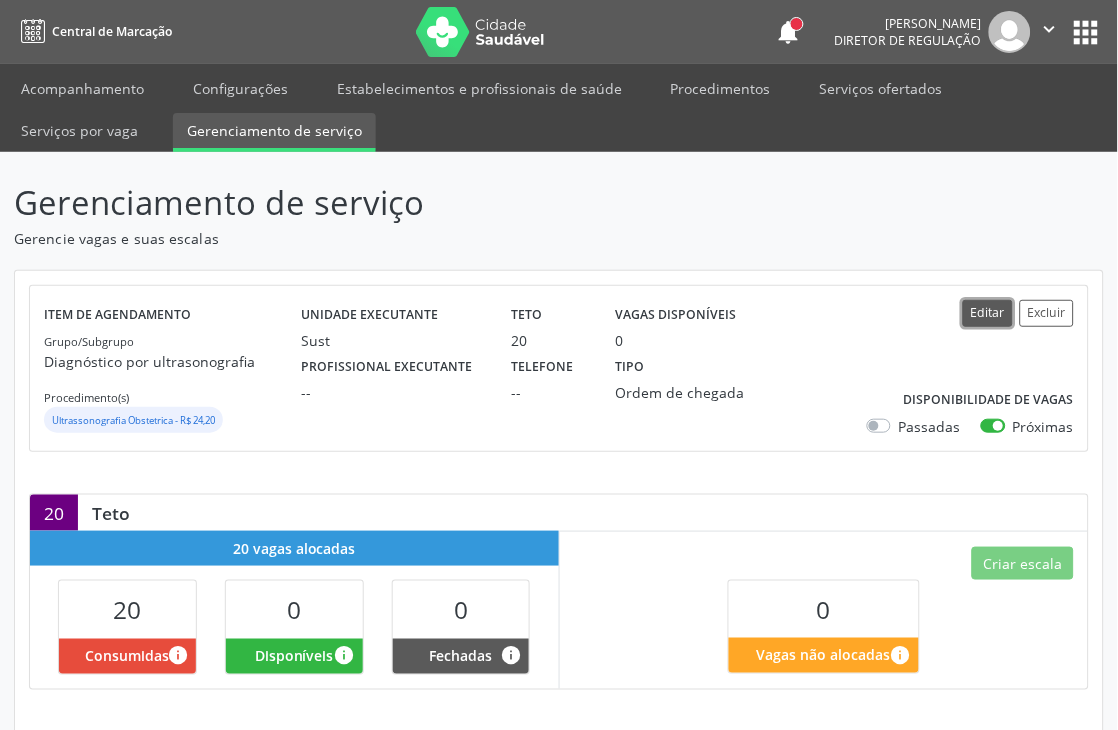 click on "Editar" at bounding box center [988, 313] 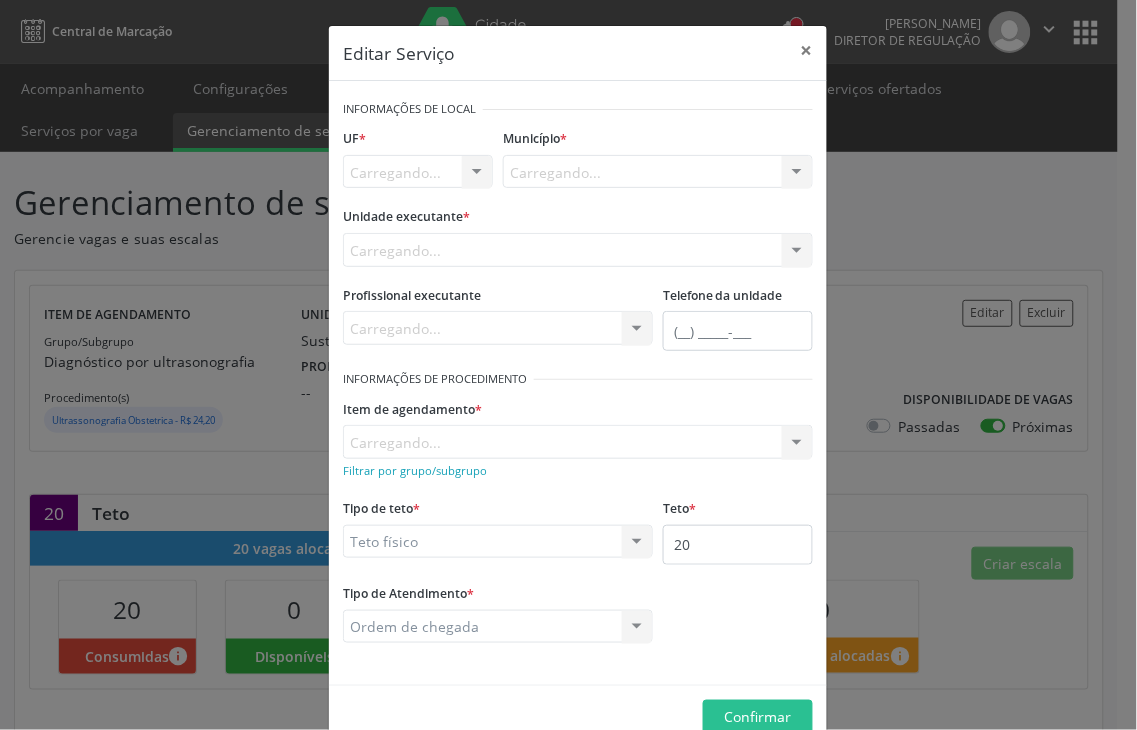 scroll, scrollTop: 0, scrollLeft: 0, axis: both 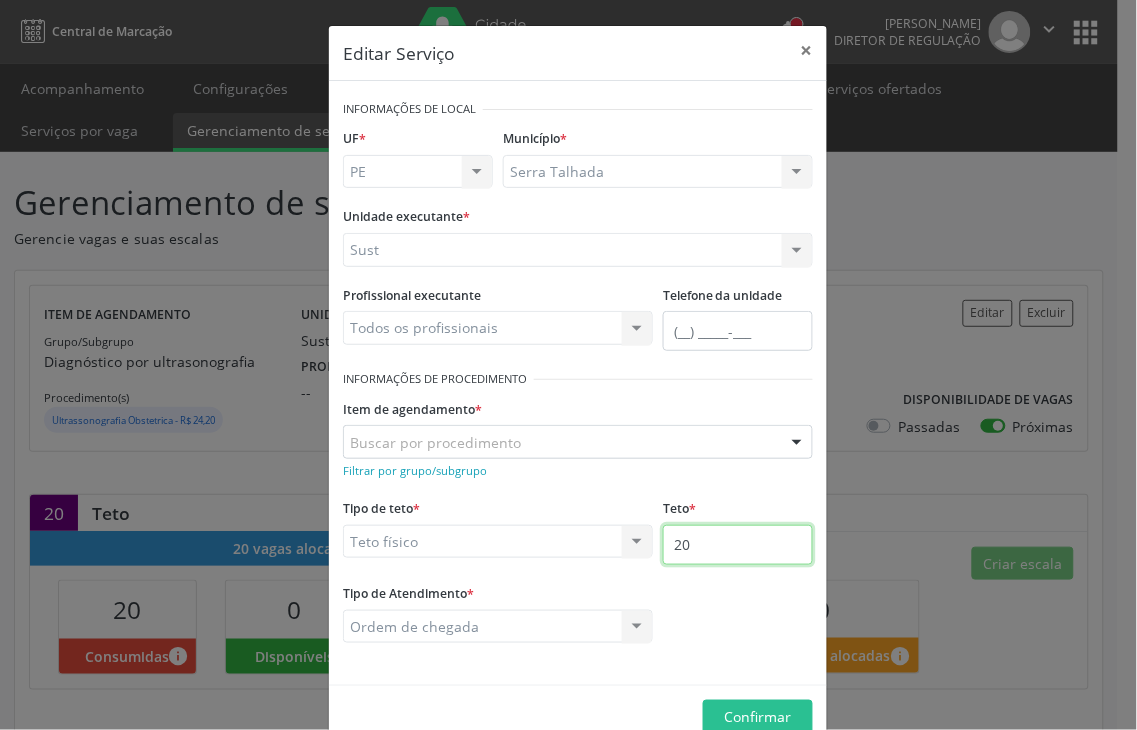 click on "20" at bounding box center [738, 545] 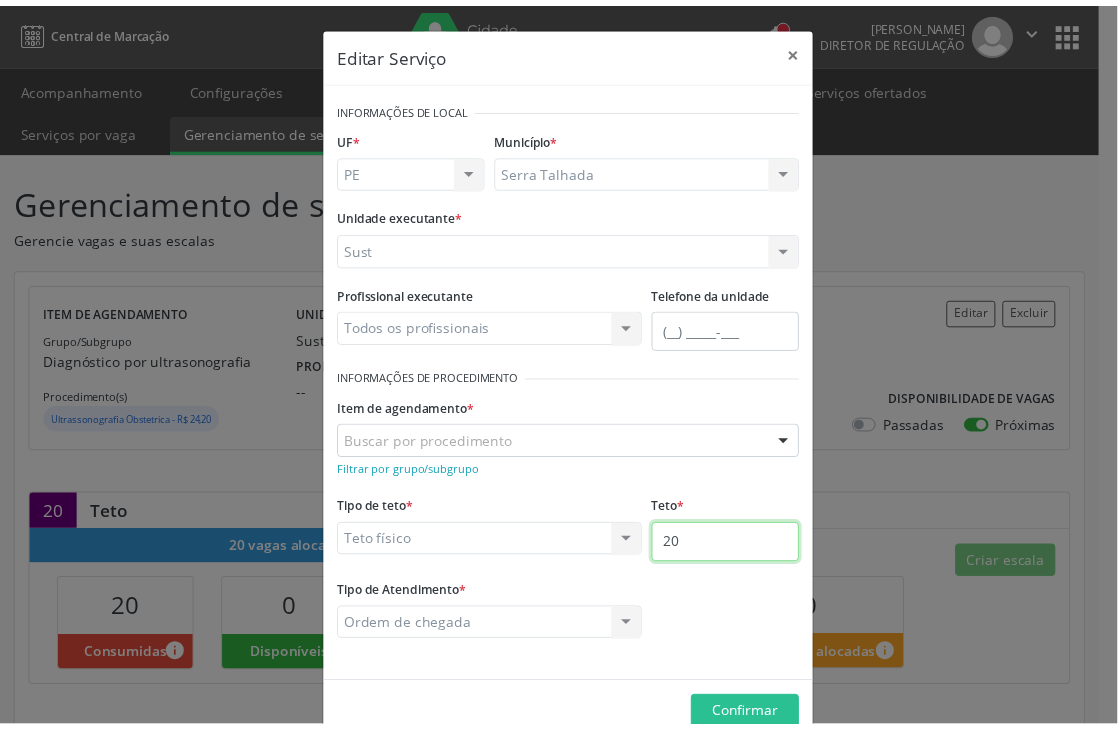 scroll, scrollTop: 43, scrollLeft: 0, axis: vertical 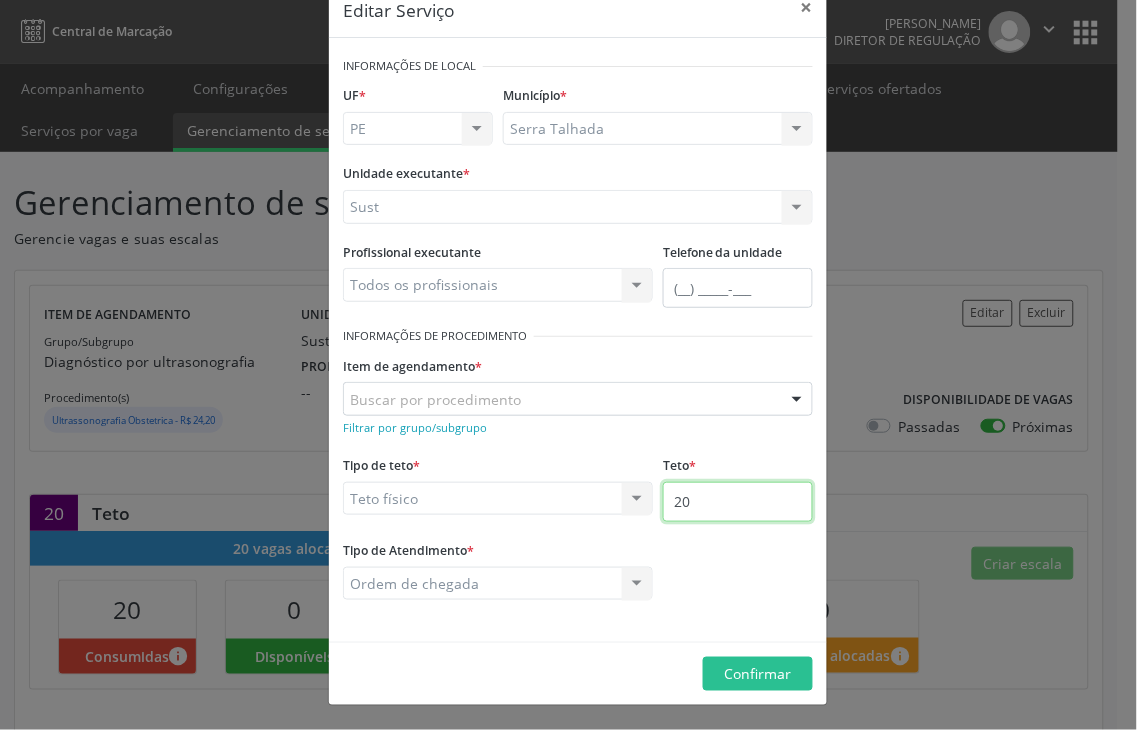 click on "20" at bounding box center [738, 502] 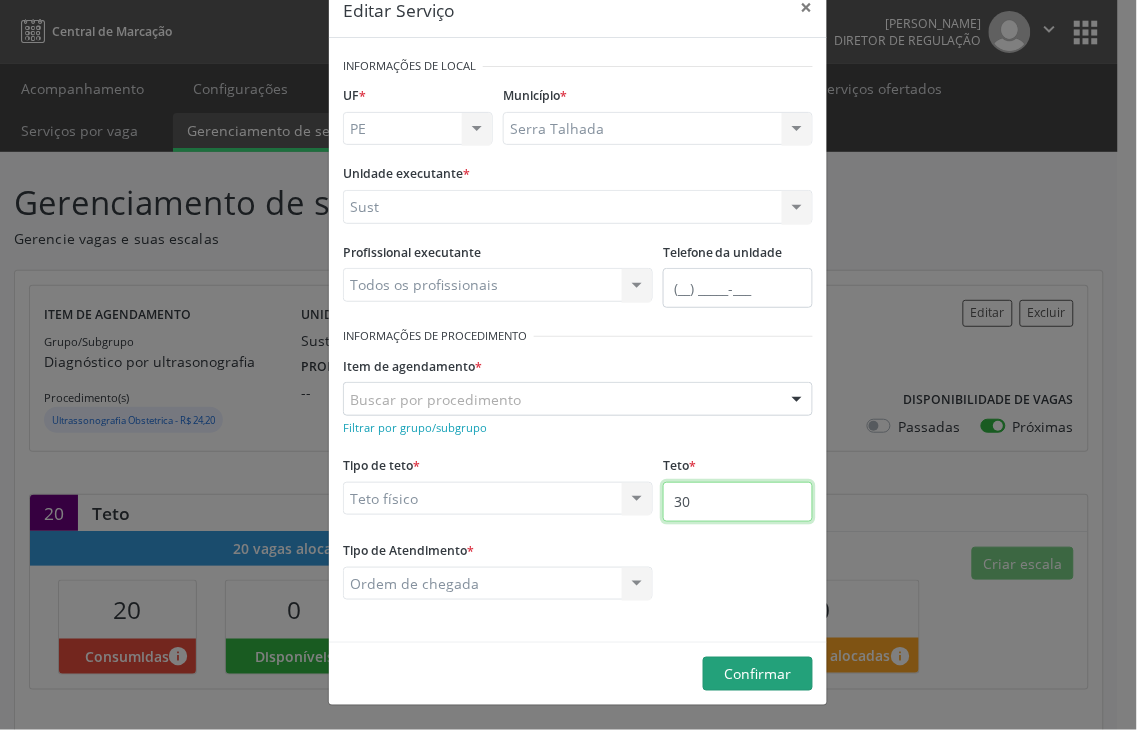 type on "30" 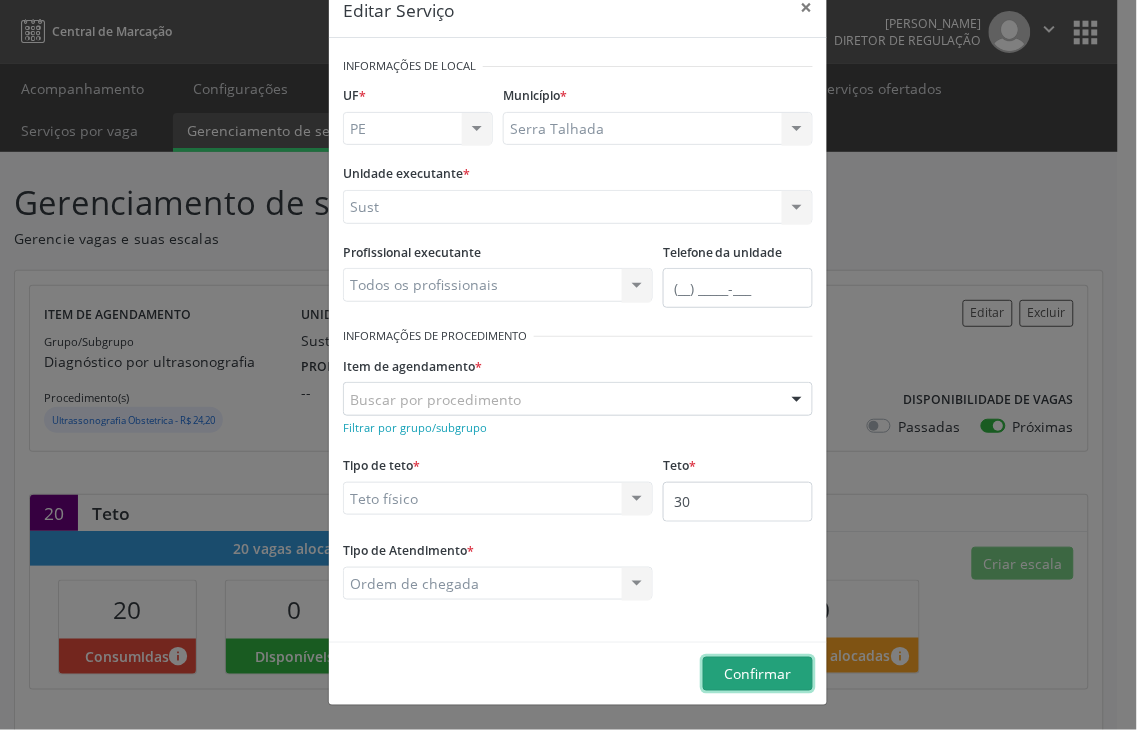 click on "Confirmar" at bounding box center (758, 673) 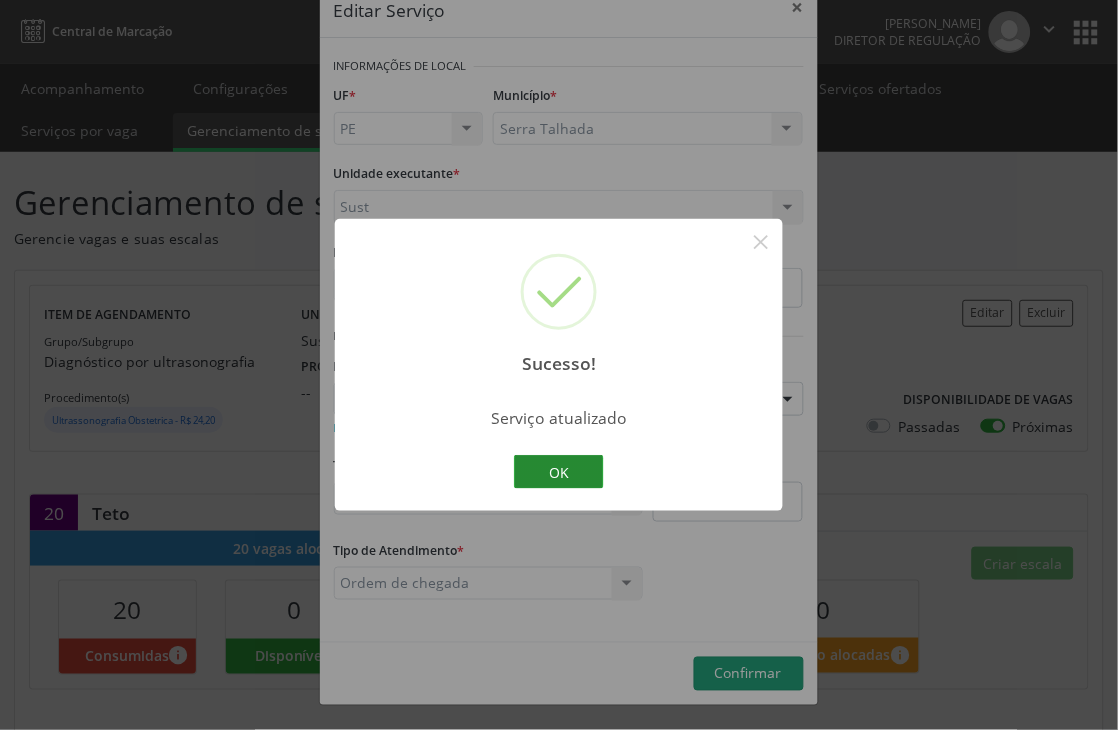 click on "OK" at bounding box center (559, 472) 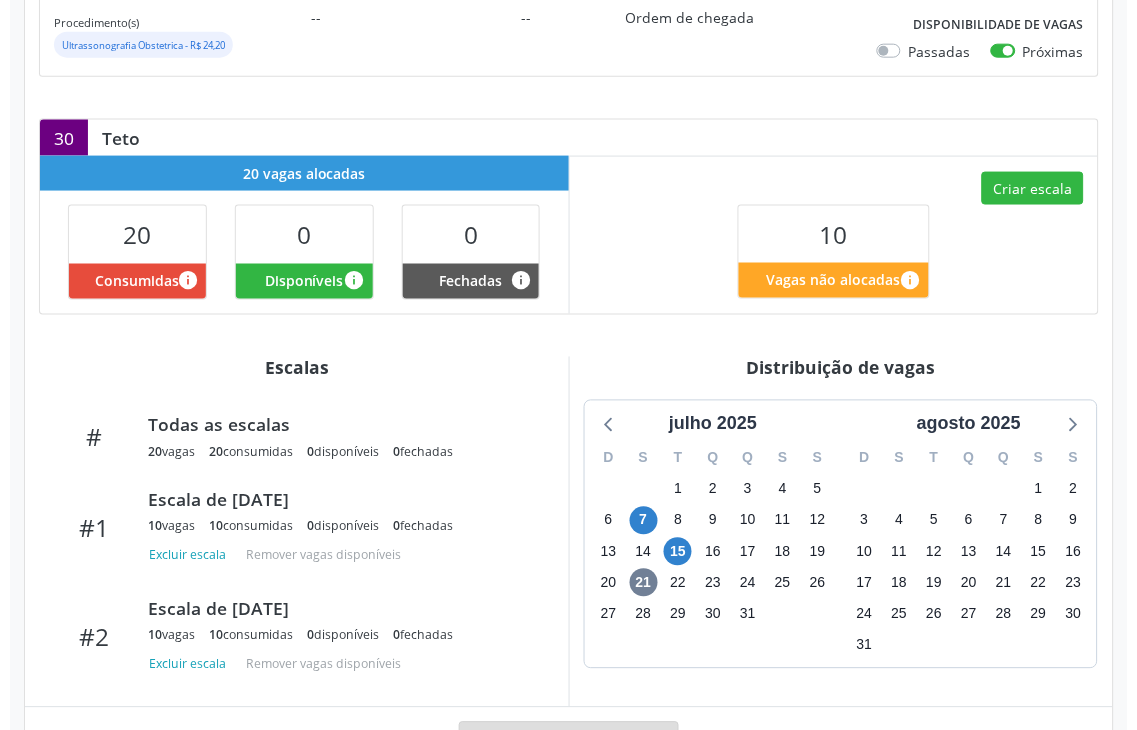 scroll, scrollTop: 444, scrollLeft: 0, axis: vertical 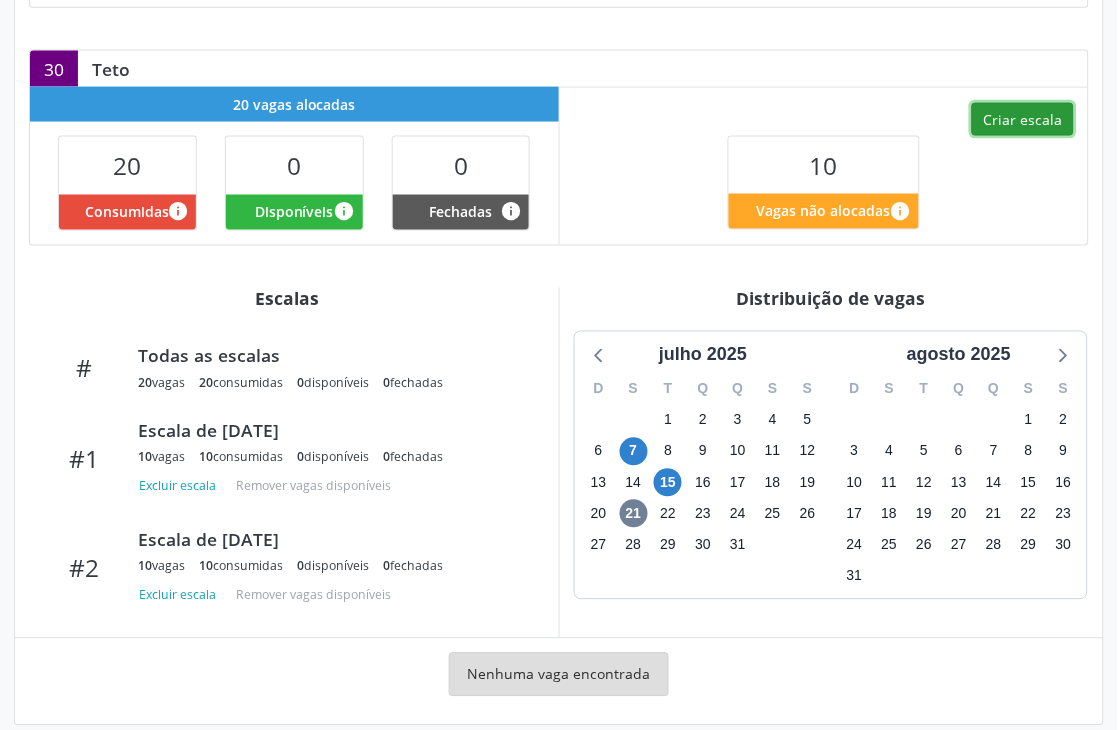click on "Criar escala" at bounding box center [1023, 120] 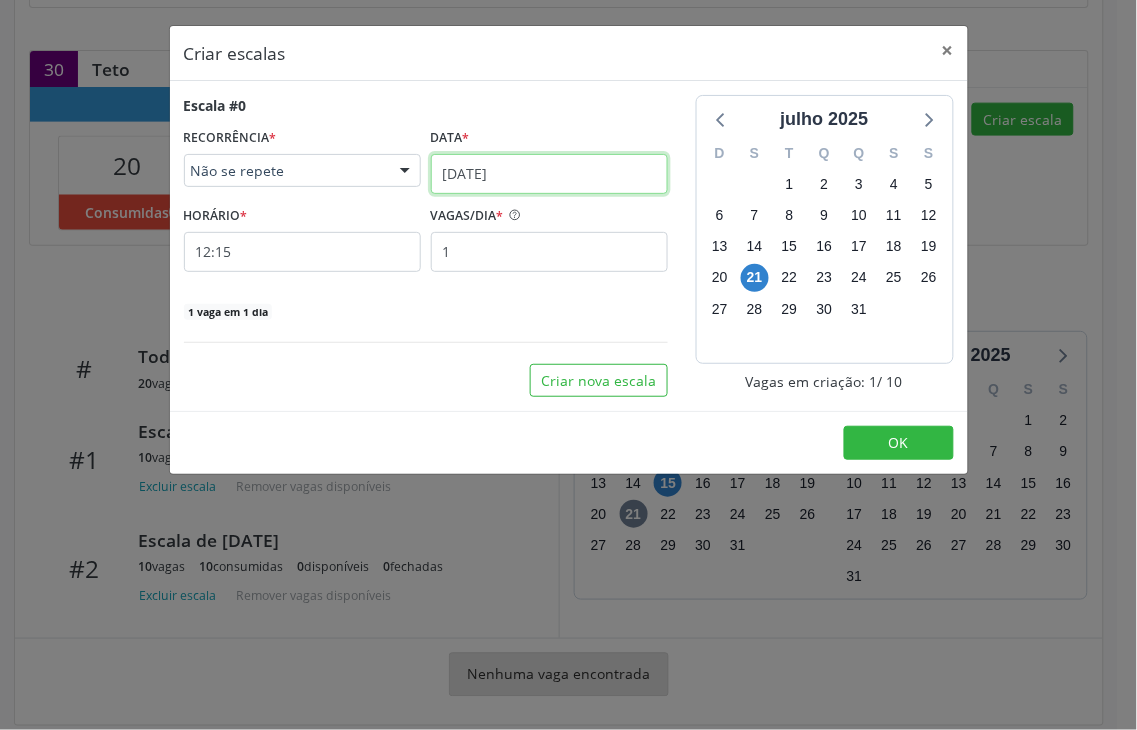 click on "2[DATE]" at bounding box center (549, 174) 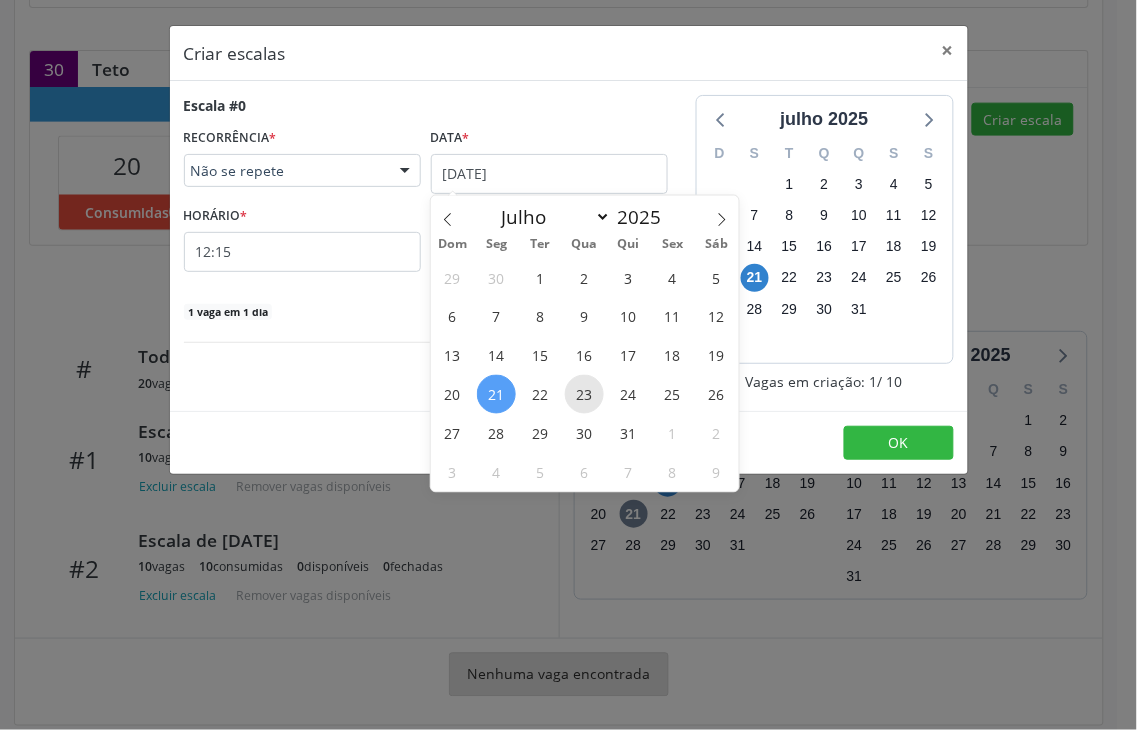 click on "23" at bounding box center (584, 394) 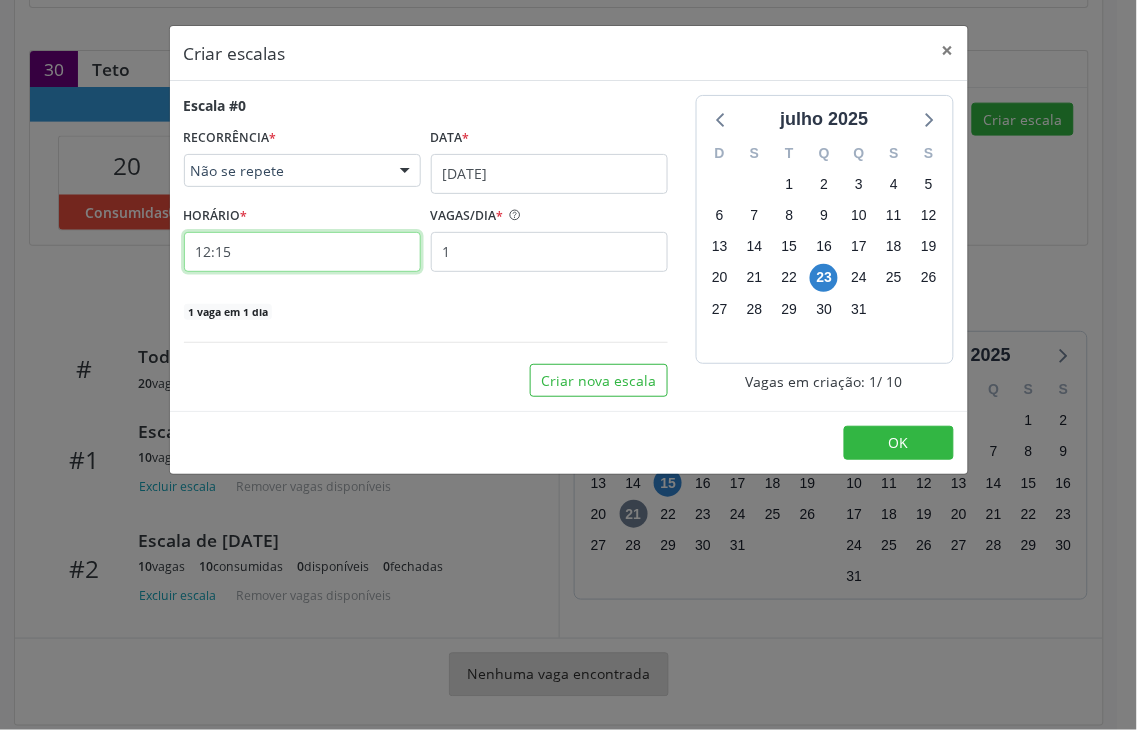 click on "12:15" at bounding box center [302, 252] 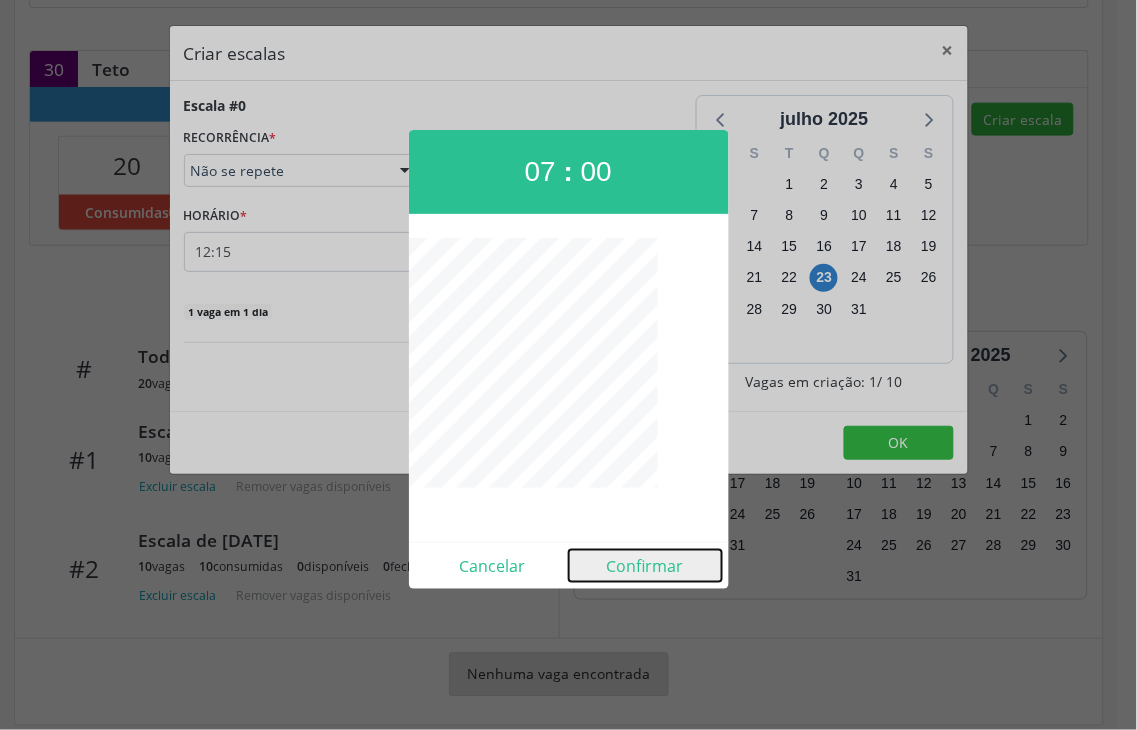 click on "Confirmar" at bounding box center (645, 566) 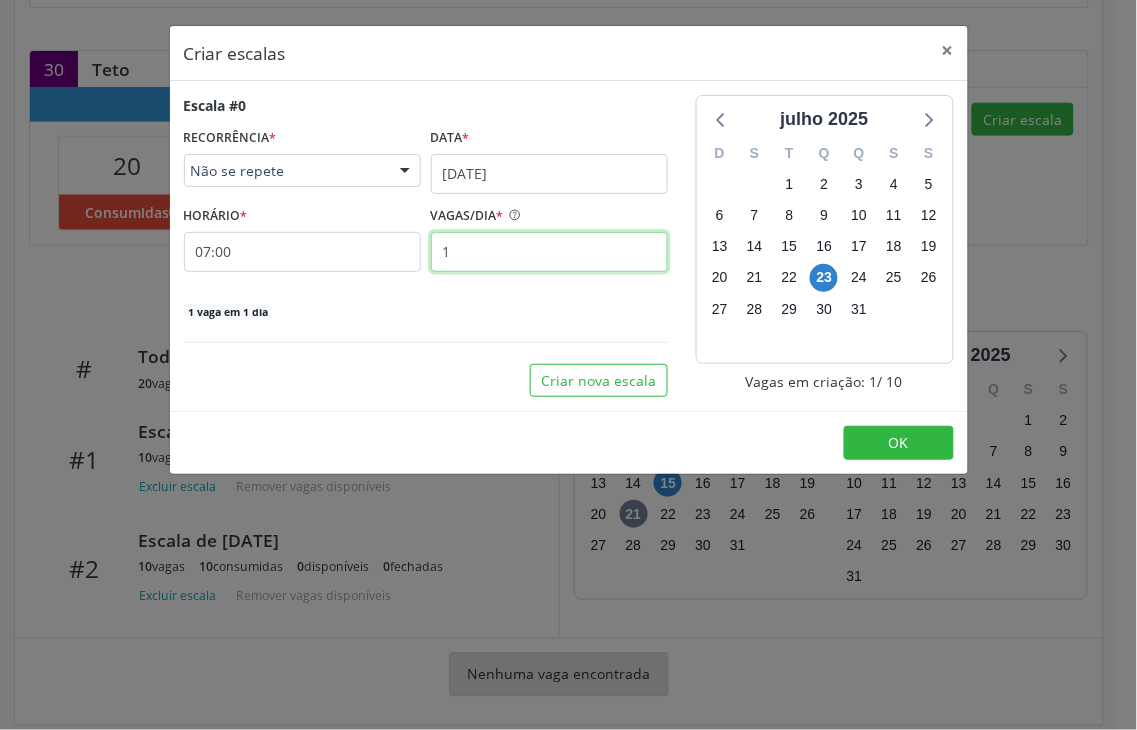 click on "1" at bounding box center [549, 252] 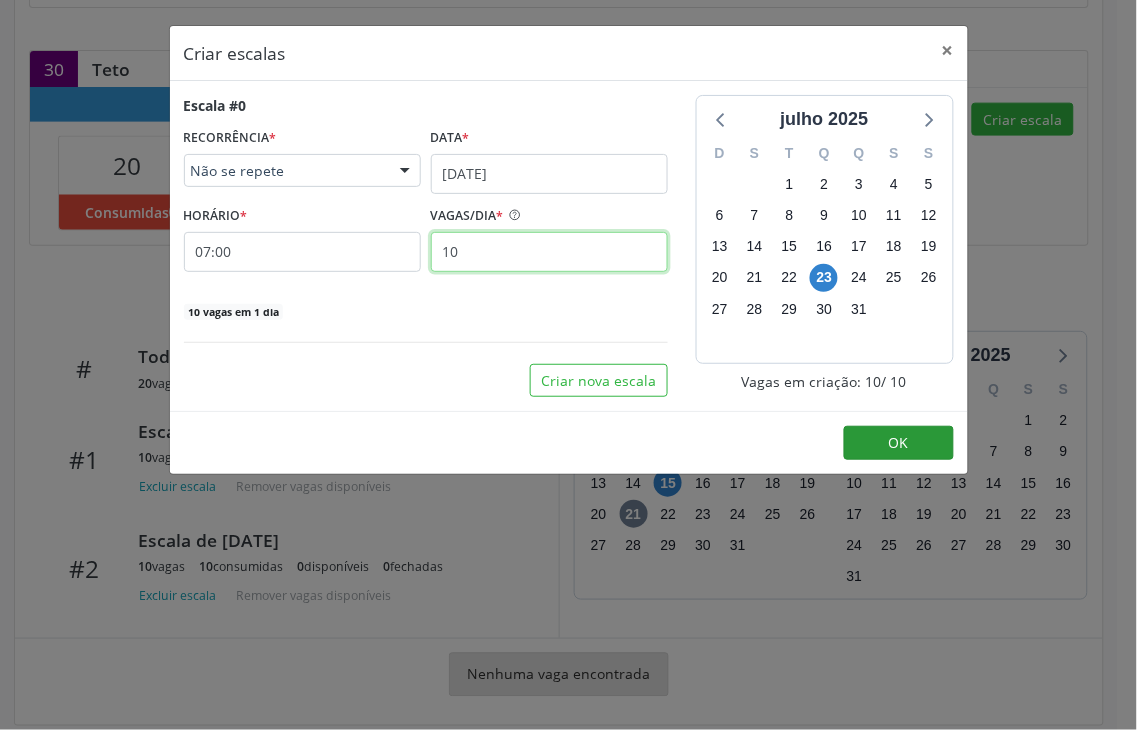 type on "10" 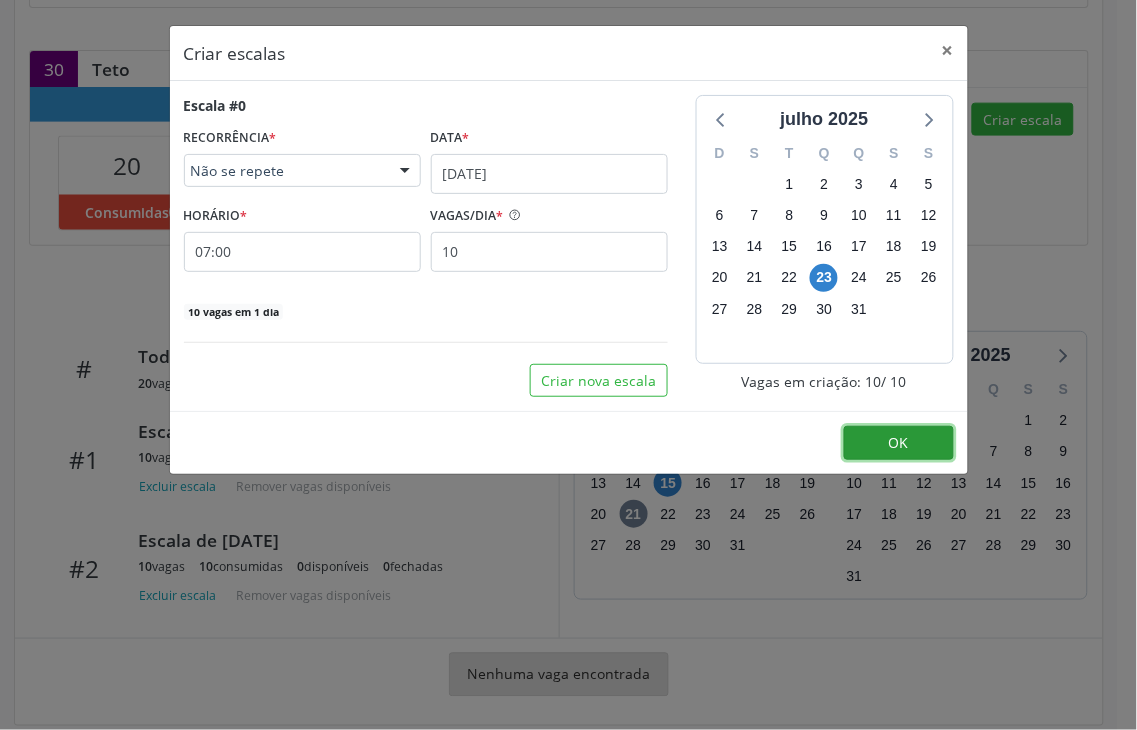 click on "OK" at bounding box center [899, 443] 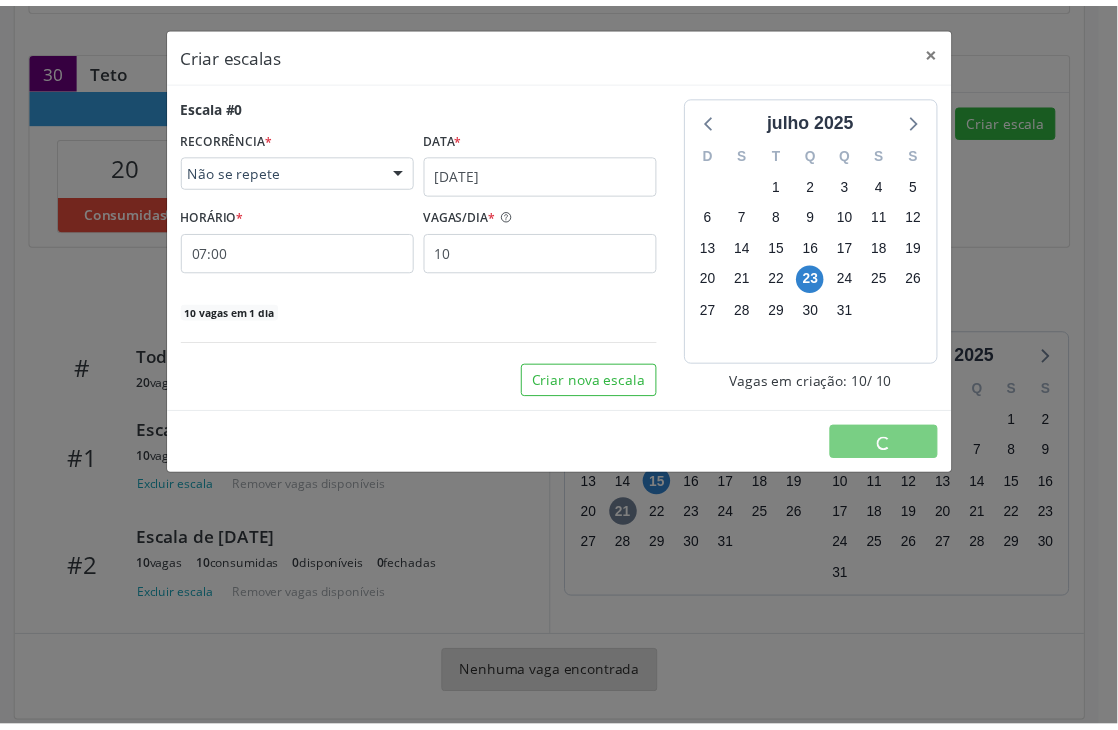 scroll, scrollTop: 0, scrollLeft: 0, axis: both 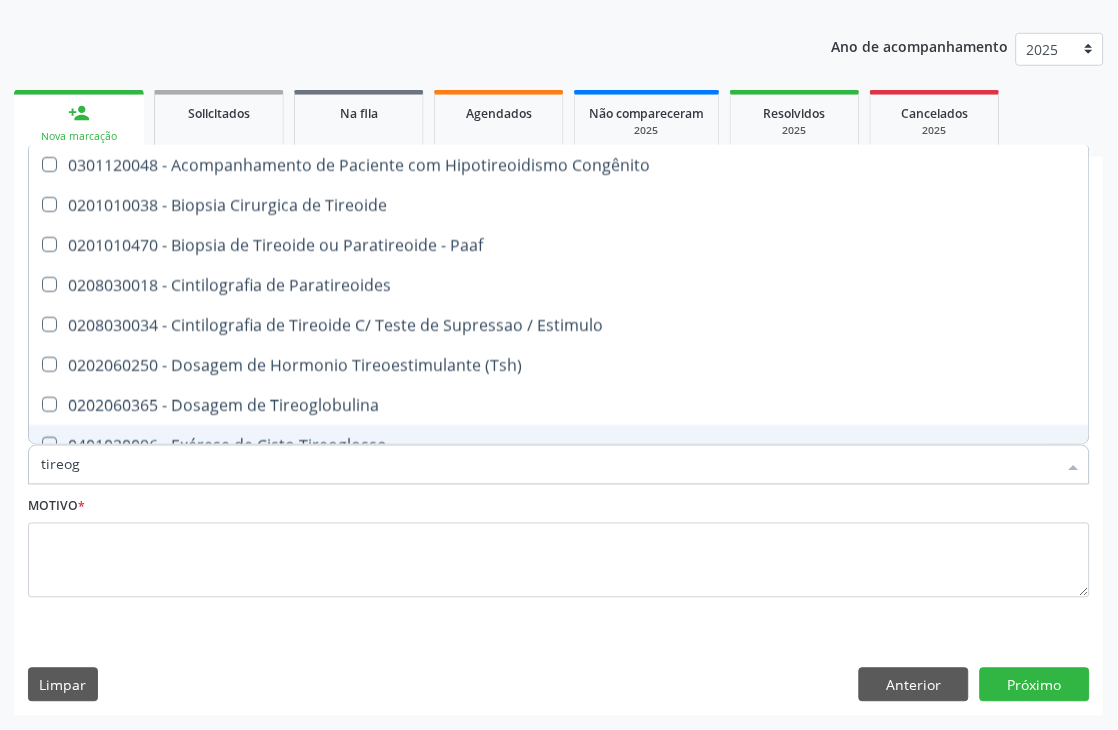 type on "tireogl" 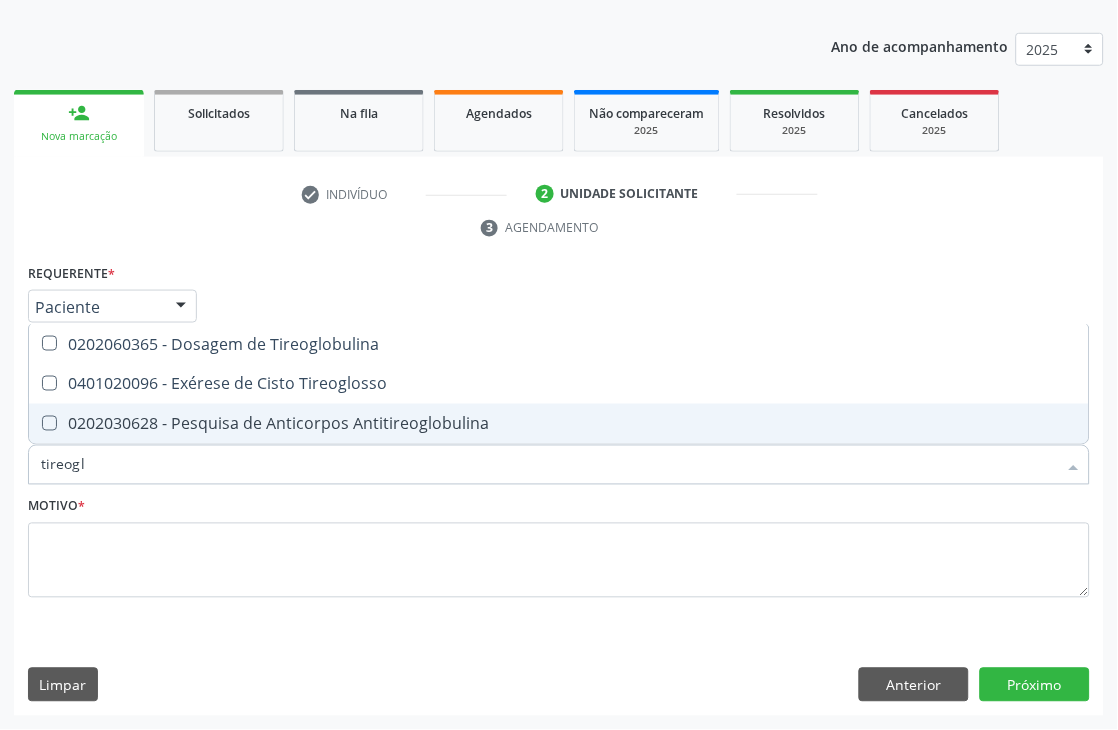 click on "0202030628 - Pesquisa de Anticorpos Antitireoglobulina" at bounding box center [559, 424] 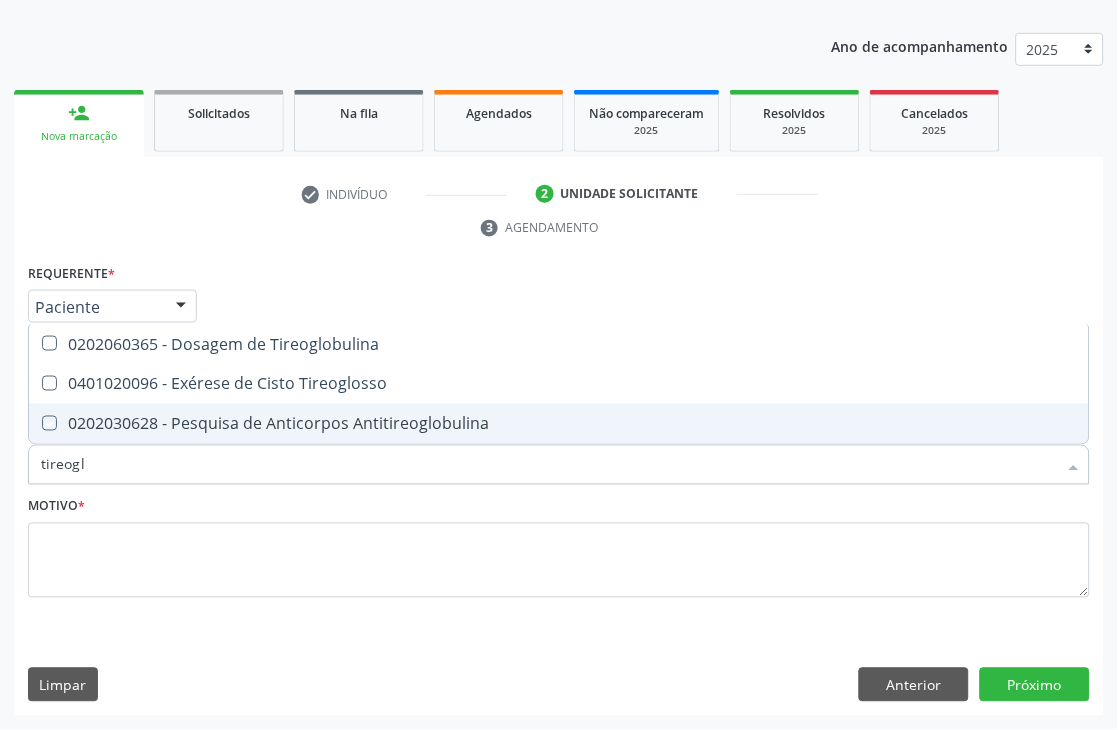 checkbox on "true" 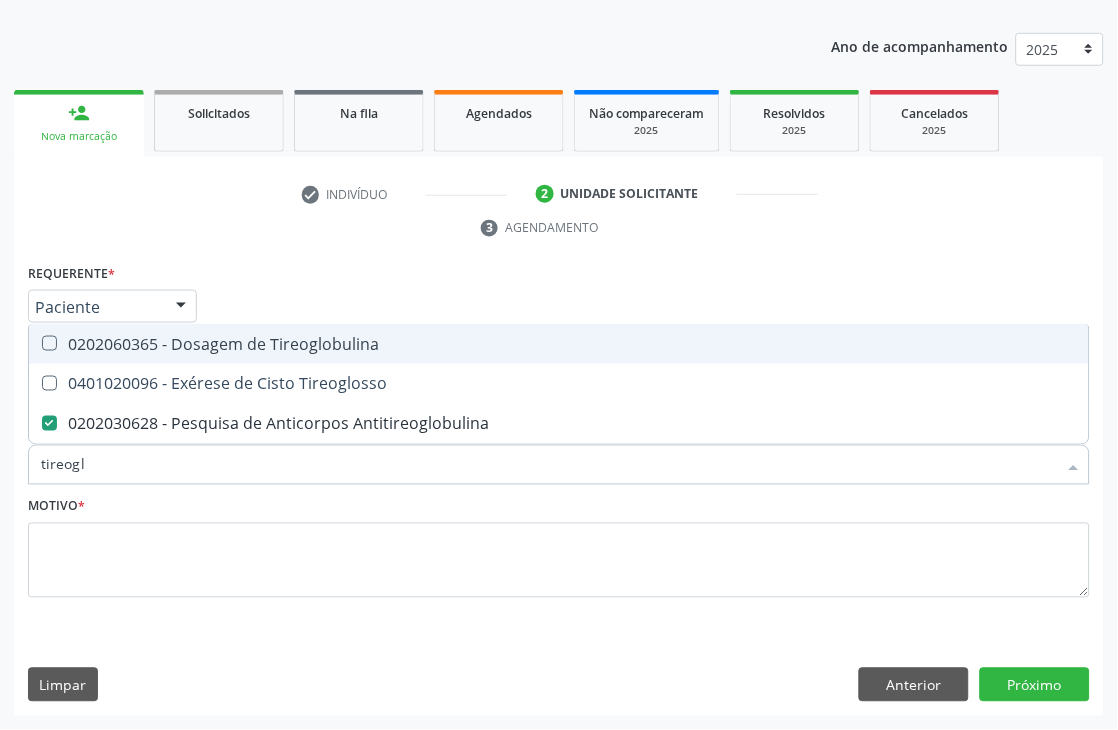 click on "0202060365 - Dosagem de Tireoglobulina" at bounding box center [559, 344] 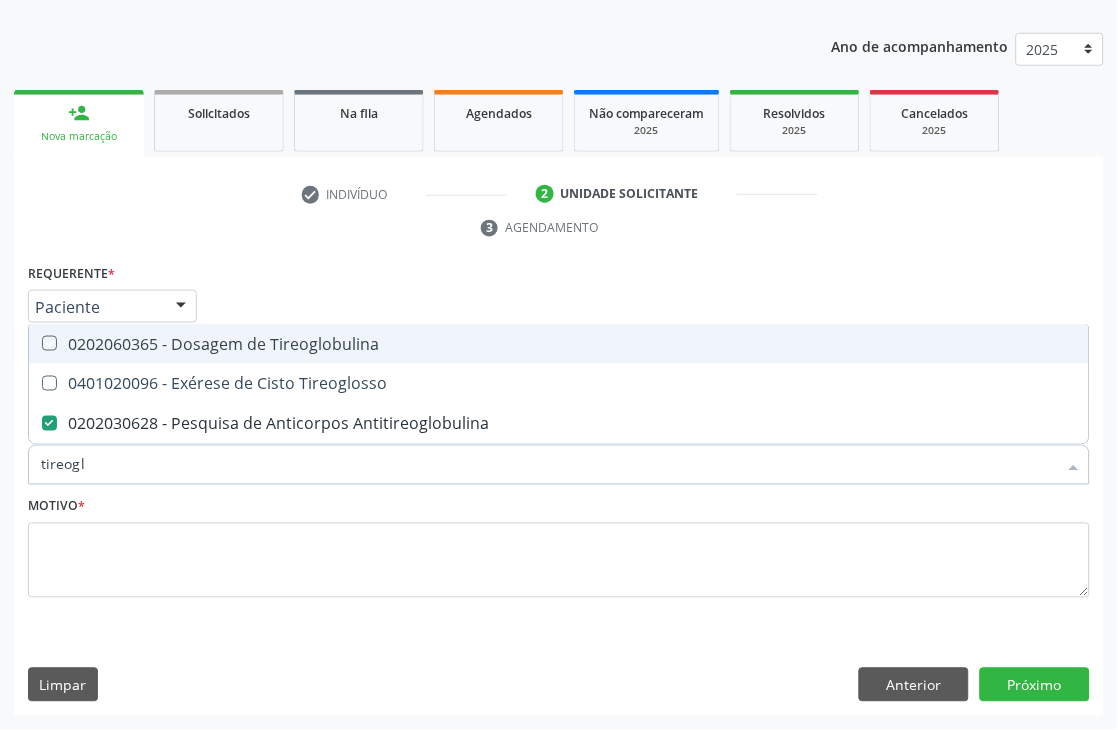 checkbox on "true" 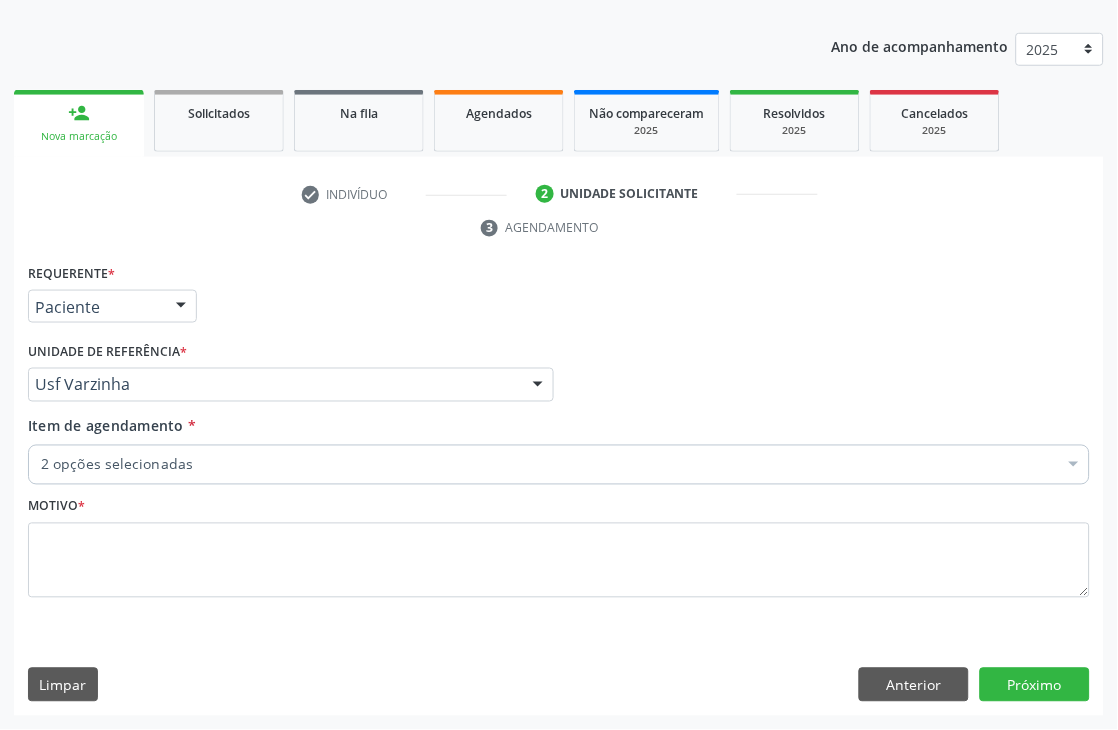 checkbox on "true" 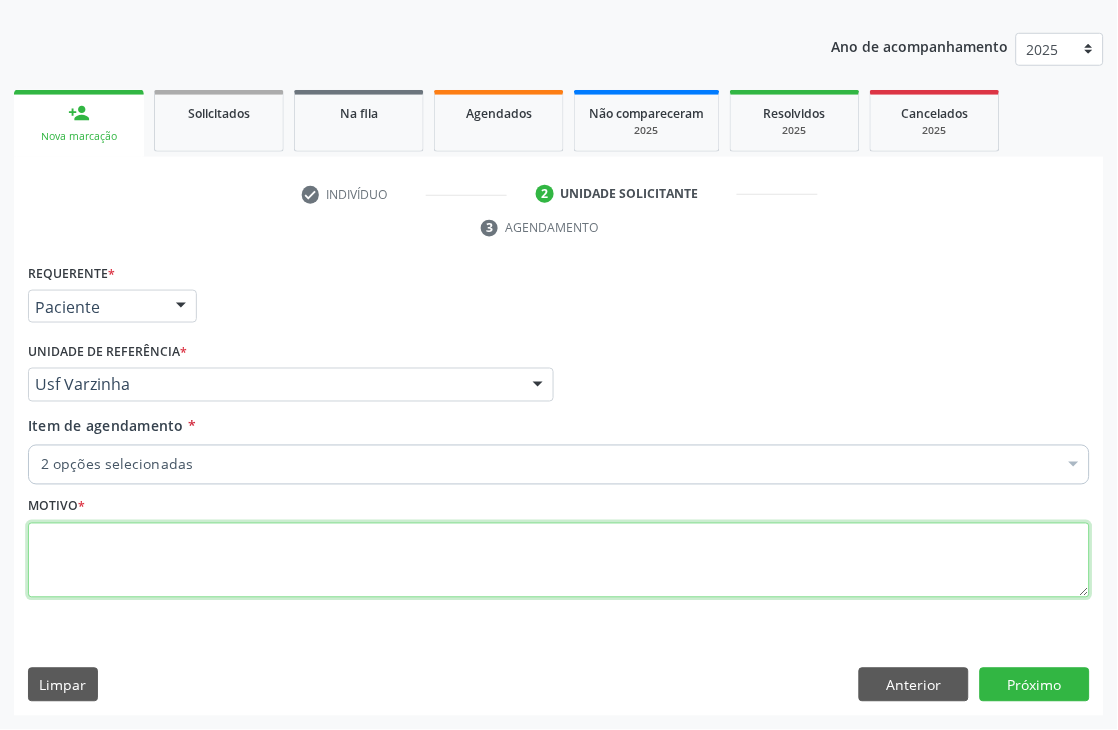 click at bounding box center [559, 561] 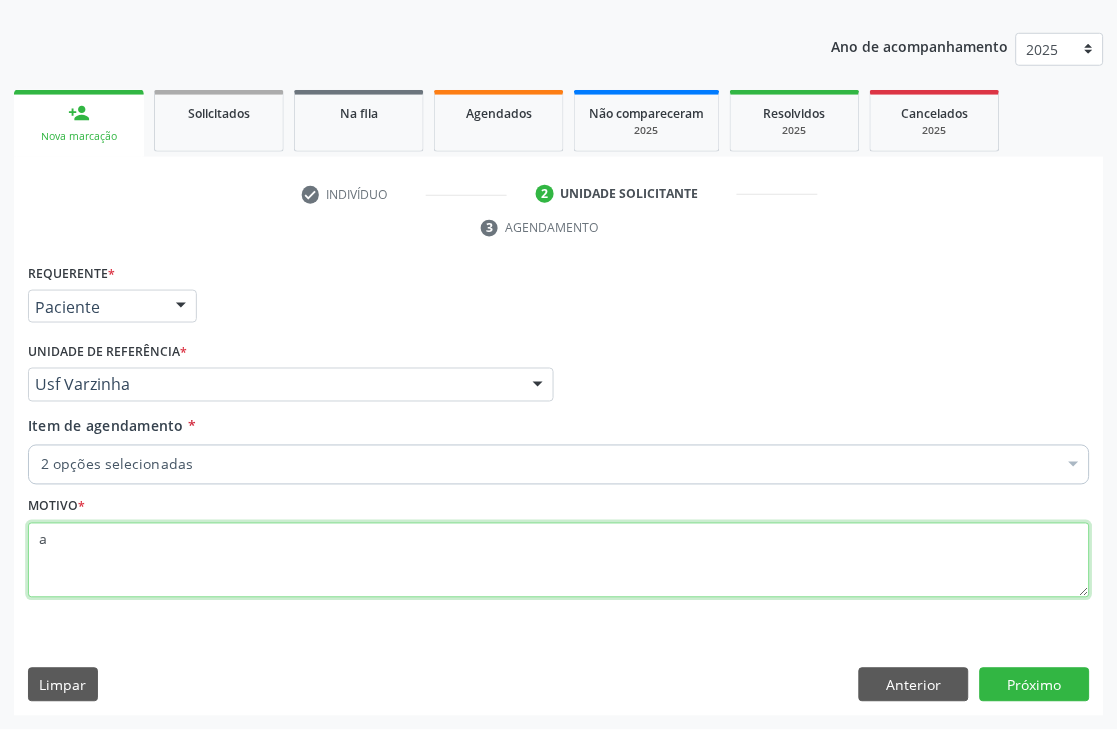 type on "a" 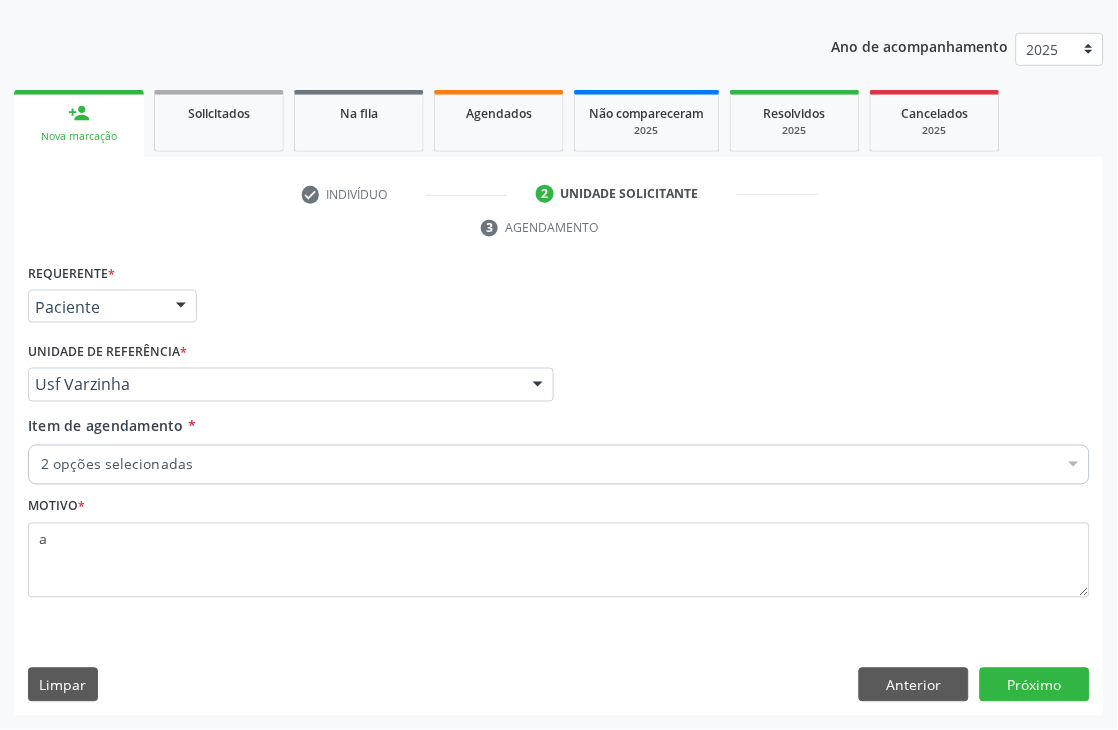 click on "Requerente
*
Paciente         Médico(a)   Enfermeiro(a)   Paciente
Nenhum resultado encontrado para: "   "
Não há nenhuma opção para ser exibida.
UF
PE         PE
Nenhum resultado encontrado para: "   "
Não há nenhuma opção para ser exibida.
Município
Serra Talhada         [GEOGRAPHIC_DATA] resultado encontrado para: "   "
Não há nenhuma opção para ser exibida.
Médico Solicitante
Por favor, selecione a Unidade de Atendimento primeiro
Nenhum resultado encontrado para: "   "
Não há nenhuma opção para ser exibida.
Unidade de referência
*
Usf Varzinha         Usf do Mutirao   Usf Cohab   Usf Caicarinha da Penha Tauapiranga   Posto de Saude [PERSON_NAME]   Usf Borborema   Usf Bom Jesus I   Usf Ipsep   Usf Sao Cristovao     Usf Cagep" at bounding box center [559, 487] 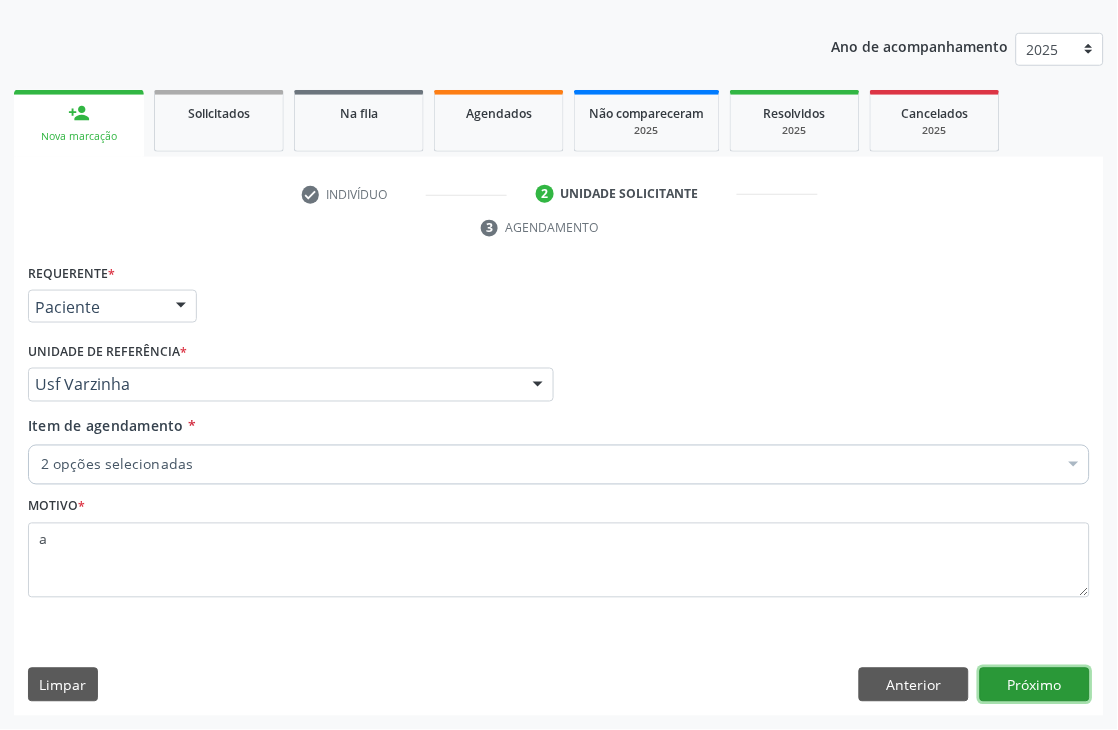click on "Próximo" at bounding box center [1035, 685] 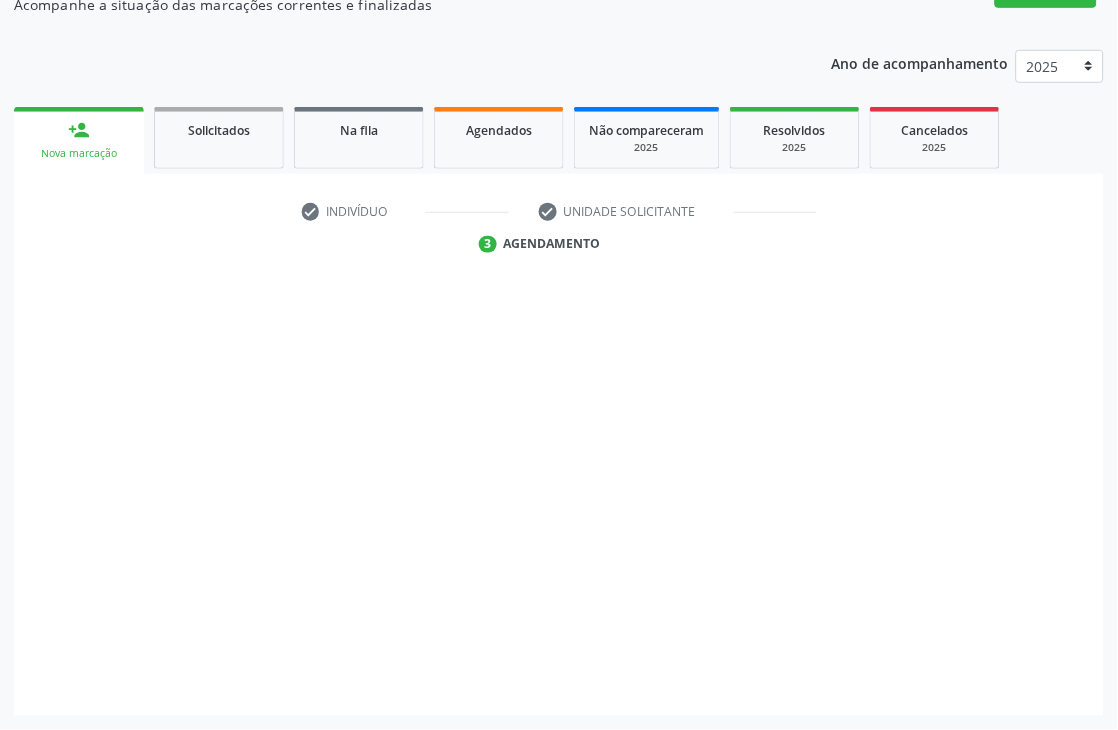 scroll, scrollTop: 234, scrollLeft: 0, axis: vertical 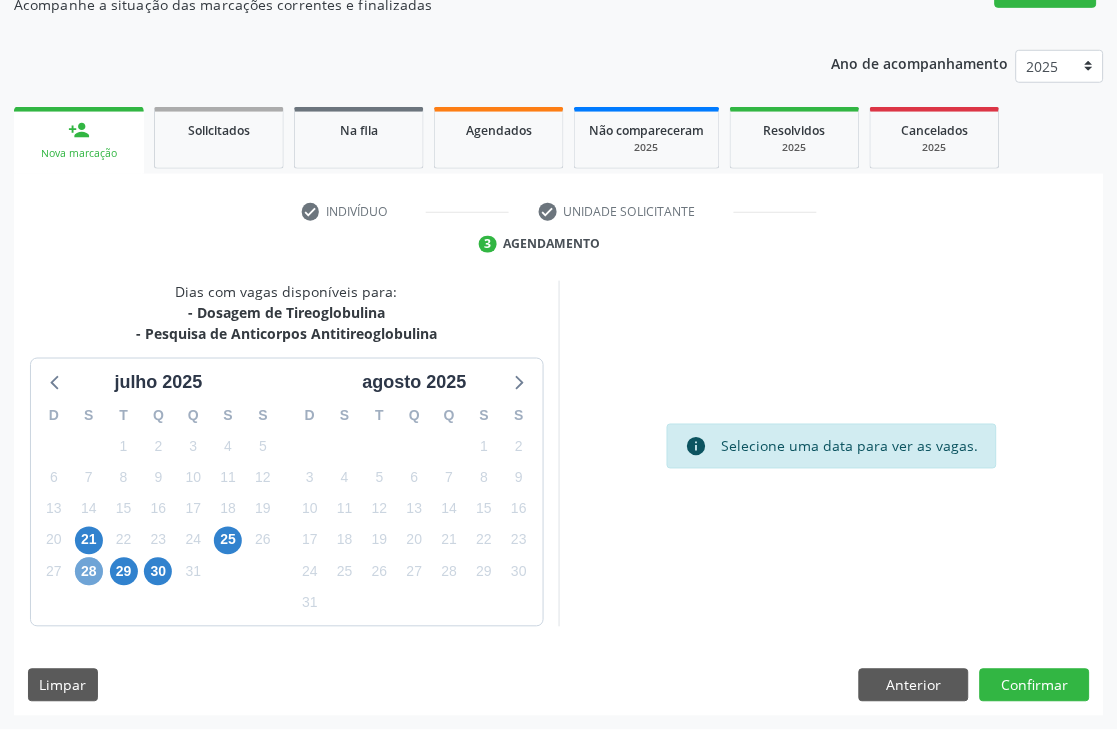 click on "28" at bounding box center (89, 572) 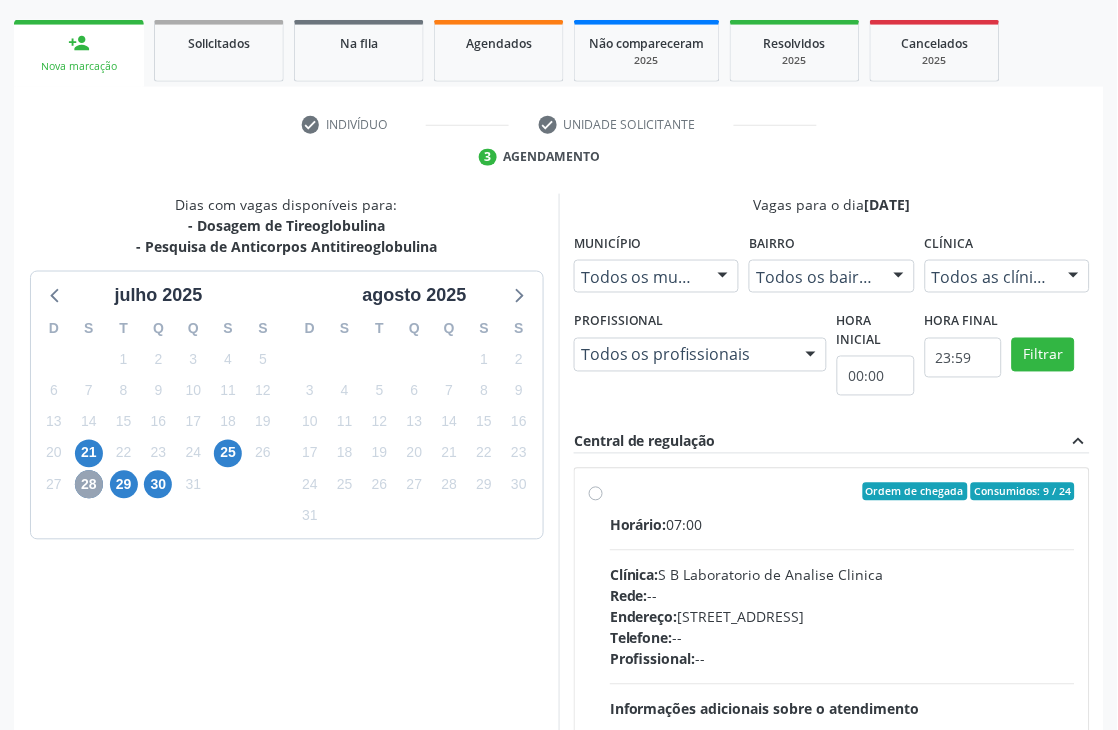 scroll, scrollTop: 456, scrollLeft: 0, axis: vertical 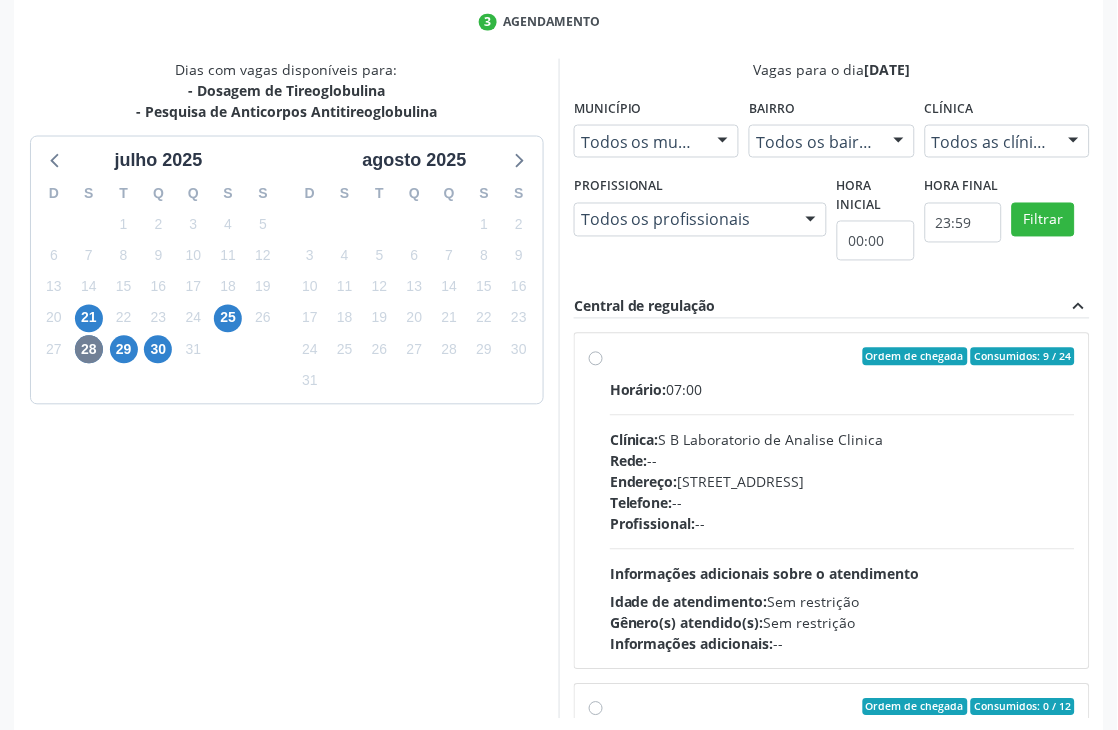 click on "Profissional:
--" at bounding box center [842, 524] 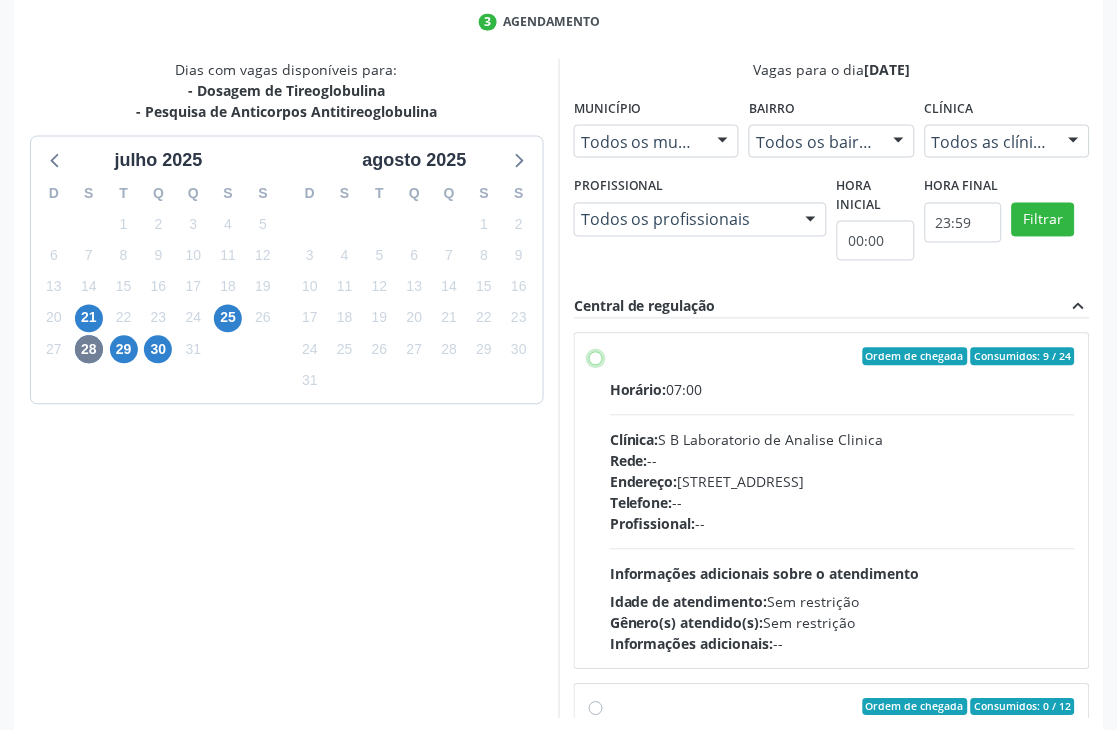 radio on "true" 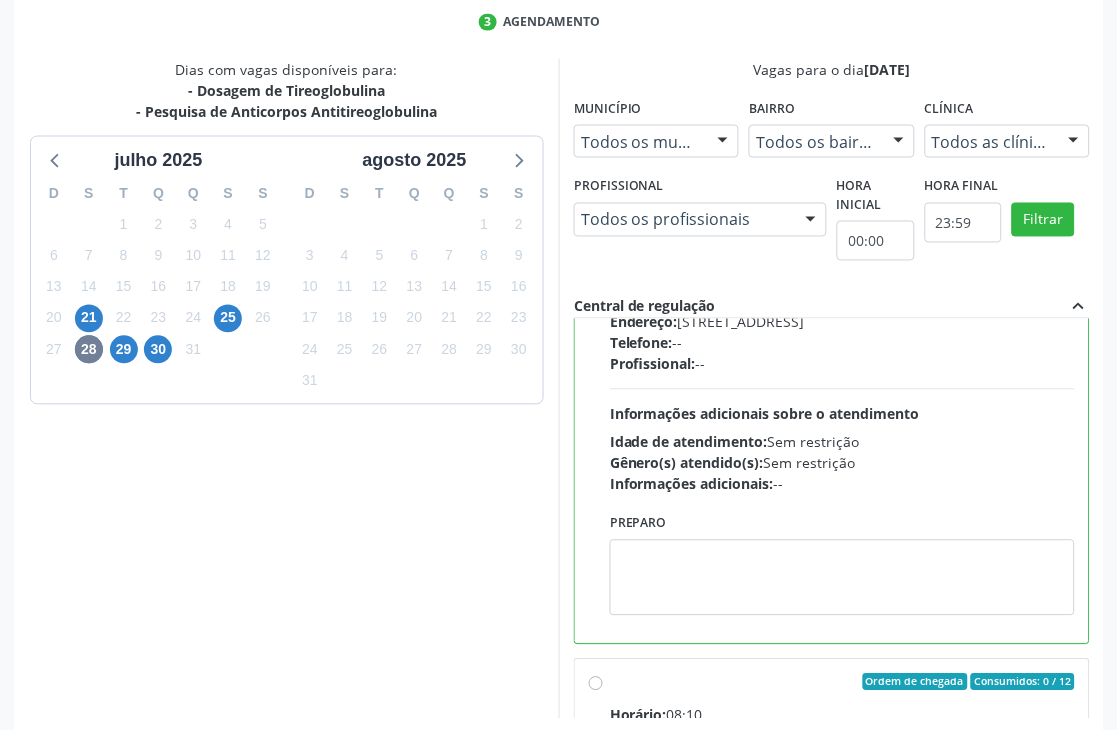 scroll, scrollTop: 444, scrollLeft: 0, axis: vertical 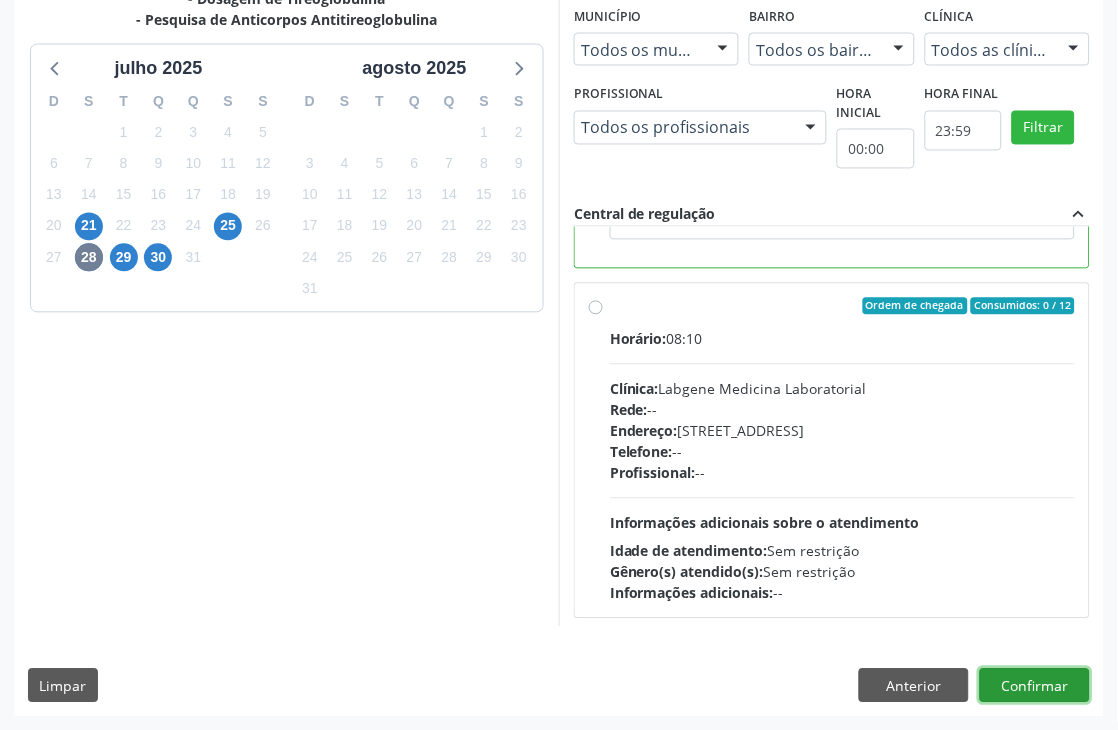 click on "Confirmar" at bounding box center (1035, 686) 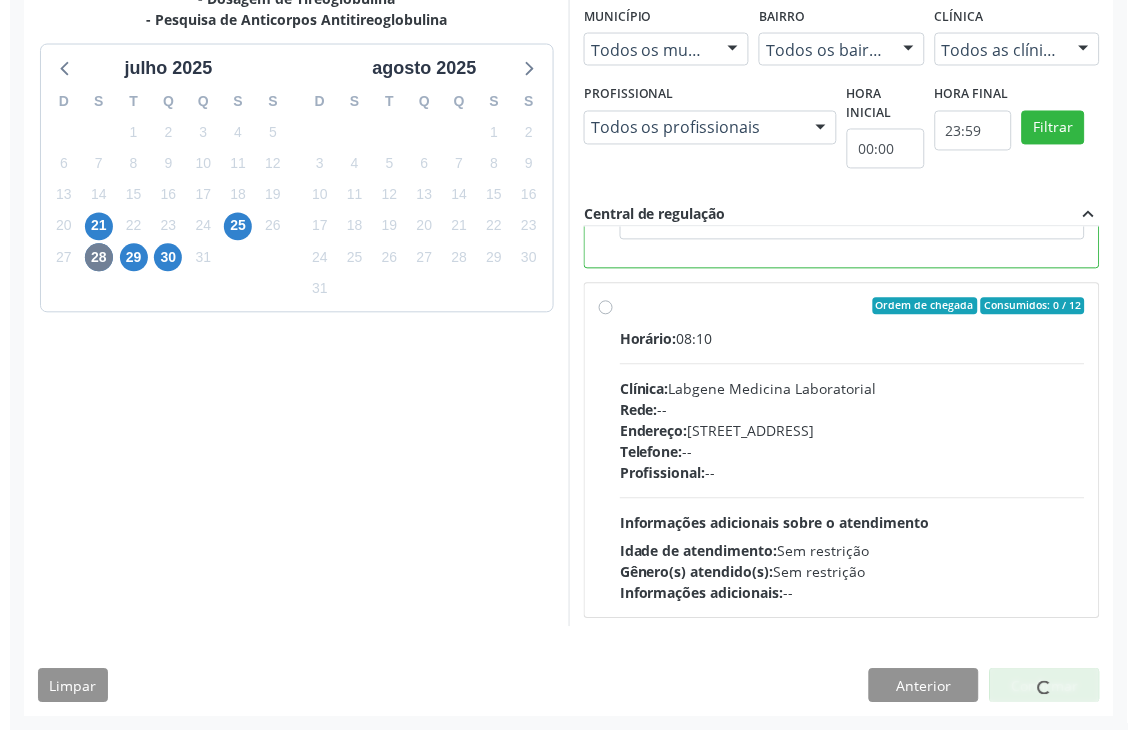 scroll, scrollTop: 0, scrollLeft: 0, axis: both 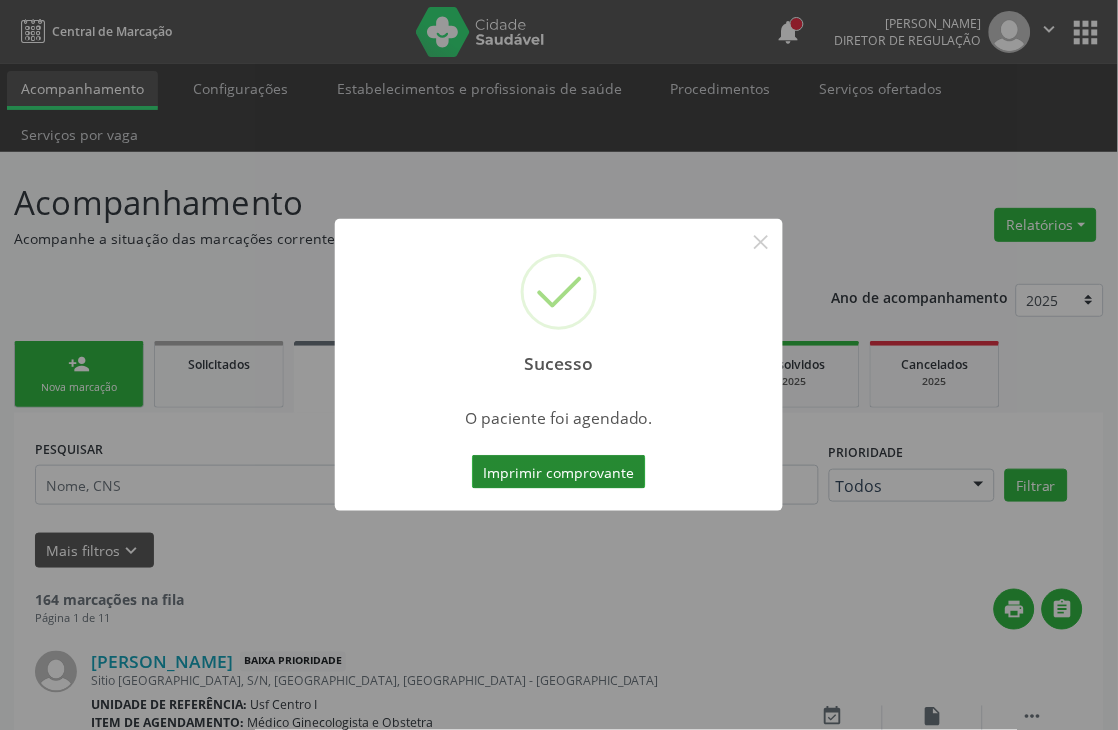click on "Imprimir comprovante" at bounding box center [559, 472] 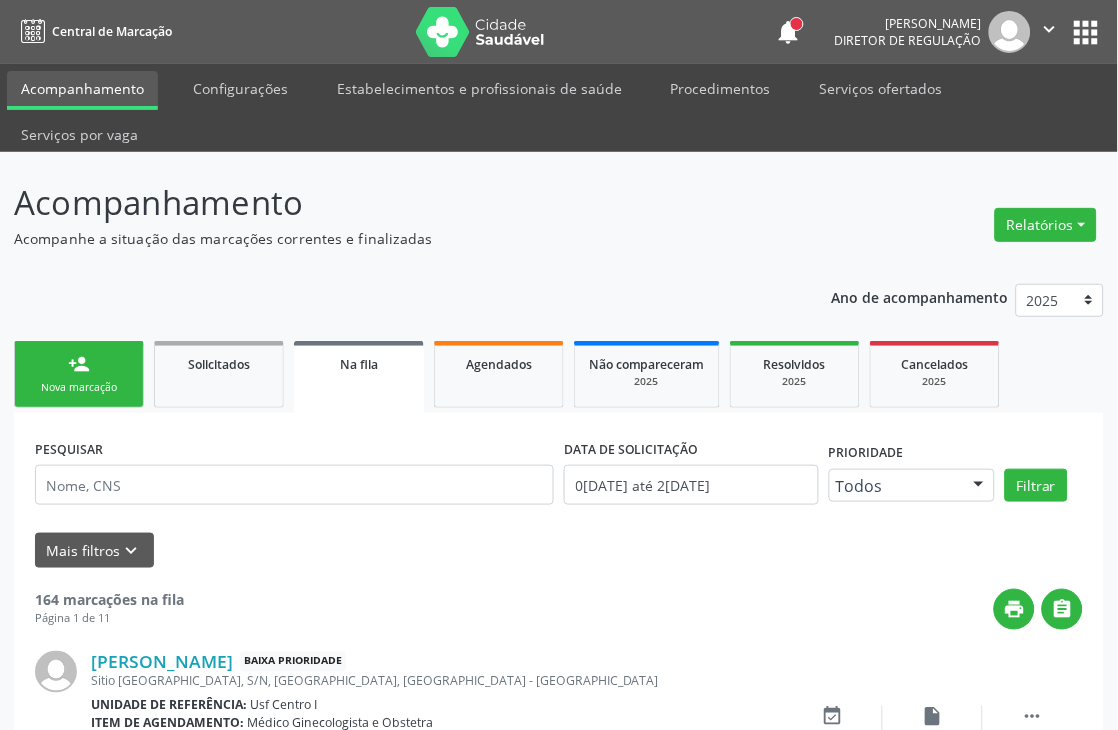 click on "person_add
Nova marcação" at bounding box center (79, 374) 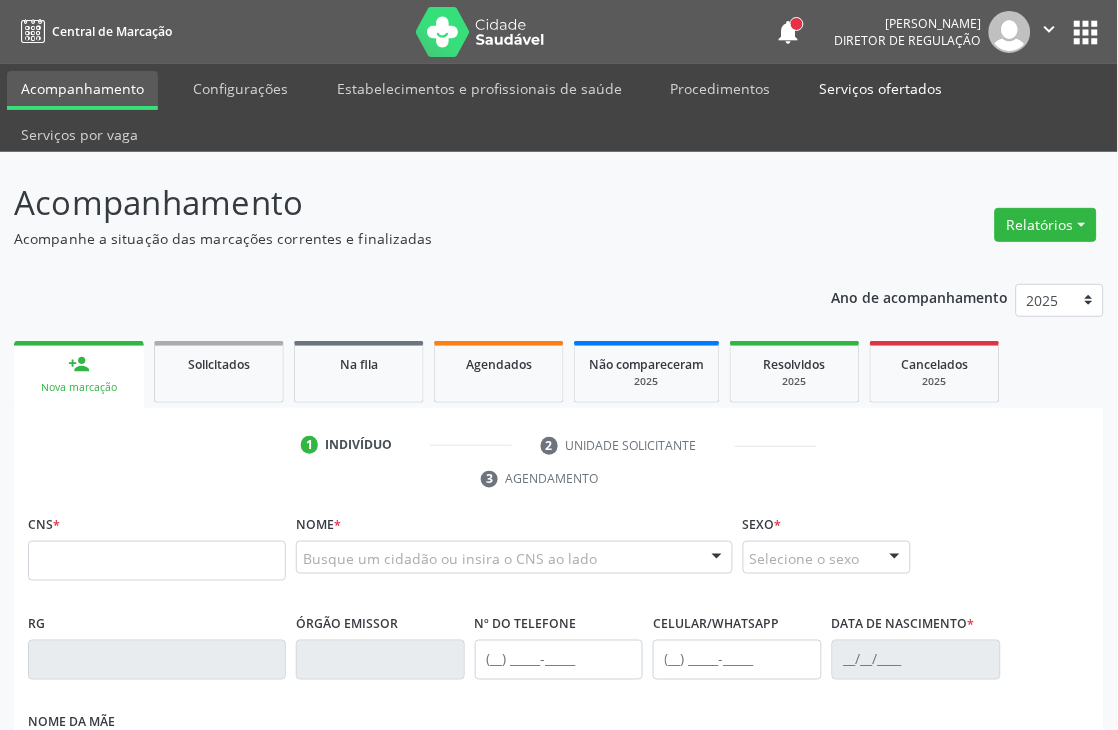click on "Serviços ofertados" at bounding box center [881, 88] 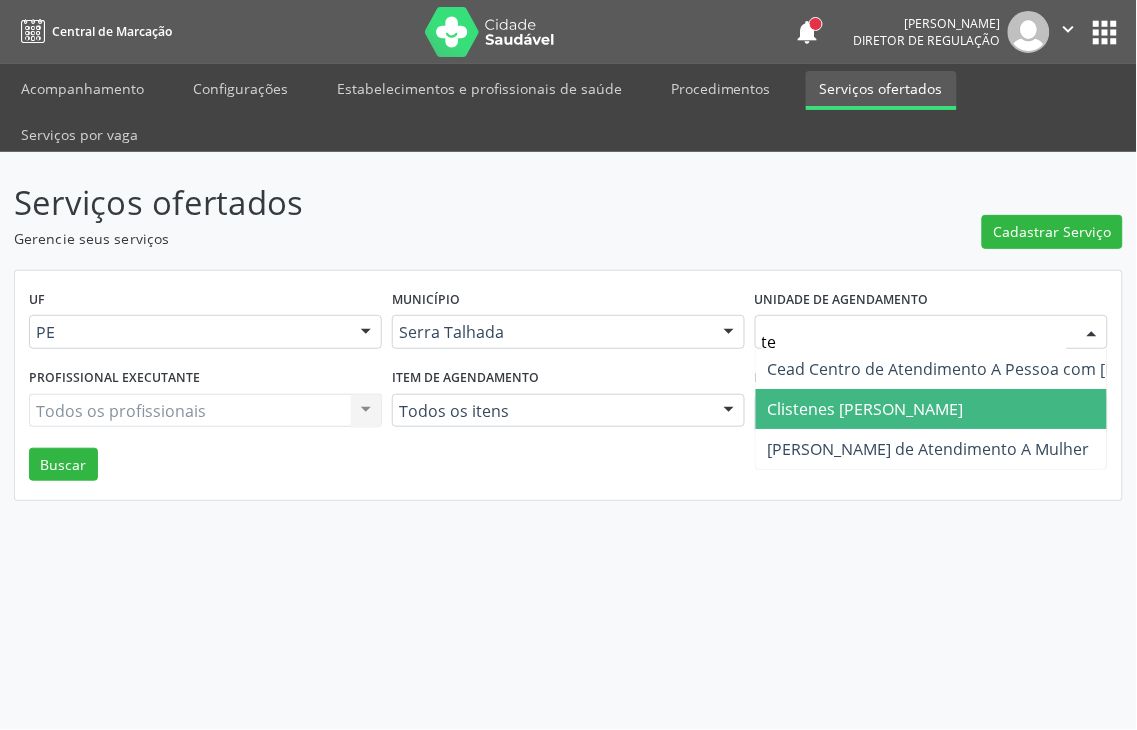 type on "t" 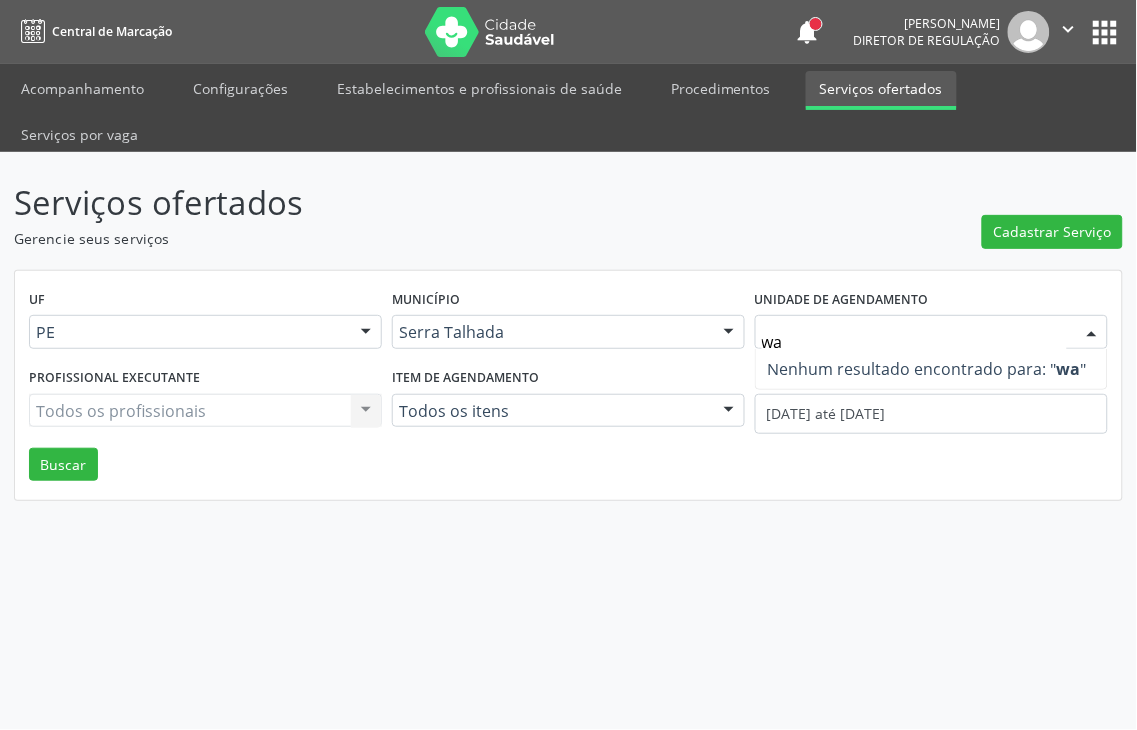 type on "w" 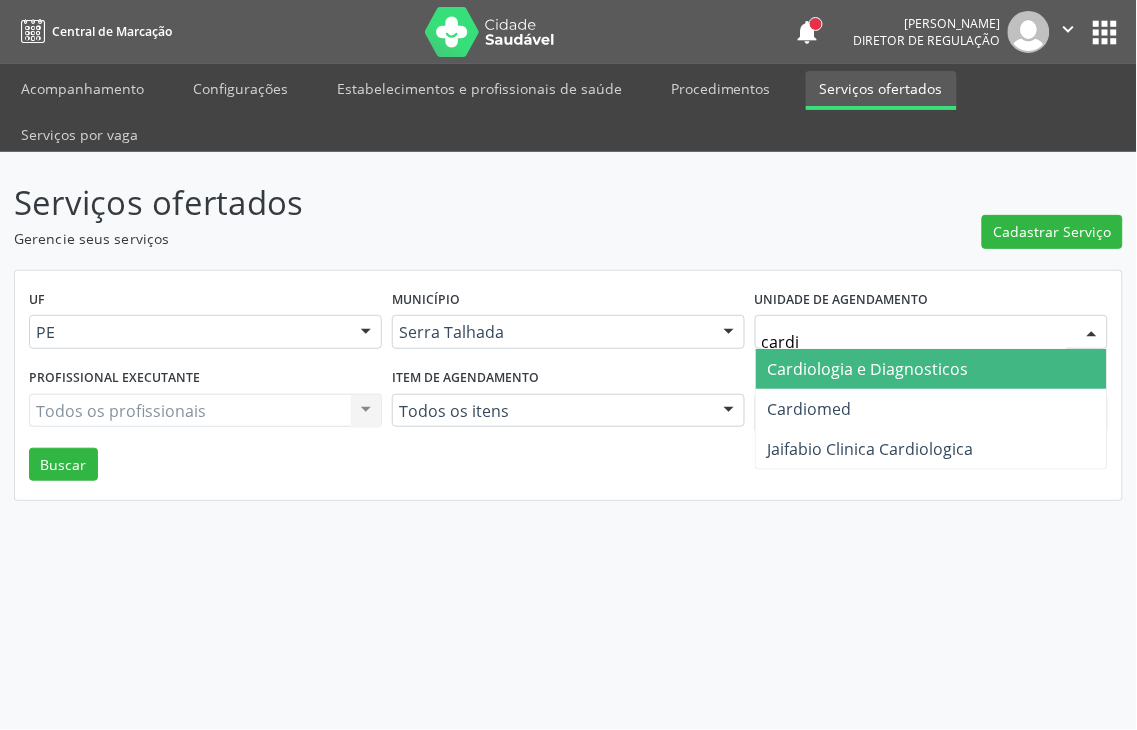 type on "cardio" 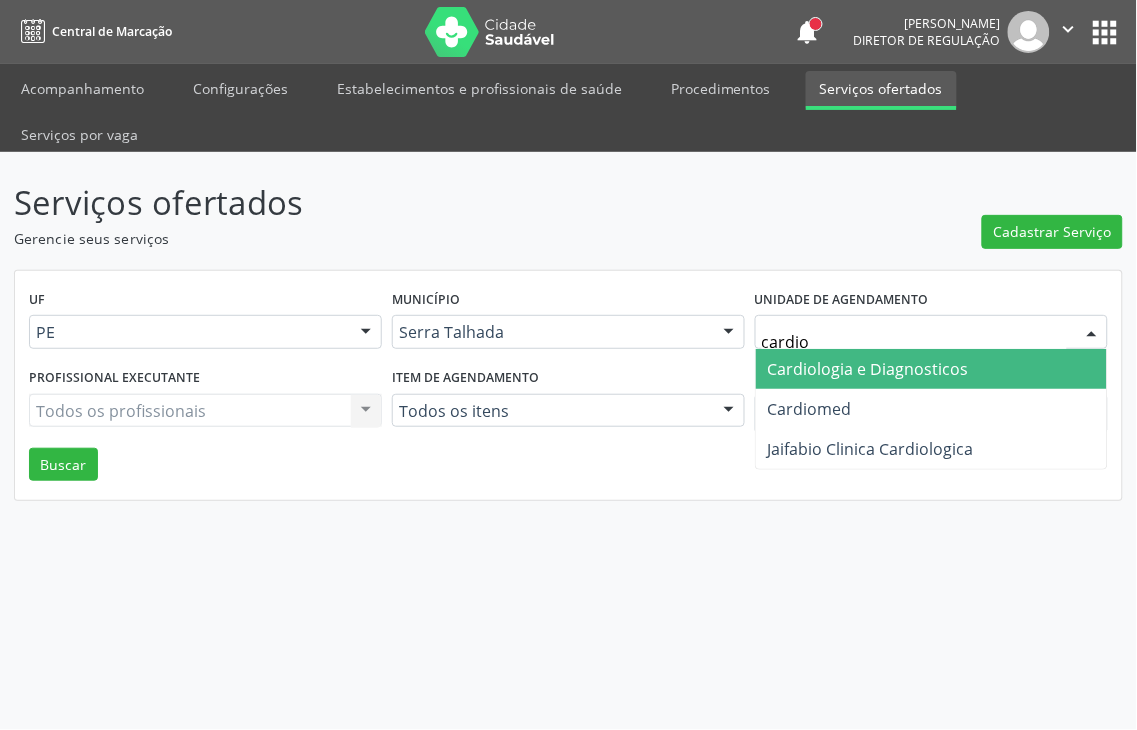 click on "Cardiologia e Diagnosticos" at bounding box center (868, 369) 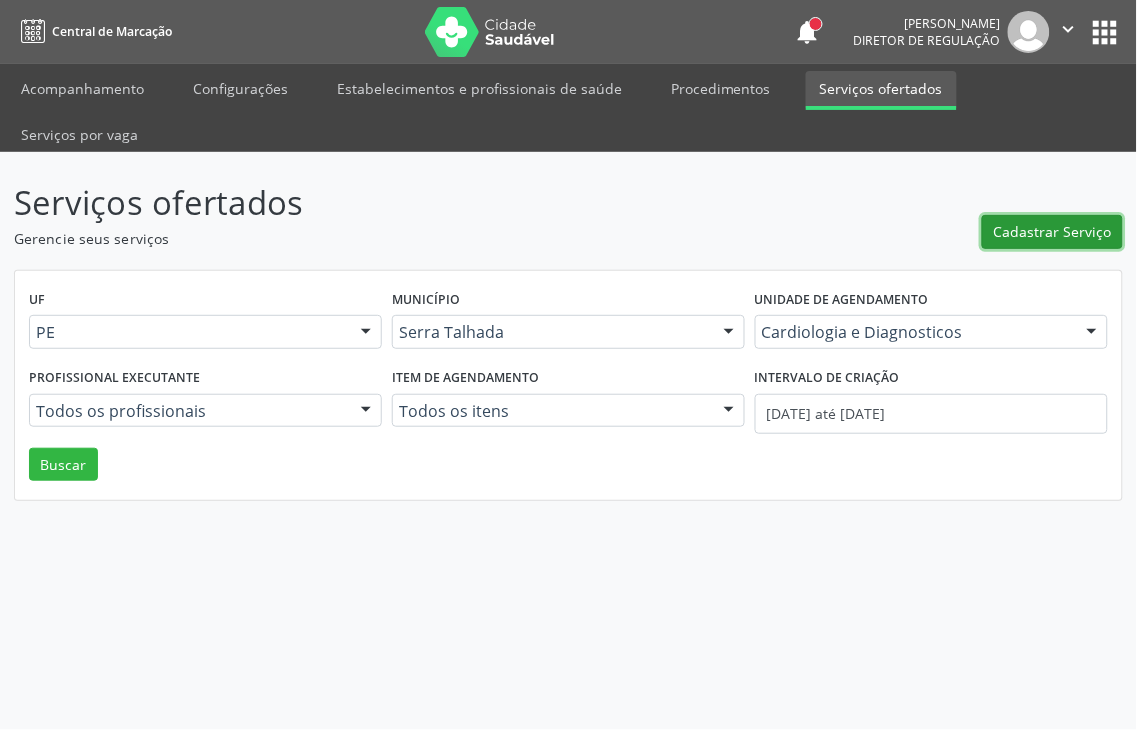 click on "Cadastrar Serviço" at bounding box center [1053, 231] 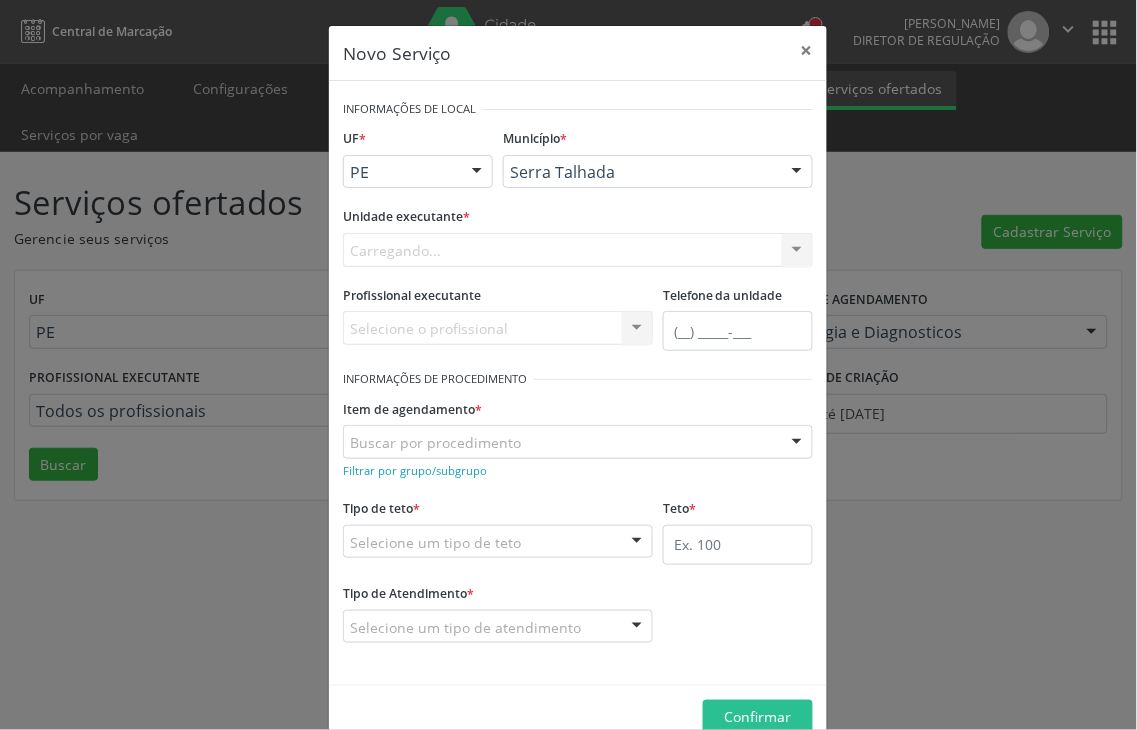 scroll, scrollTop: 0, scrollLeft: 0, axis: both 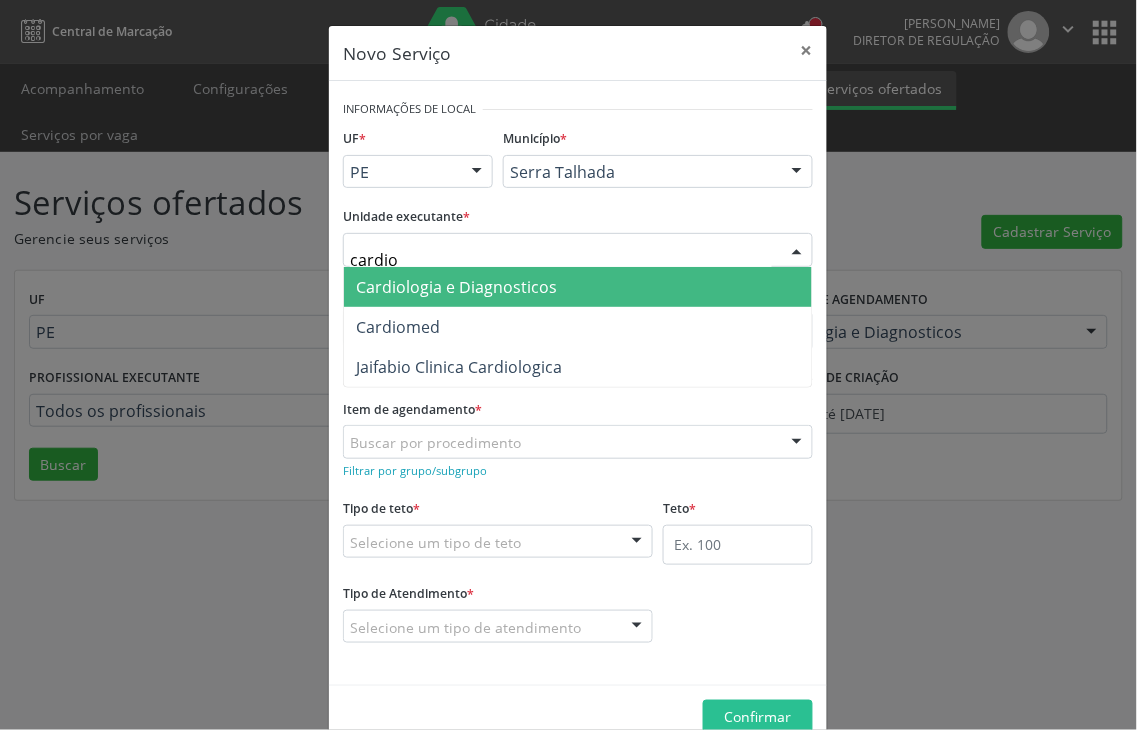 type on "cardiol" 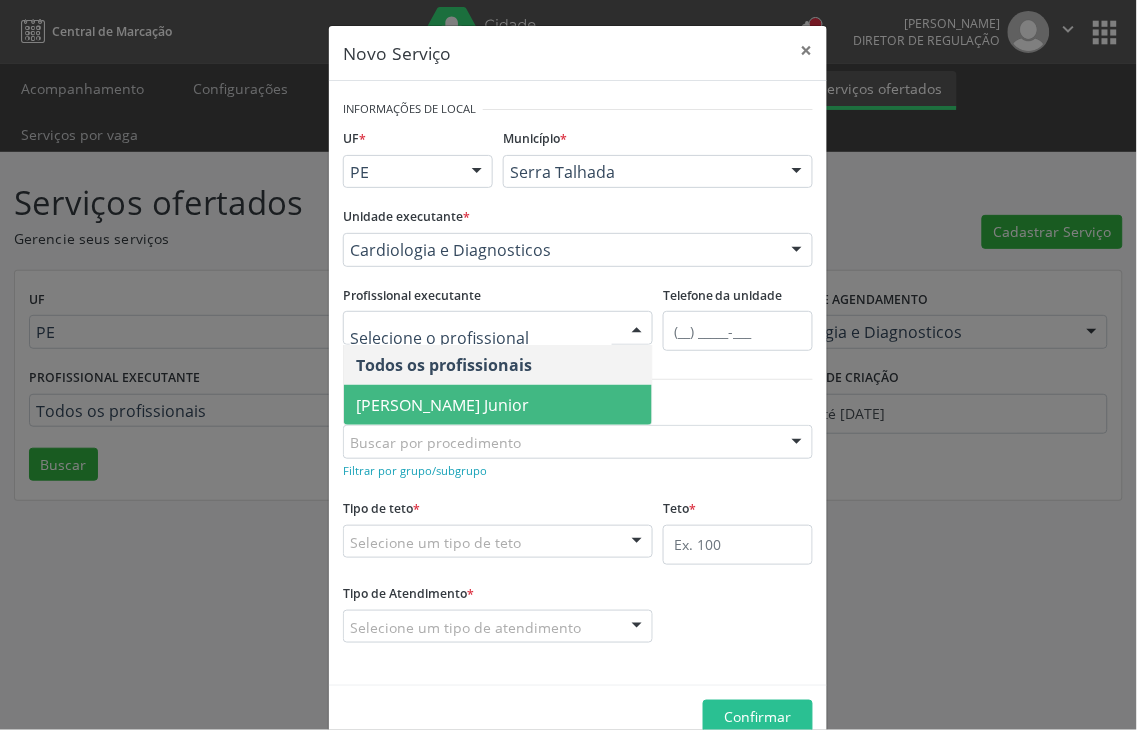 click on "[PERSON_NAME] Junior" at bounding box center [442, 405] 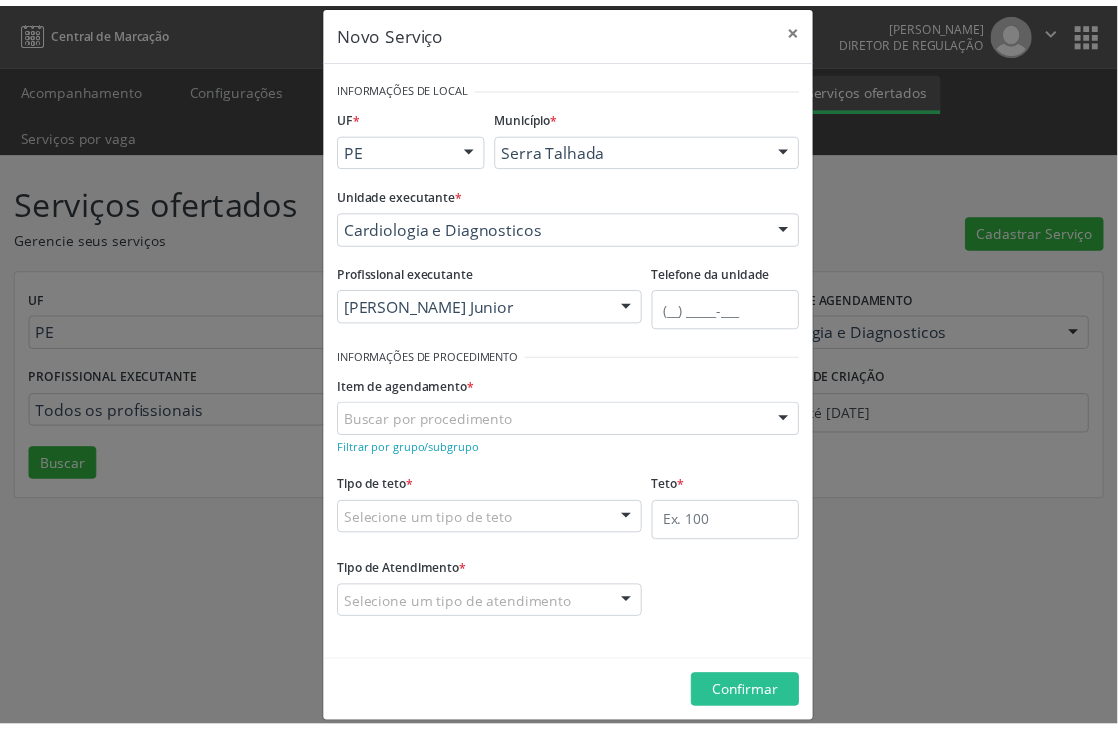 scroll, scrollTop: 43, scrollLeft: 0, axis: vertical 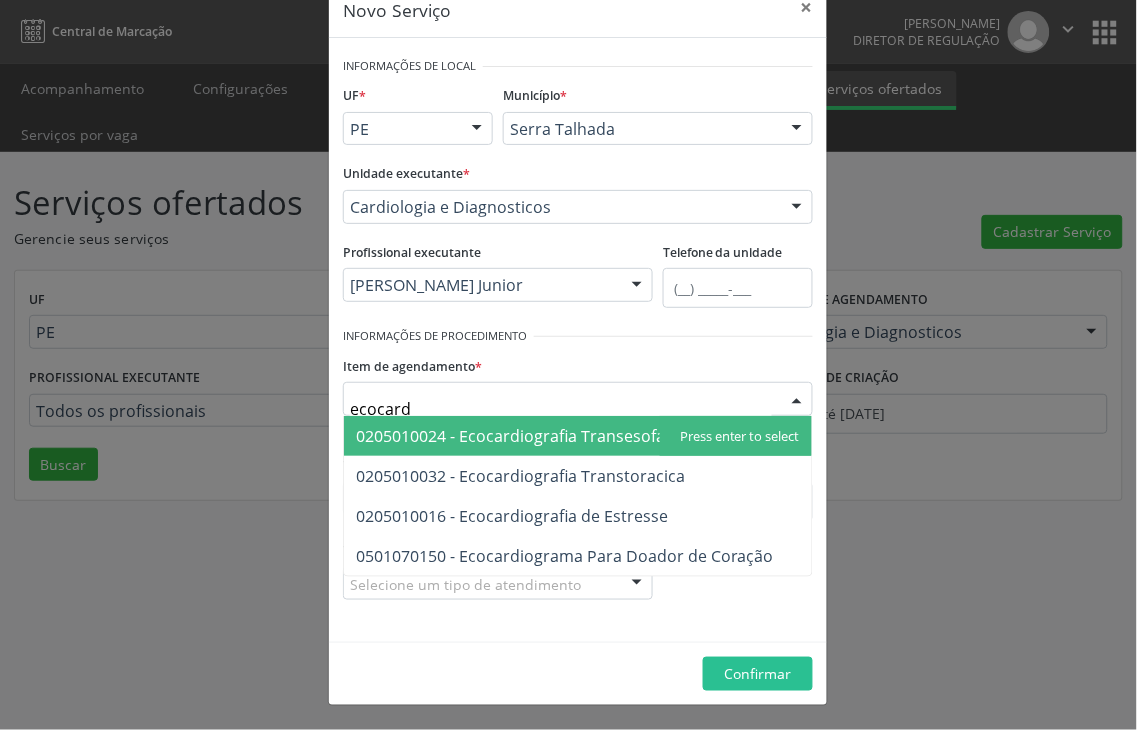 type on "ecocardi" 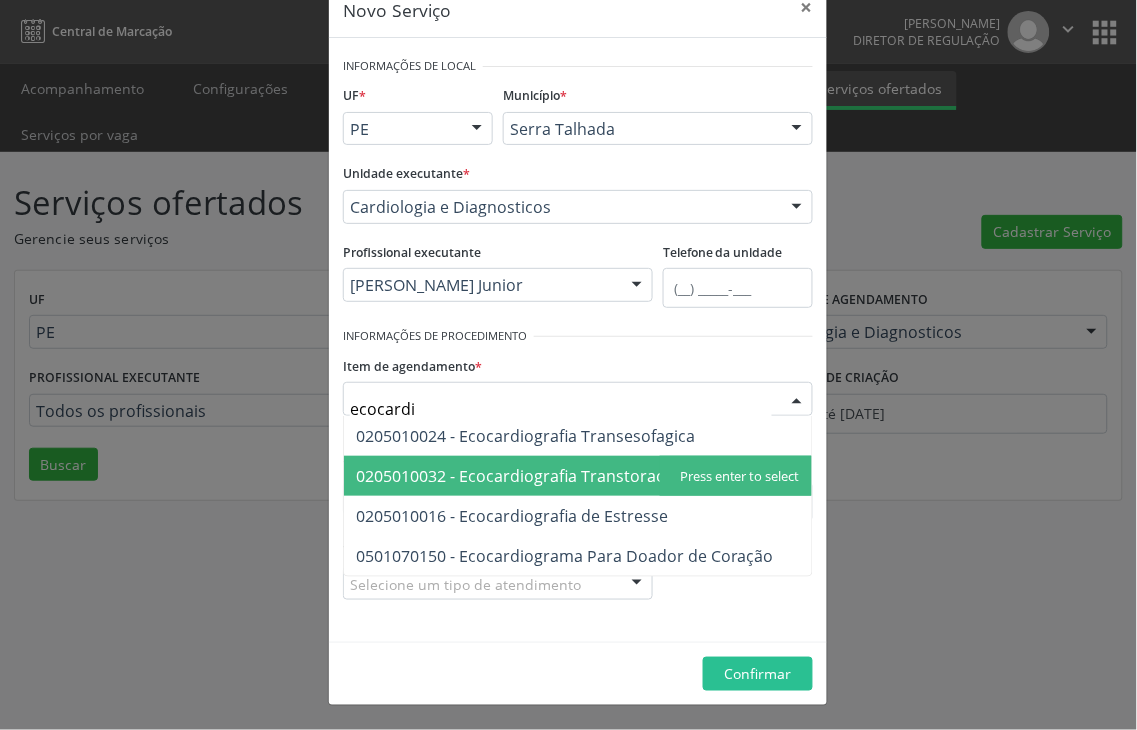click on "0205010032 - Ecocardiografia Transtoracica" at bounding box center (520, 476) 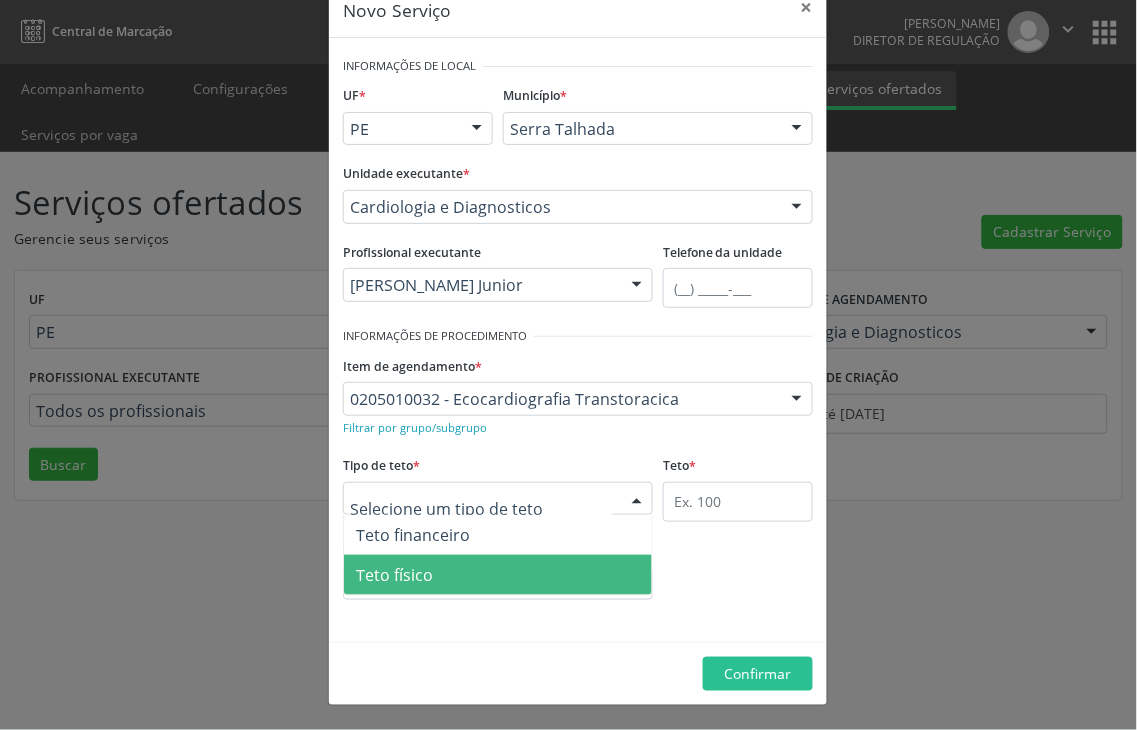 click on "Teto físico" at bounding box center (498, 575) 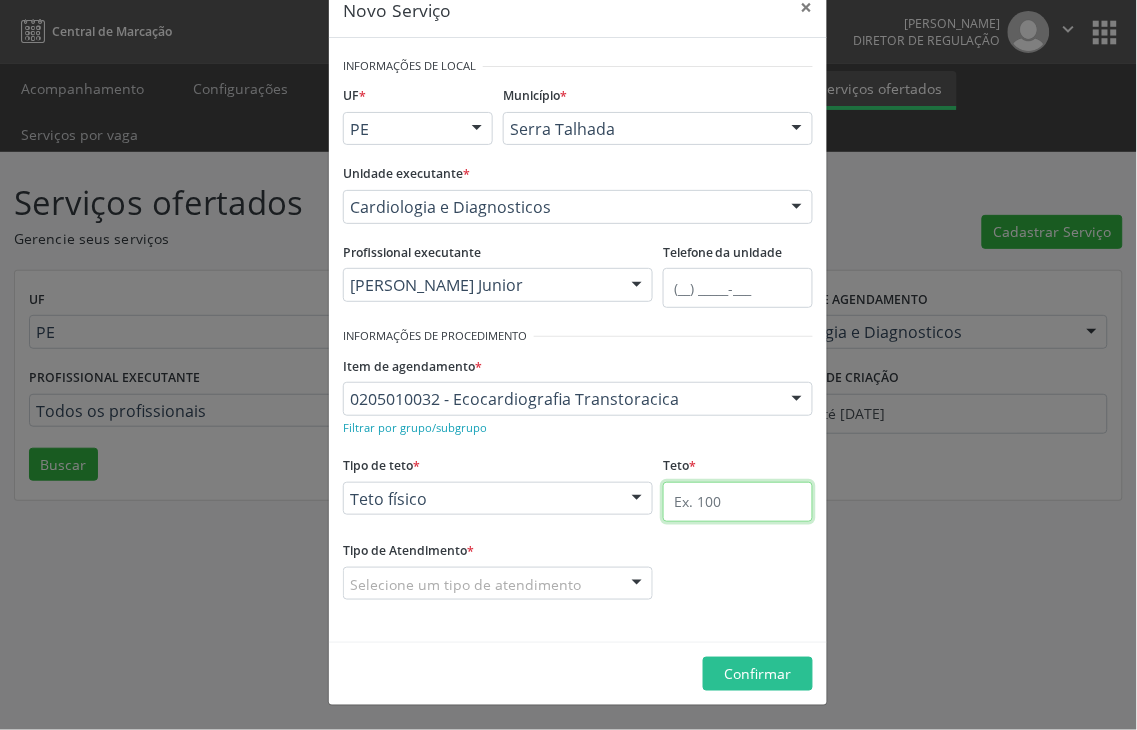 click at bounding box center [738, 502] 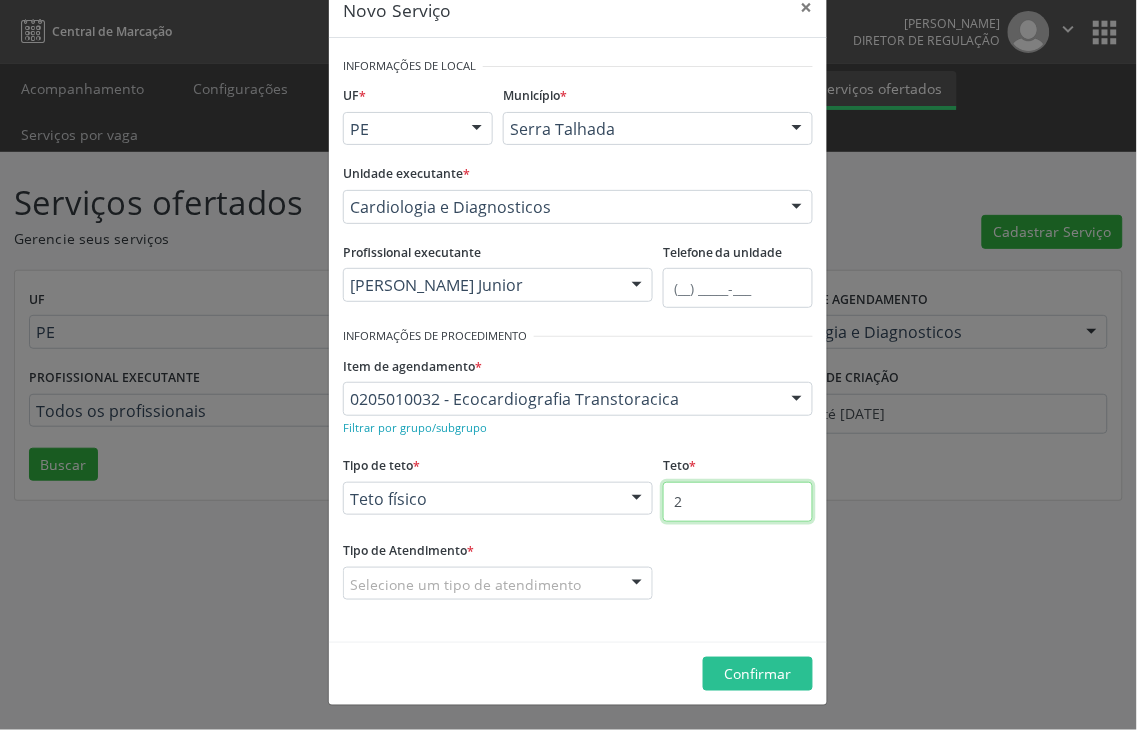 type on "2" 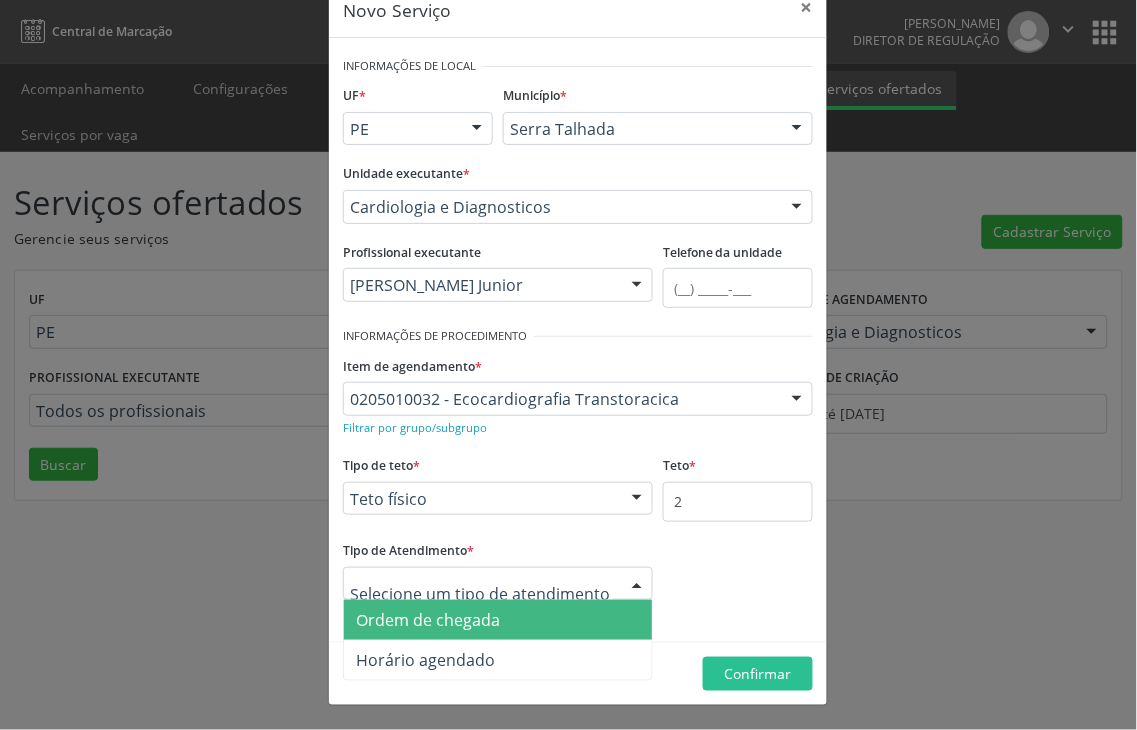 click on "Ordem de chegada" at bounding box center (428, 620) 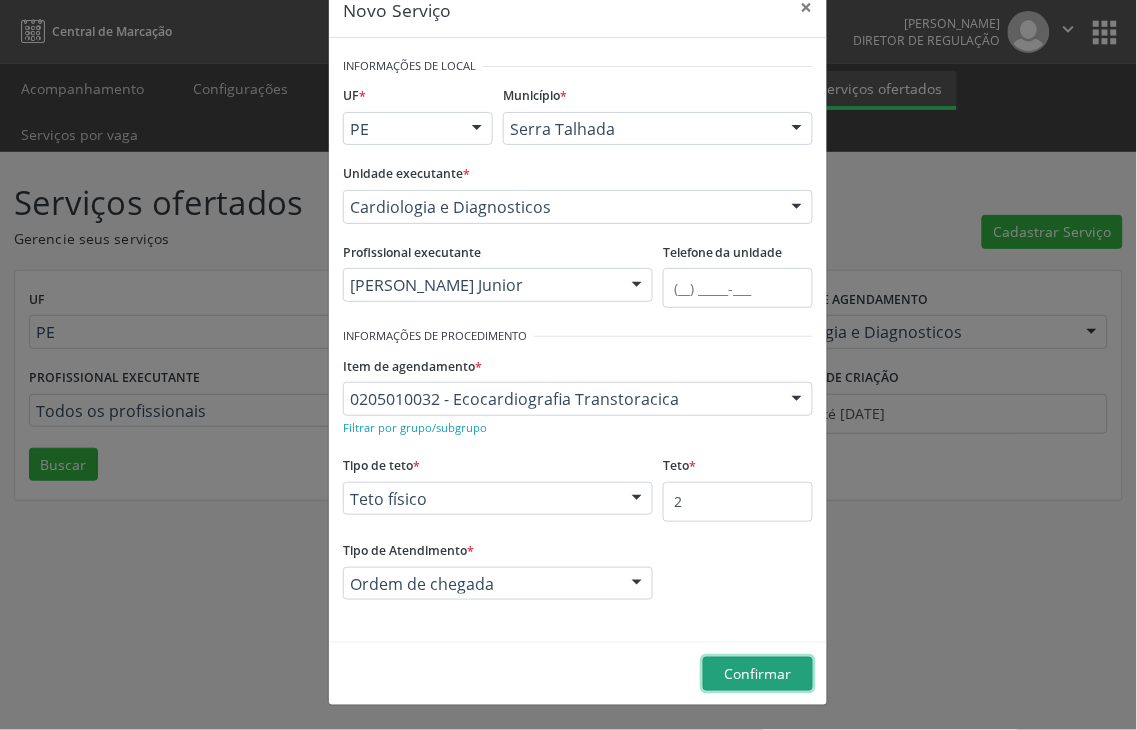 click on "Confirmar" at bounding box center [758, 673] 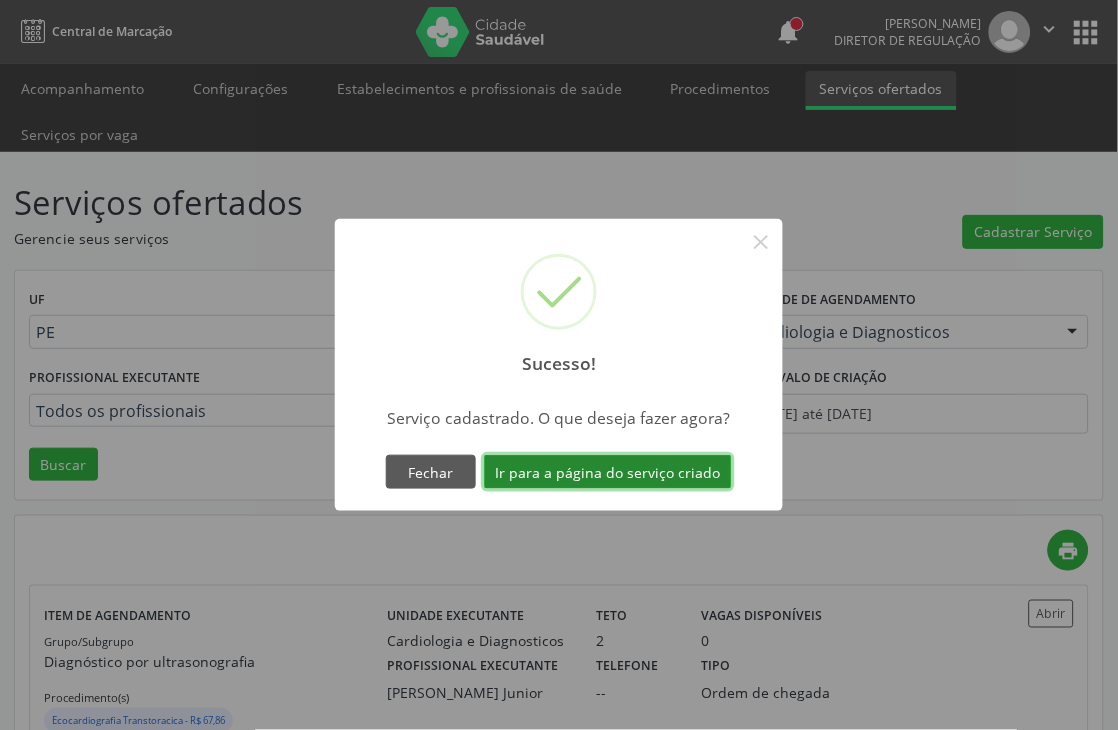 click on "Ir para a página do serviço criado" at bounding box center (608, 472) 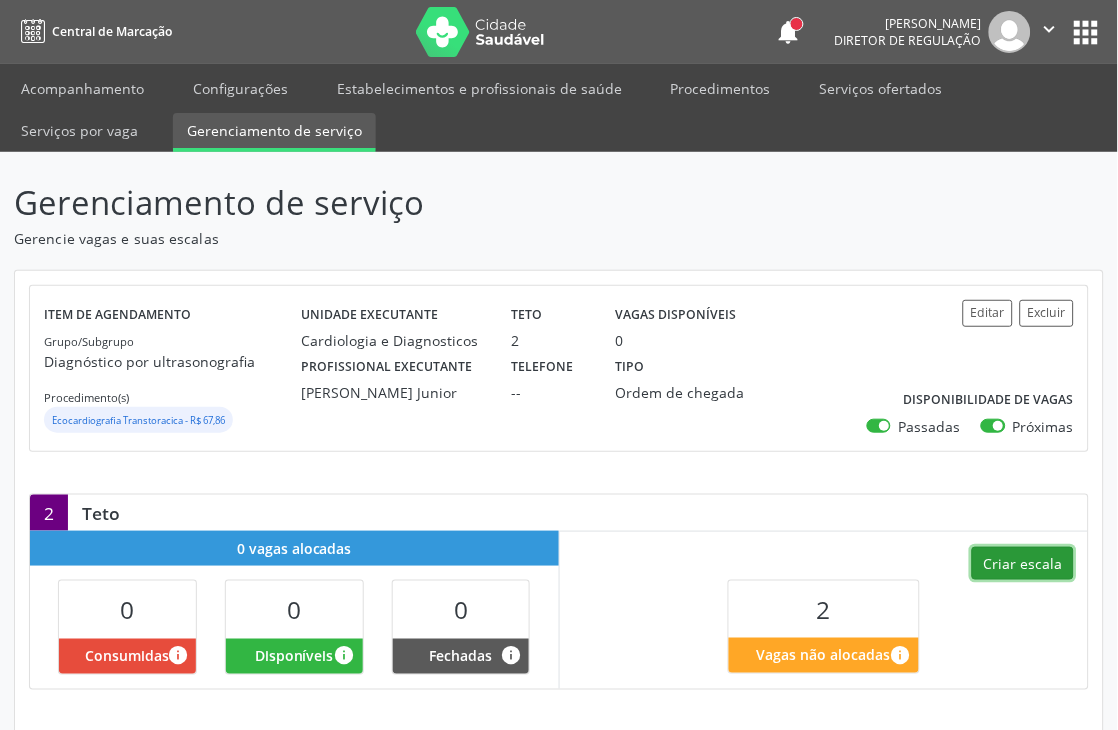 click on "Criar escala" at bounding box center (1023, 564) 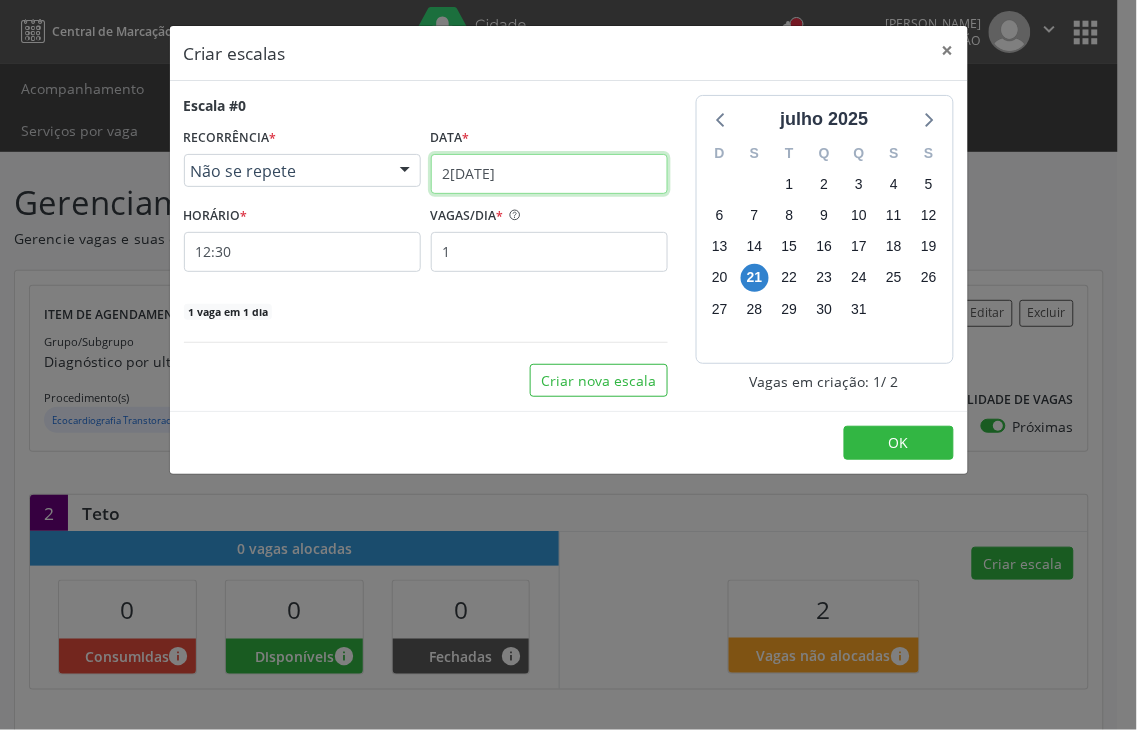 click on "2[DATE]" at bounding box center (549, 174) 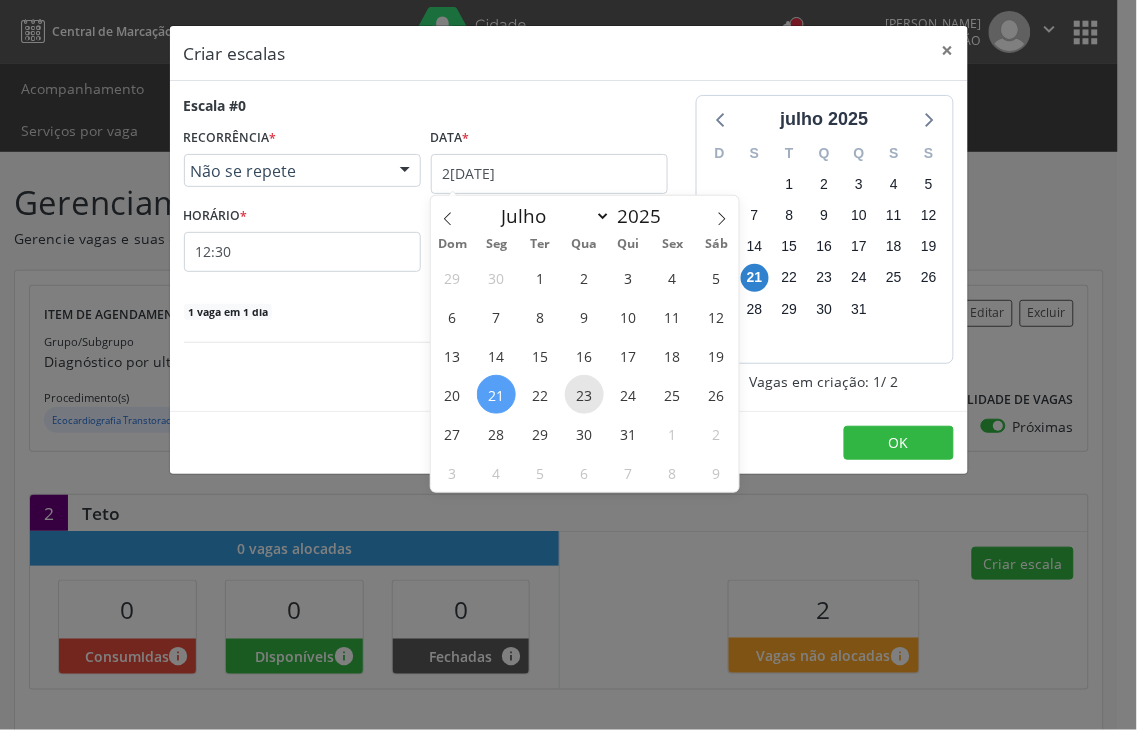 click on "23" at bounding box center (584, 394) 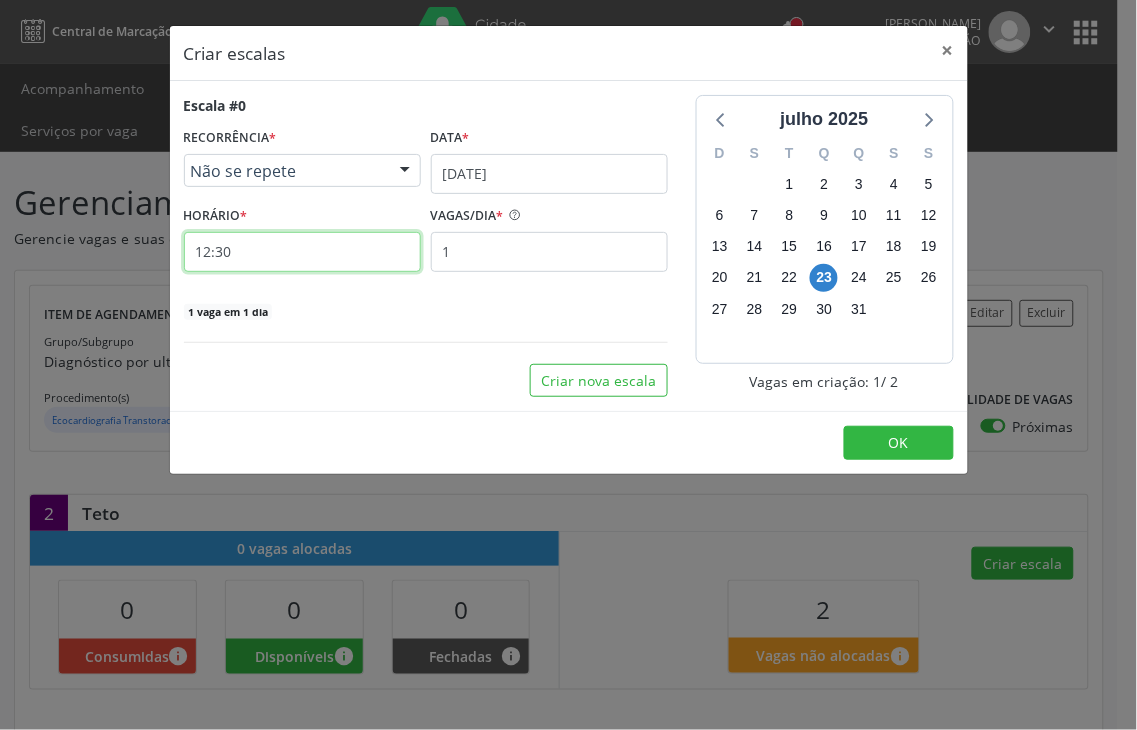 click on "12:30" at bounding box center [302, 252] 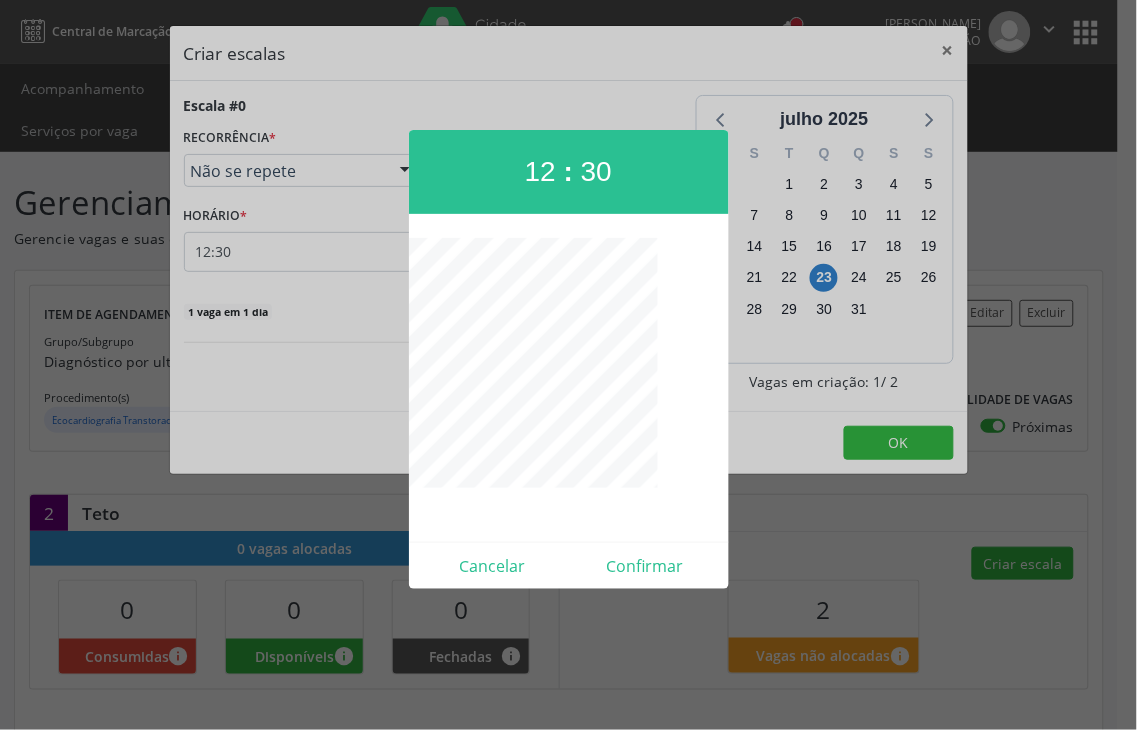 click at bounding box center [568, 365] 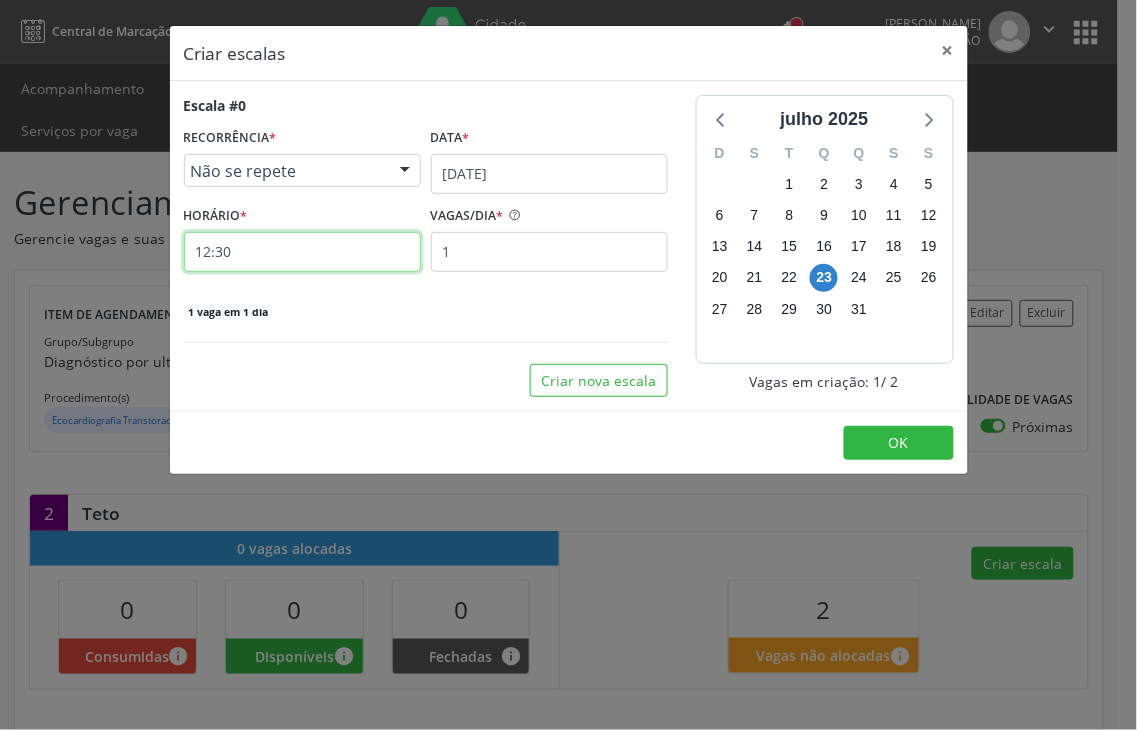 click on "12:30" at bounding box center (302, 252) 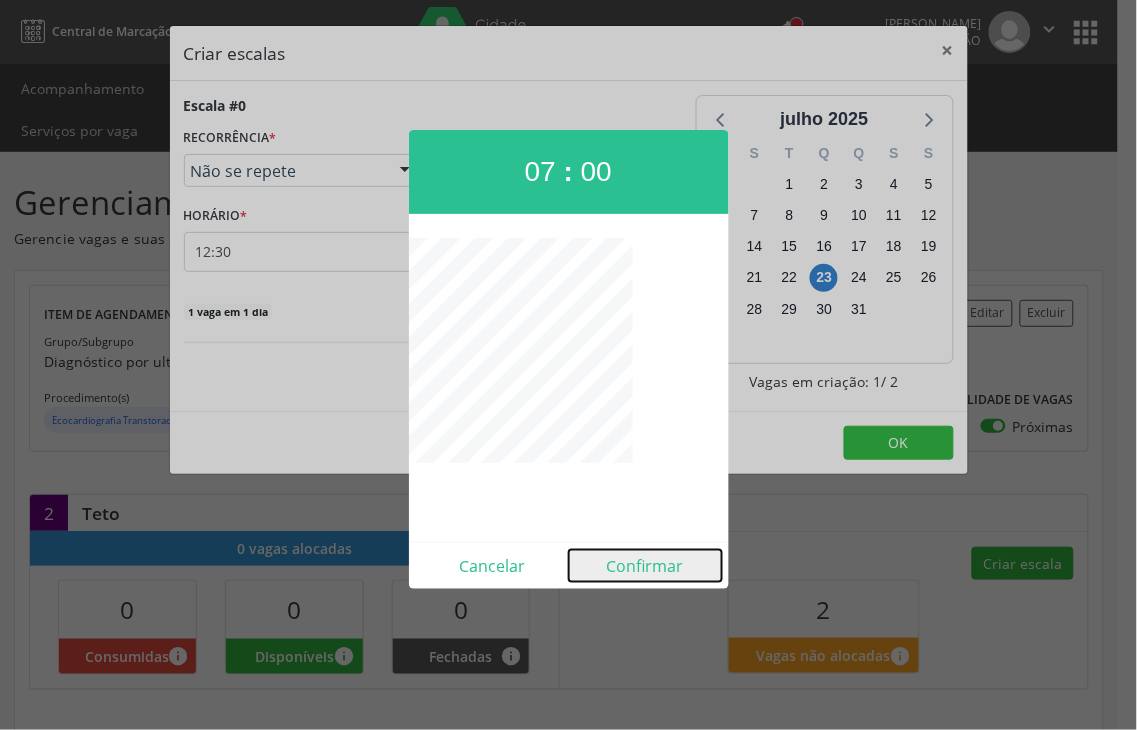 click on "Confirmar" at bounding box center [645, 566] 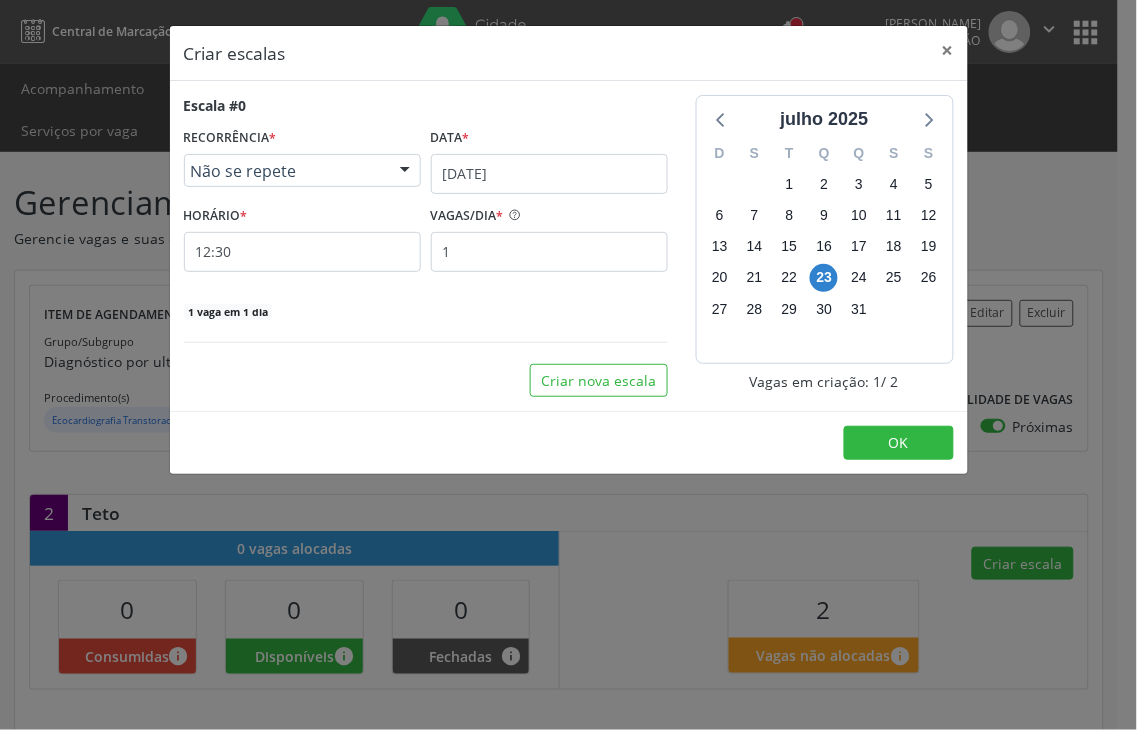 type on "07:00" 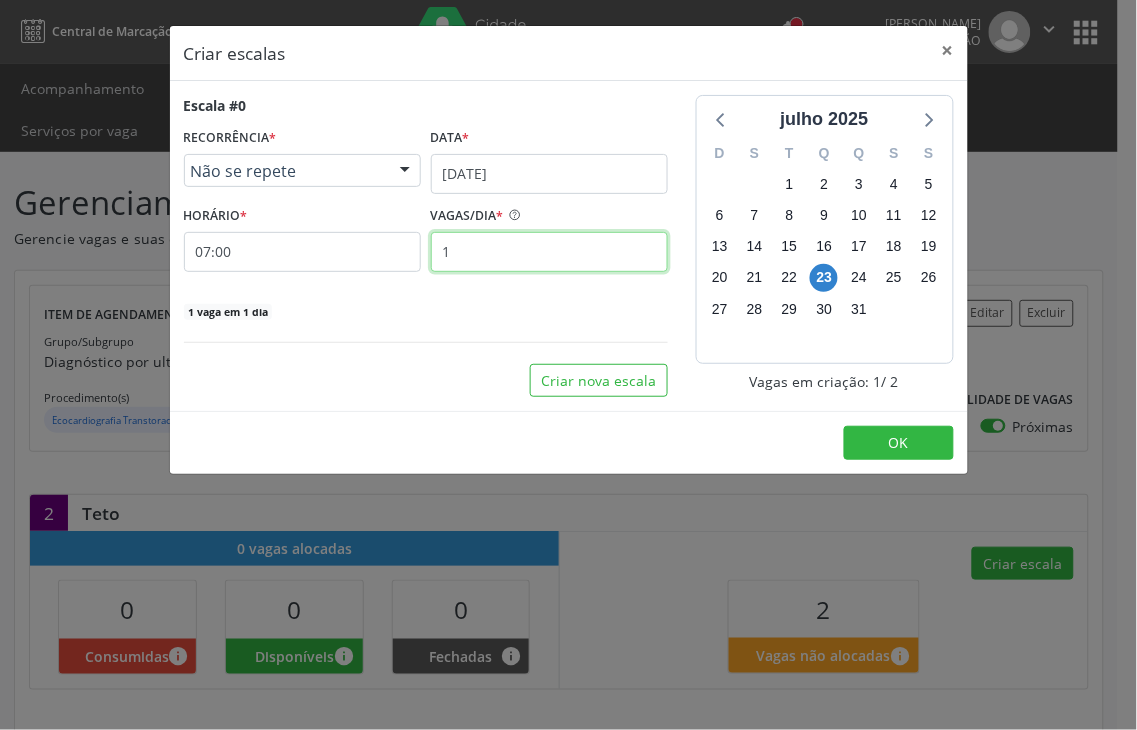 click on "1" at bounding box center (549, 252) 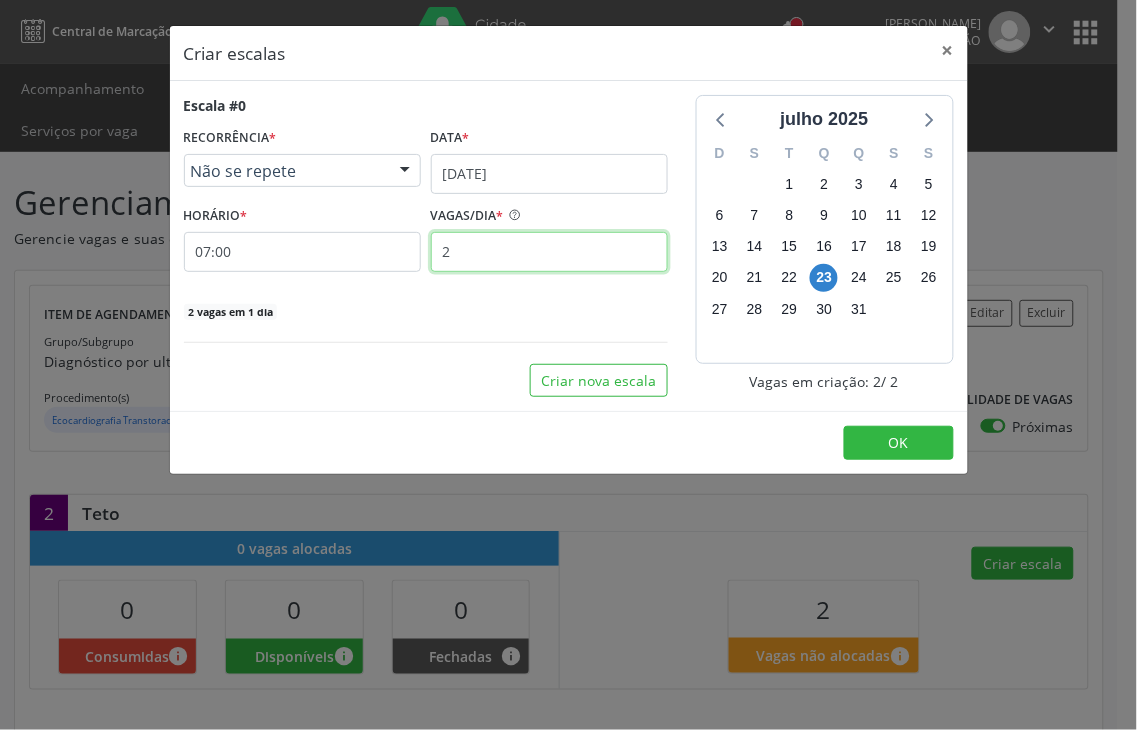 type on "2" 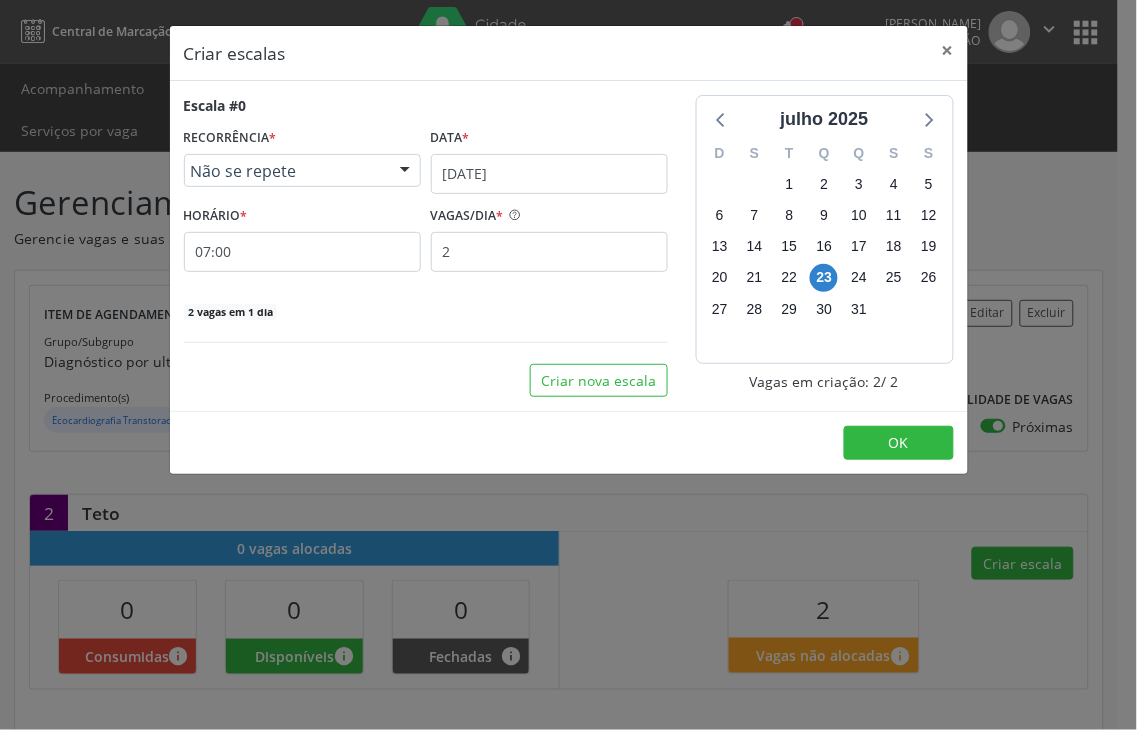 drag, startPoint x: 625, startPoint y: 305, endPoint x: 647, endPoint y: 300, distance: 22.561028 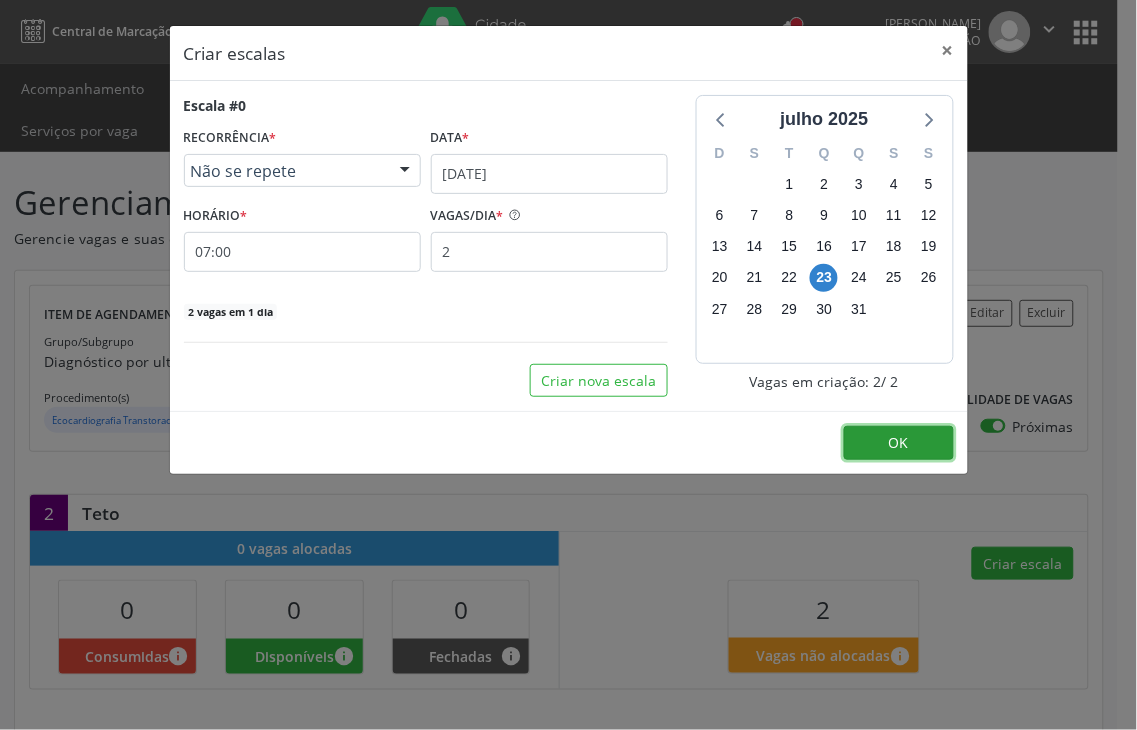 click on "OK" at bounding box center (899, 442) 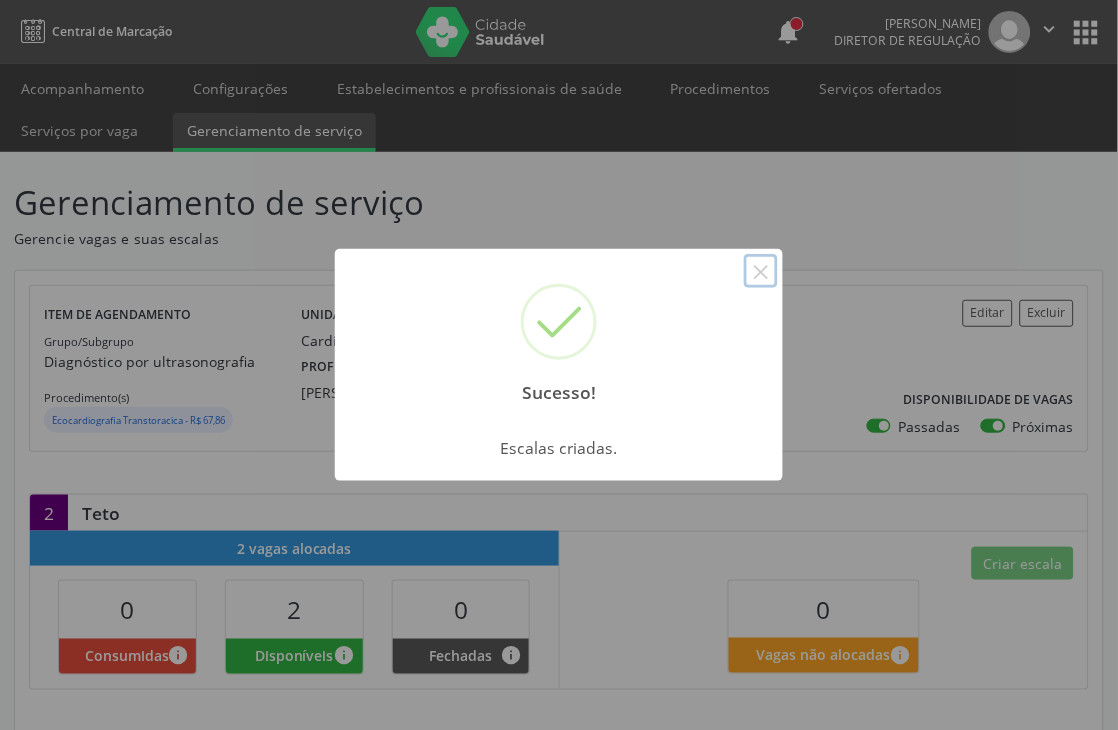 type 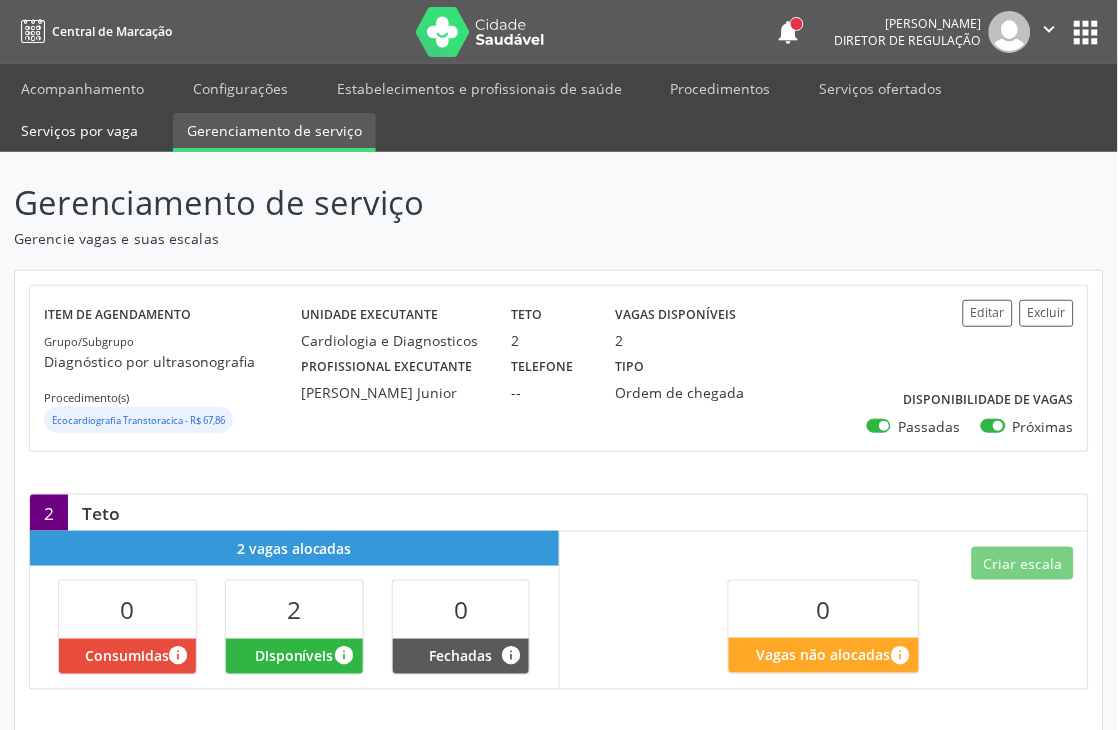click on "Serviços por vaga" at bounding box center [79, 130] 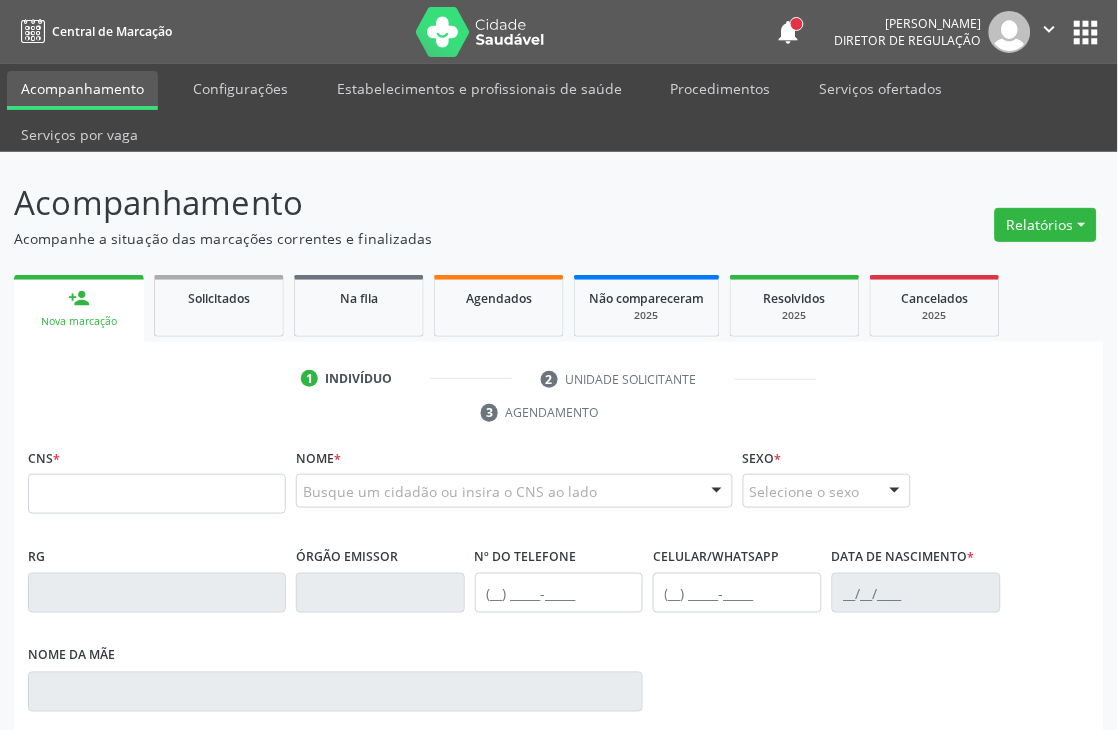 click on "Acompanhamento" at bounding box center [82, 90] 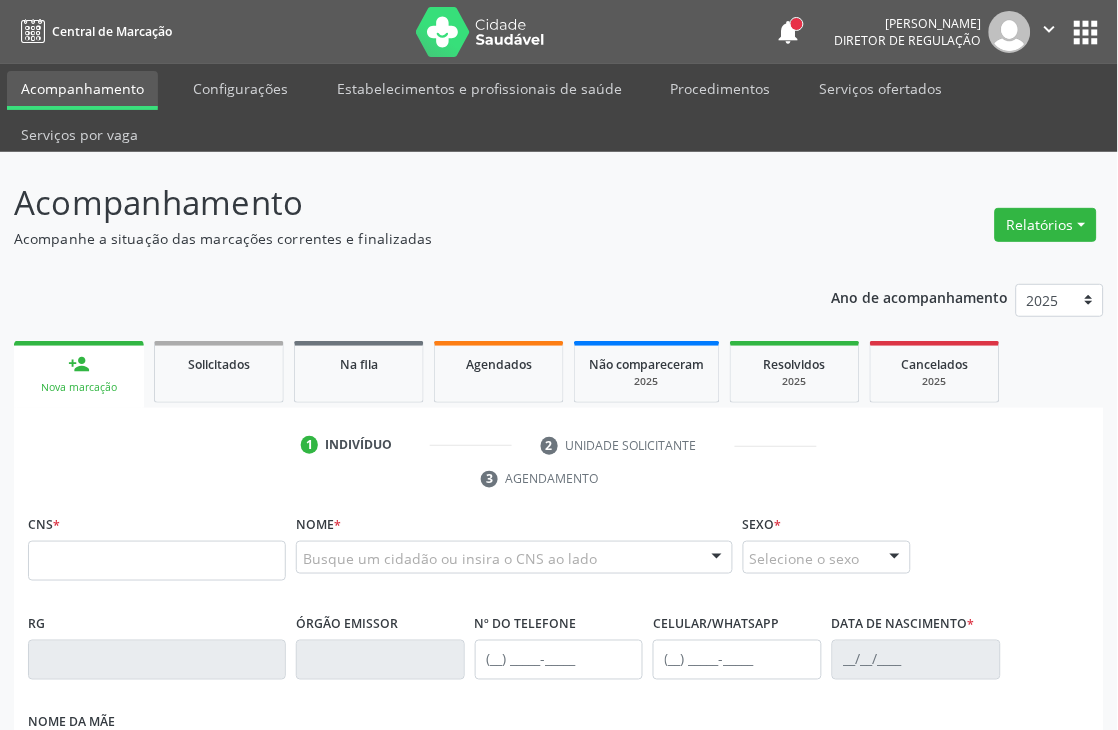 click on "1
Indivíduo
2
Unidade solicitante
3
Agendamento
CNS
*
Nome
*
Busque um cidadão ou insira o CNS ao lado
Nenhum resultado encontrado para: "   "
Digite o nome ou CNS para buscar um indivíduo
Sexo
*
Selecione o sexo
Masculino   Feminino
Nenhum resultado encontrado para: "   "
Não há nenhuma opção para ser exibida.
RG
Órgão emissor
Nº do Telefone
Celular/WhatsApp
Data de nascimento
*
Nome da mãe
CPF do responsável
Cidade - UF
*
Informe uma opção
Serra Talhada - PE
Nenhum resultado encontrado para: "" at bounding box center [559, 780] 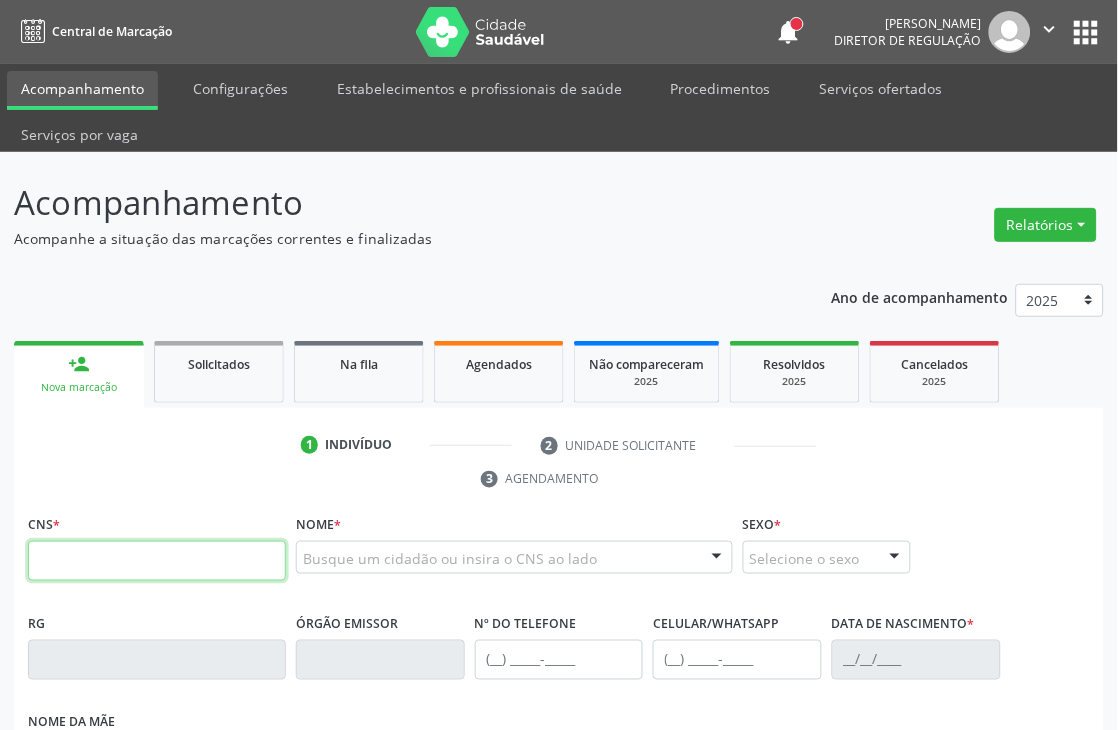 click at bounding box center [157, 561] 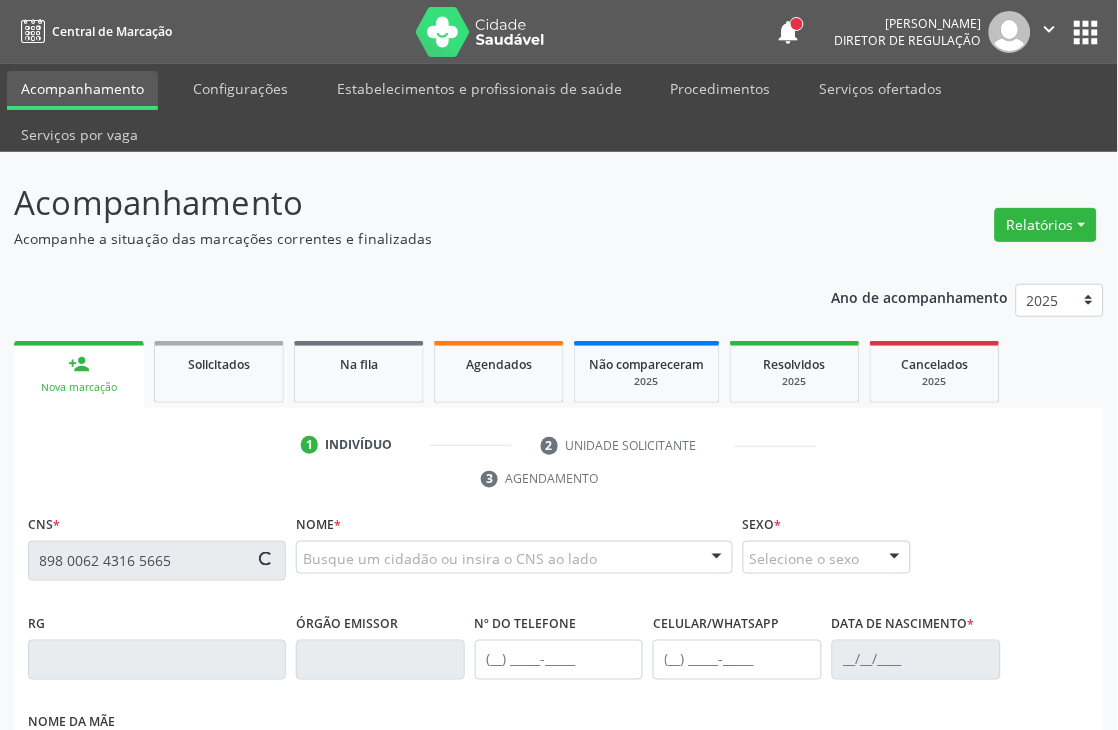 type on "898 0062 4316 5665" 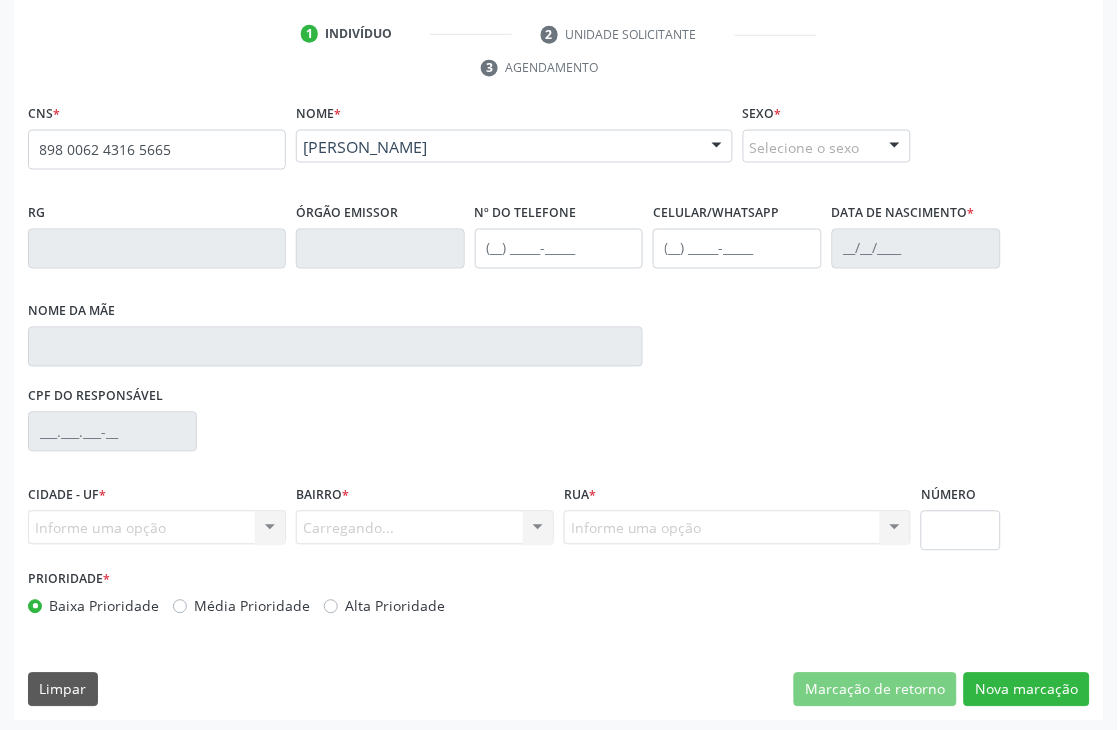 scroll, scrollTop: 415, scrollLeft: 0, axis: vertical 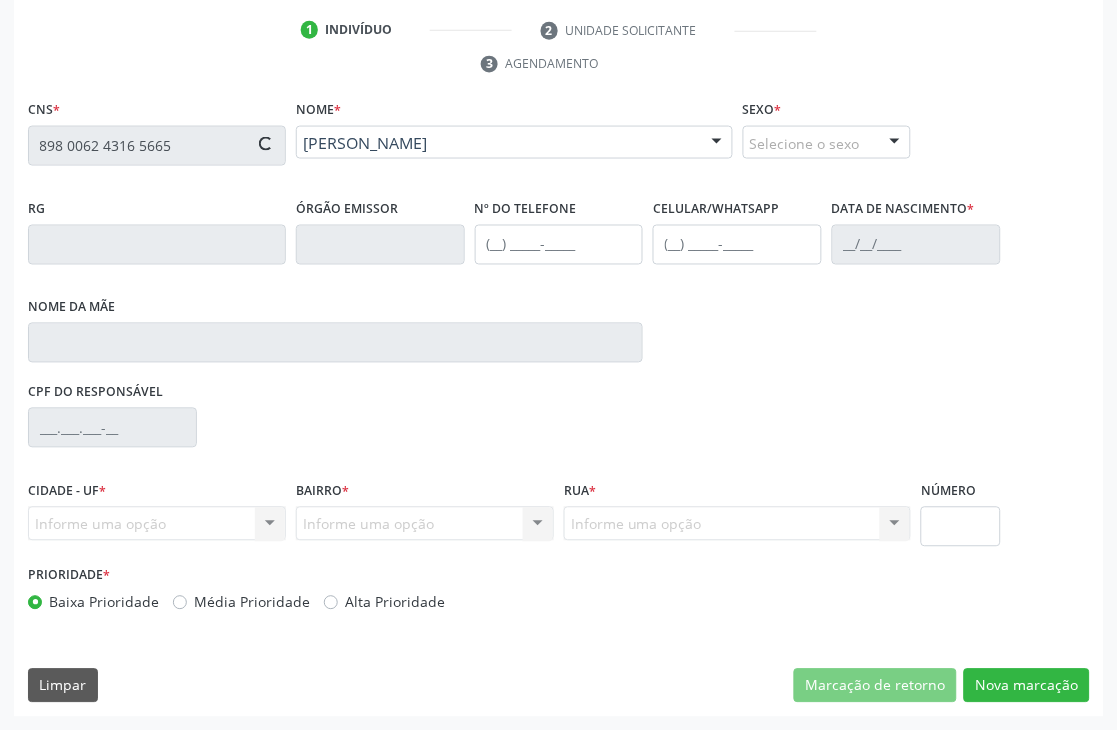 type on "[PHONE_NUMBER]" 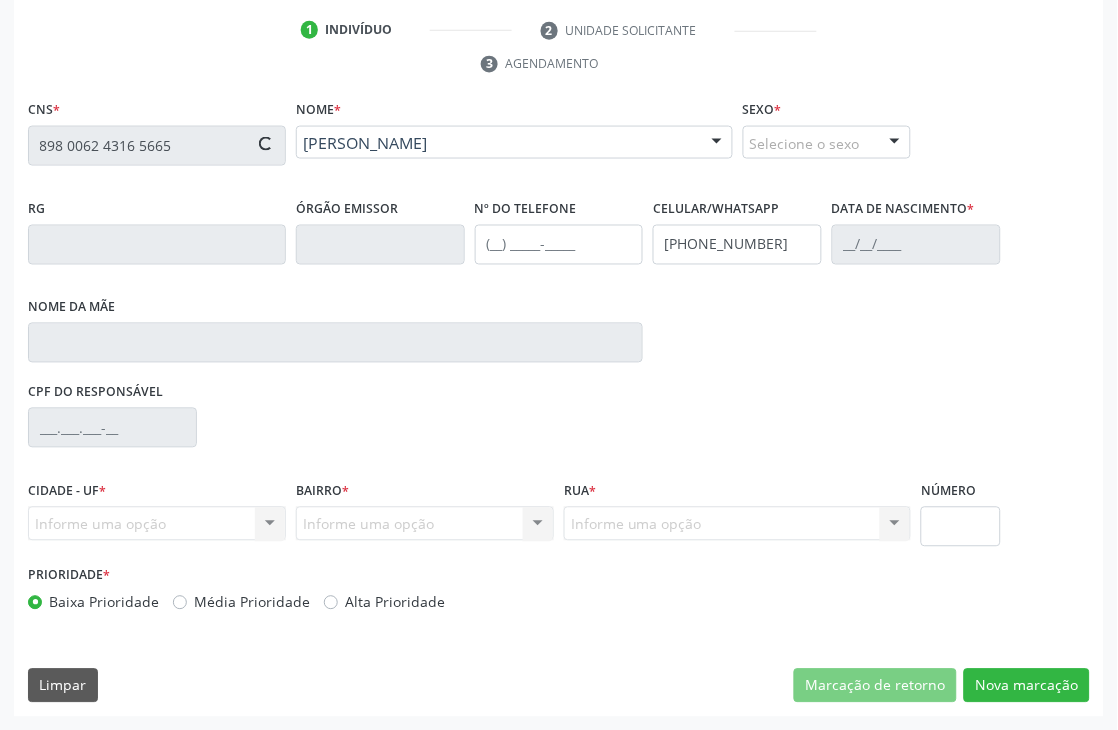 type on "[DATE]" 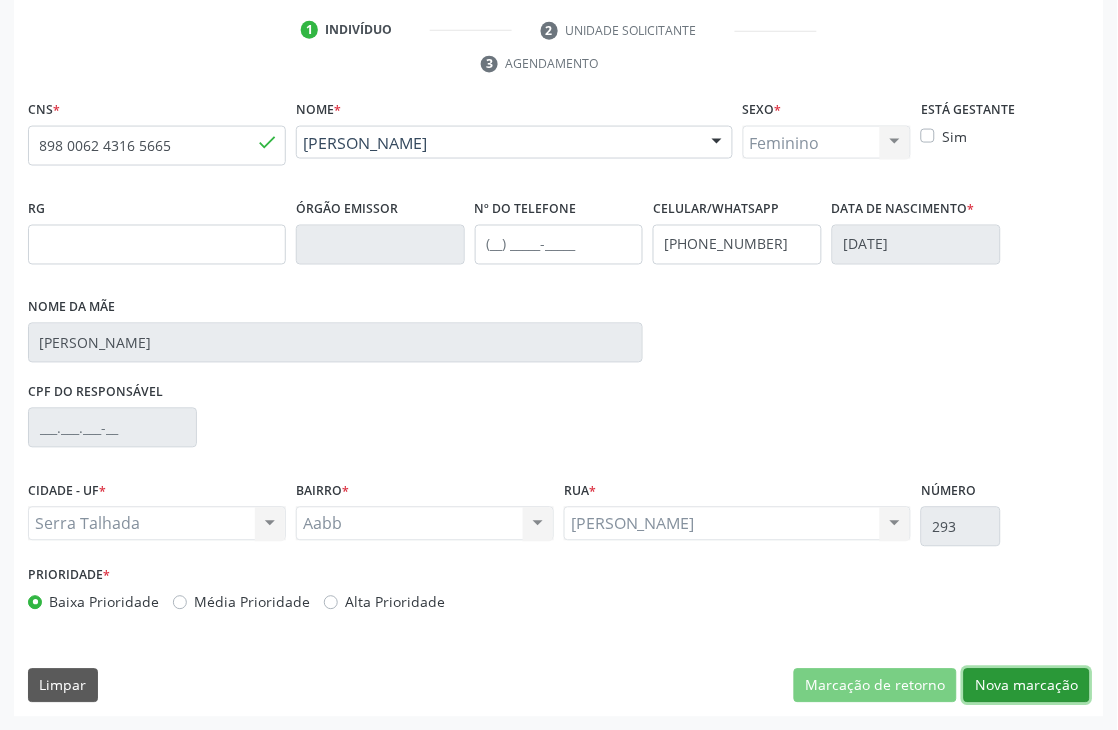 click on "Nova marcação" at bounding box center (1027, 686) 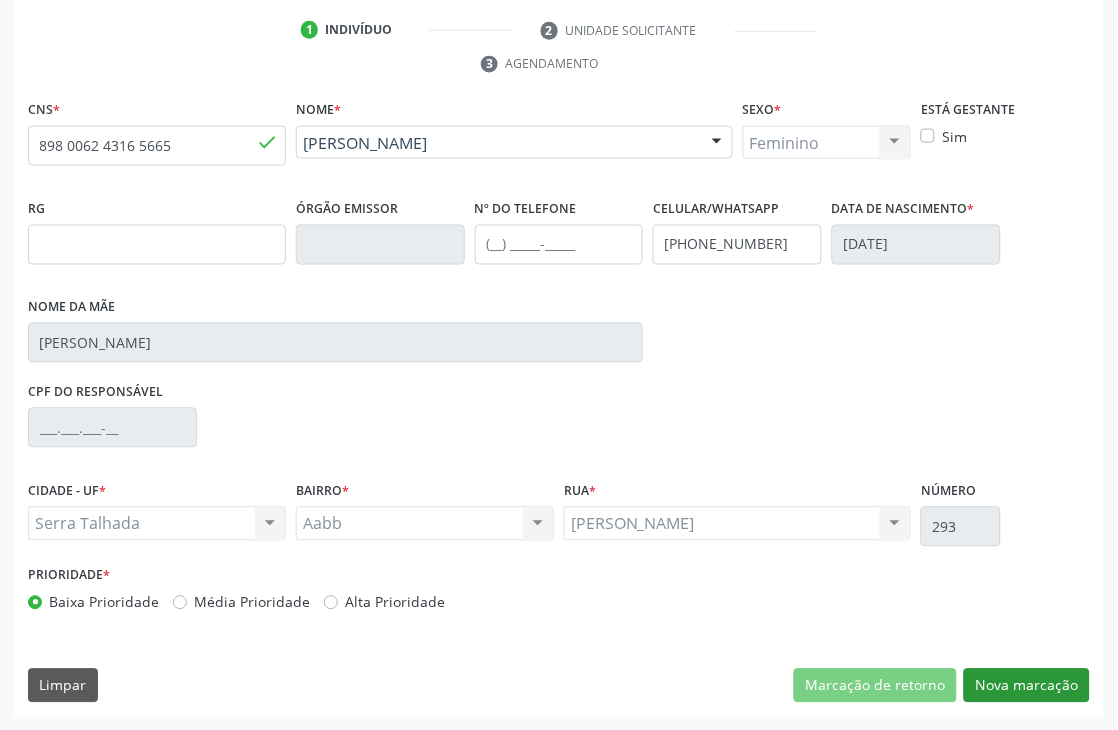 scroll, scrollTop: 251, scrollLeft: 0, axis: vertical 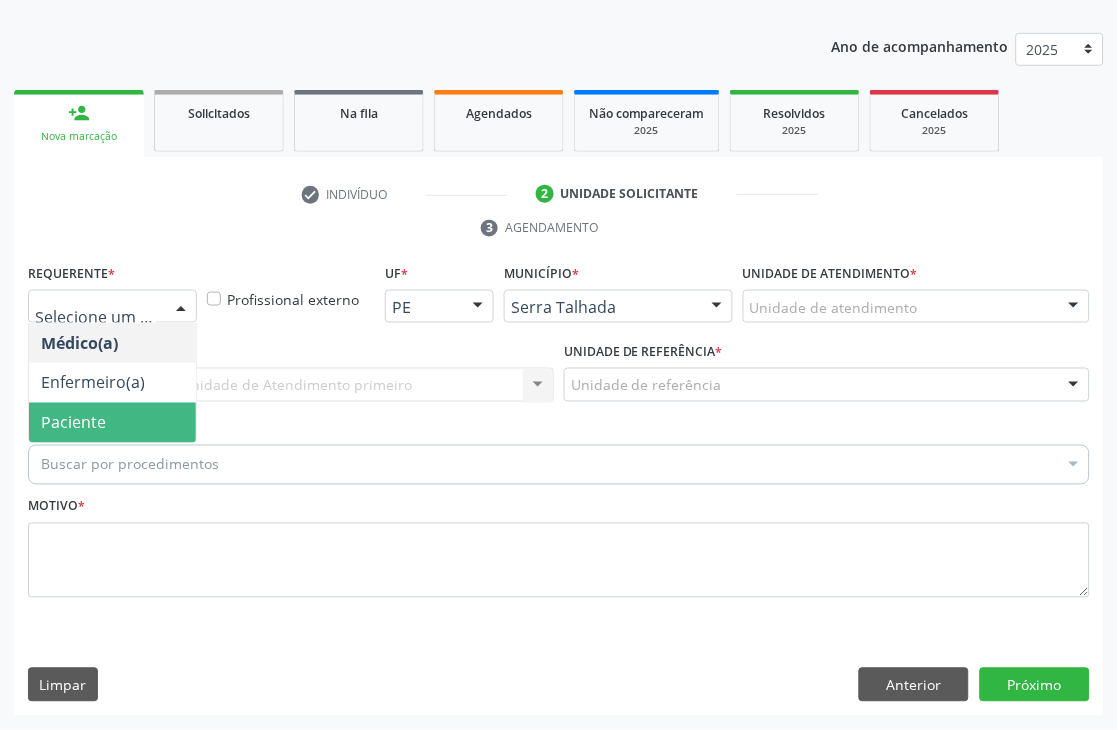 click on "Paciente" at bounding box center [73, 423] 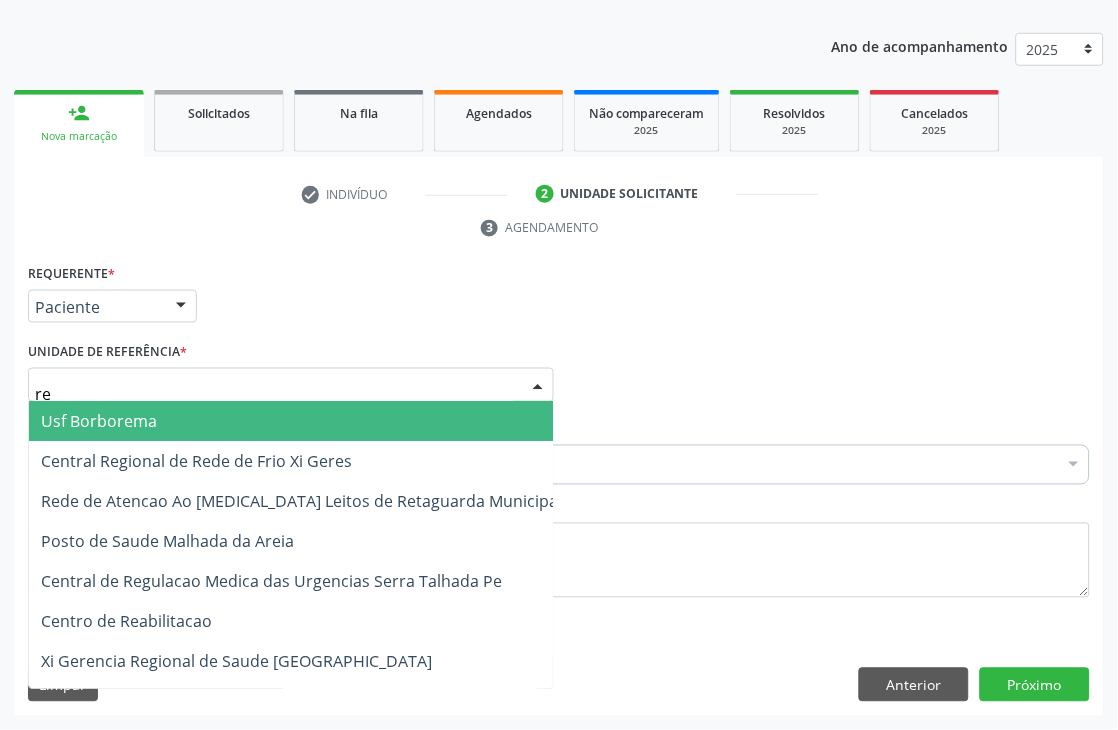 type on "rea" 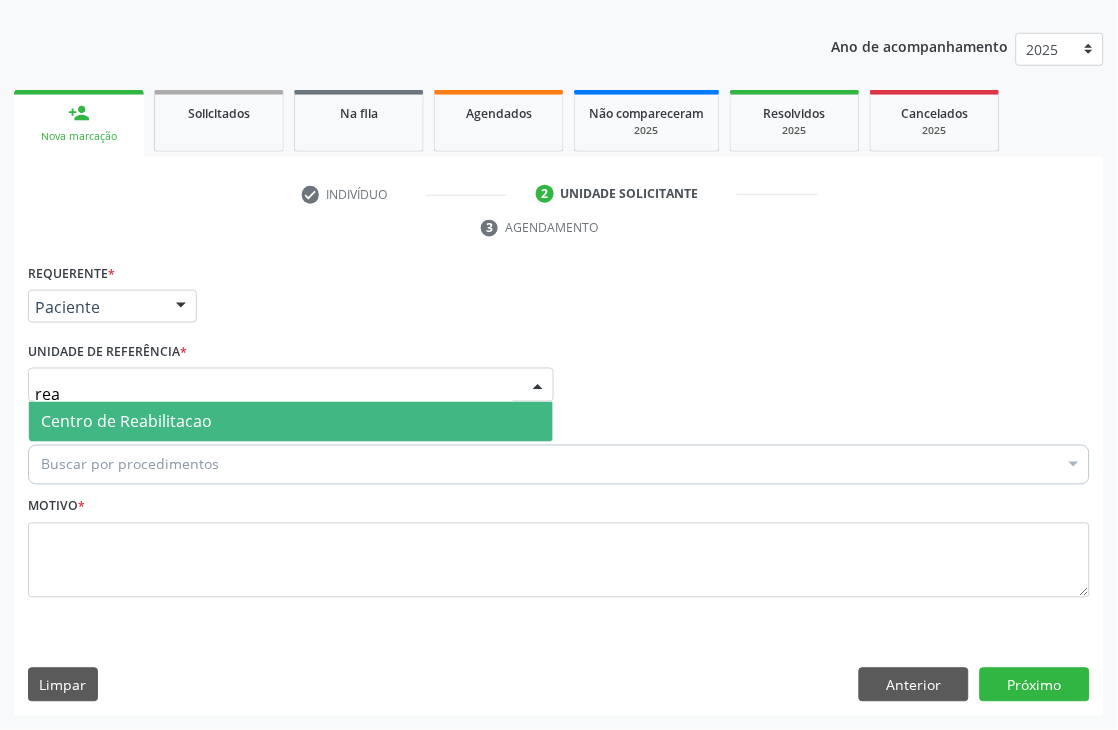 click on "Centro de Reabilitacao" at bounding box center [126, 422] 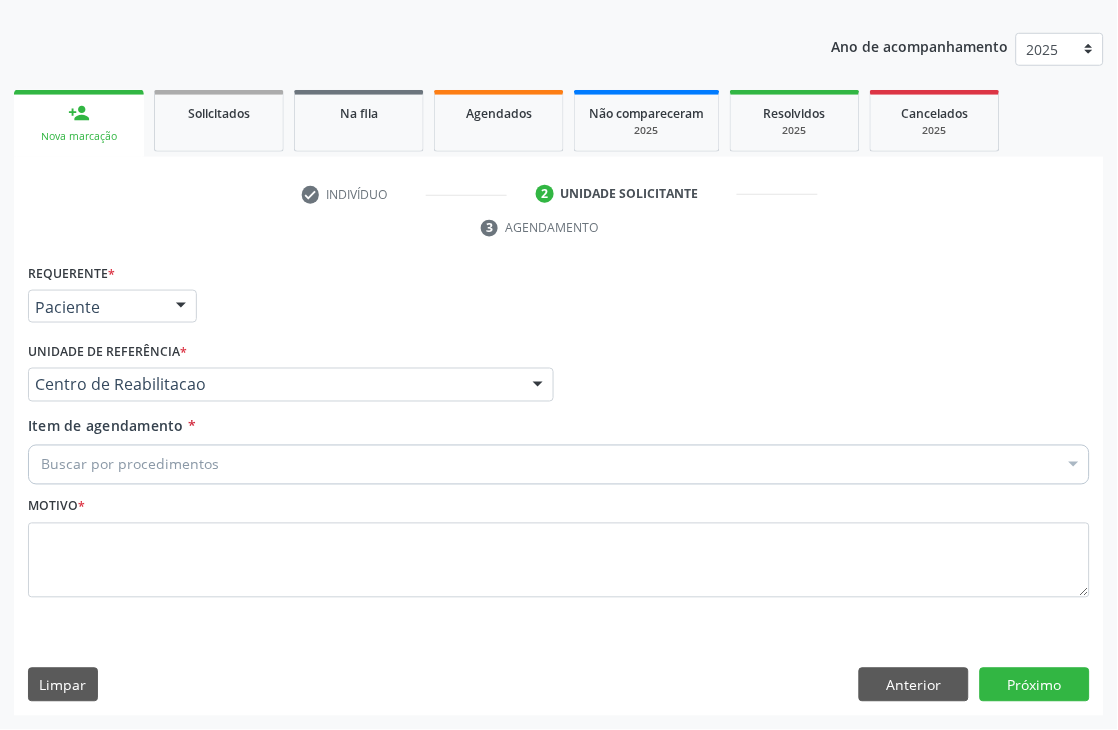 click on "Buscar por procedimentos" at bounding box center [559, 465] 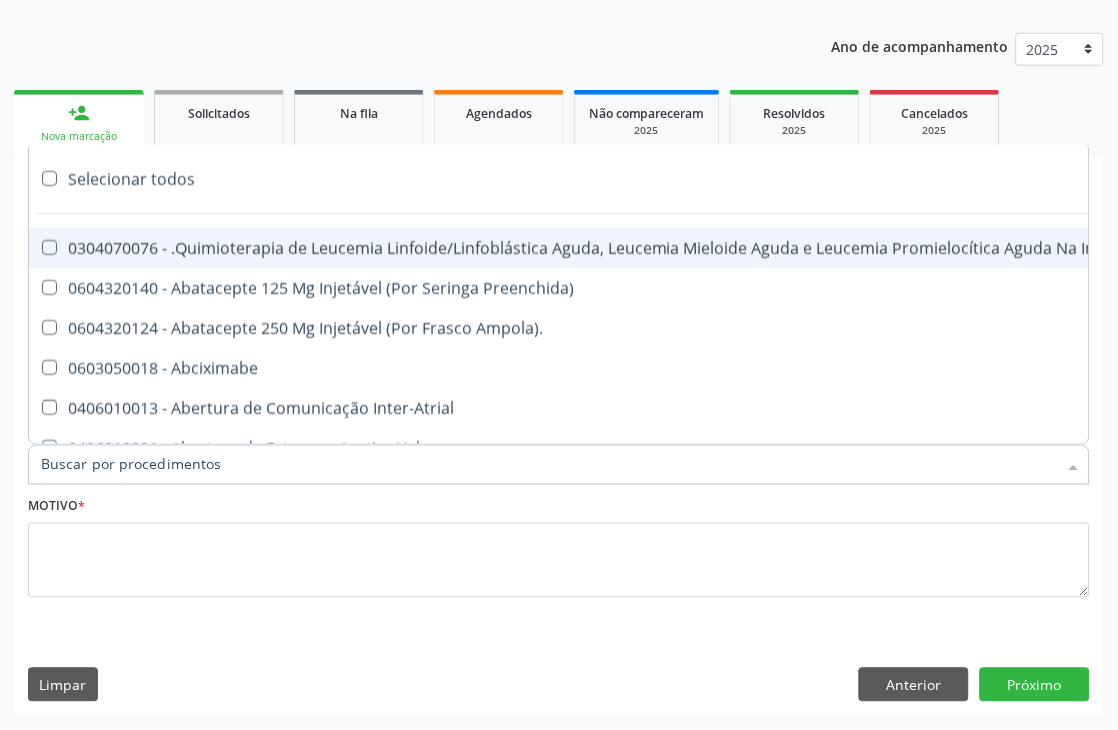 click on "Item de agendamento
*" at bounding box center (549, 465) 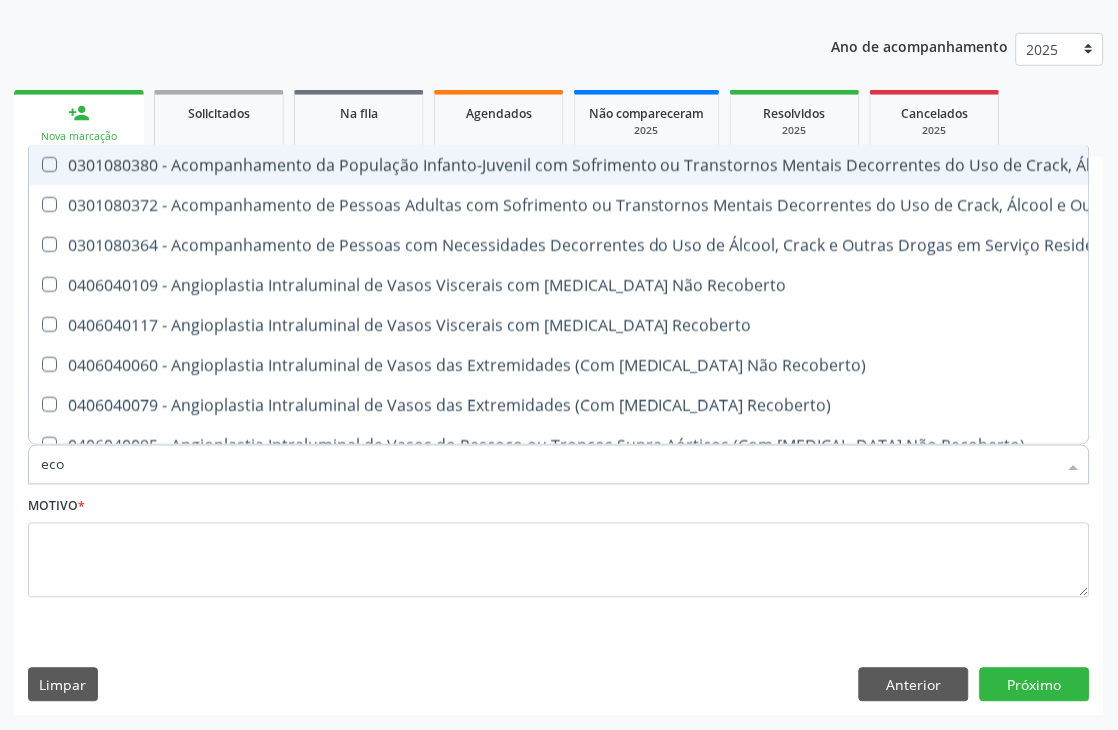 type on "ecoc" 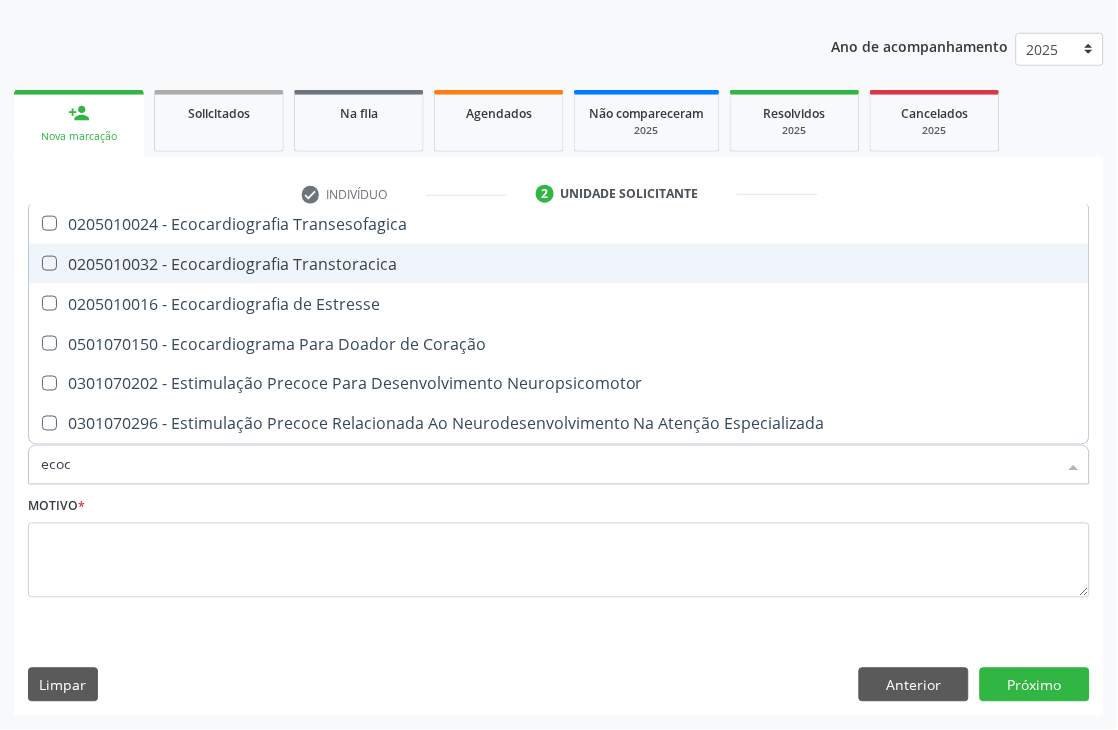click on "0205010032 - Ecocardiografia Transtoracica" at bounding box center [559, 264] 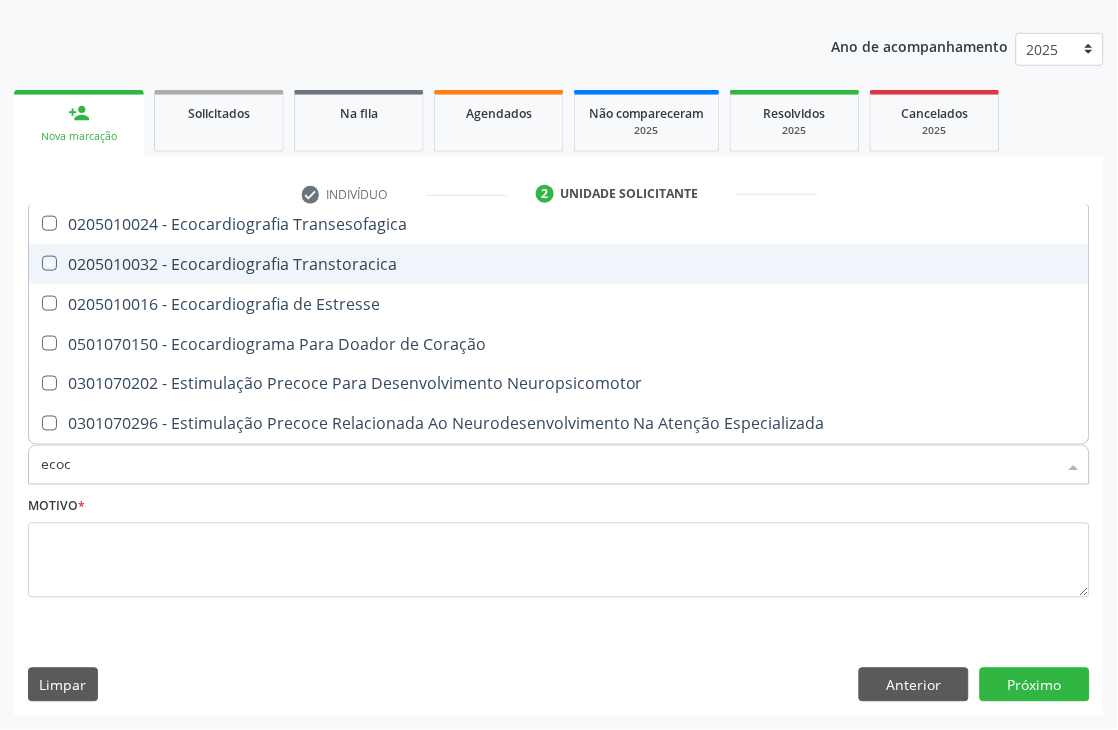 checkbox on "true" 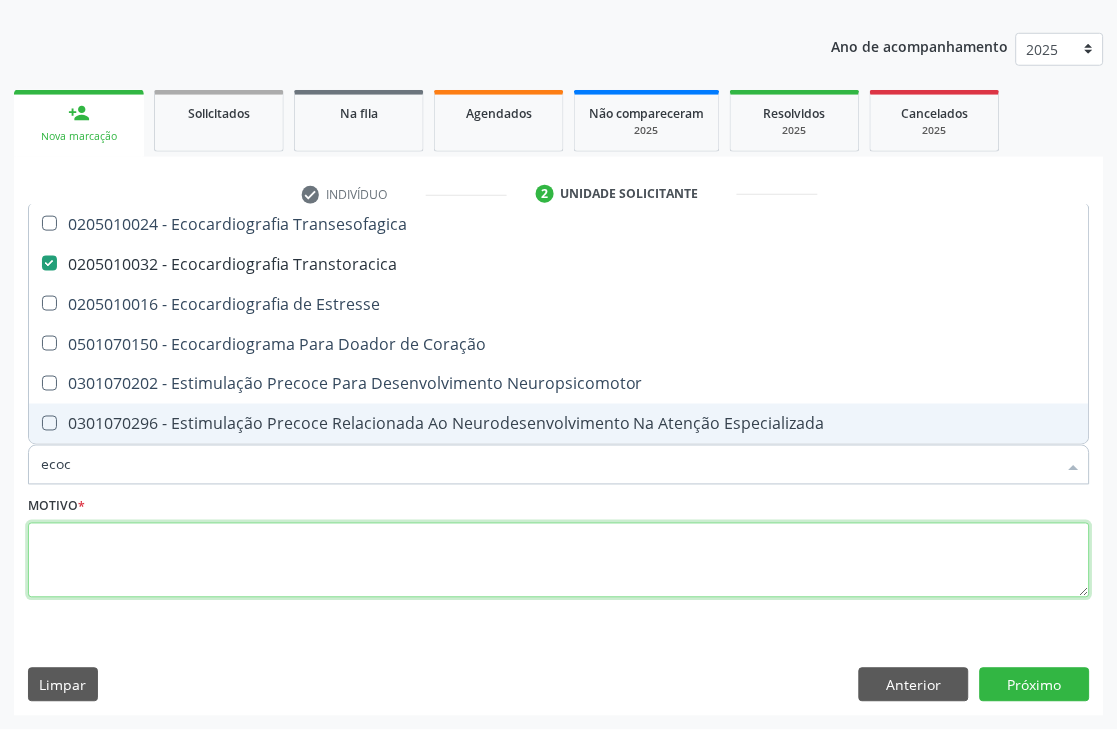 click at bounding box center (559, 561) 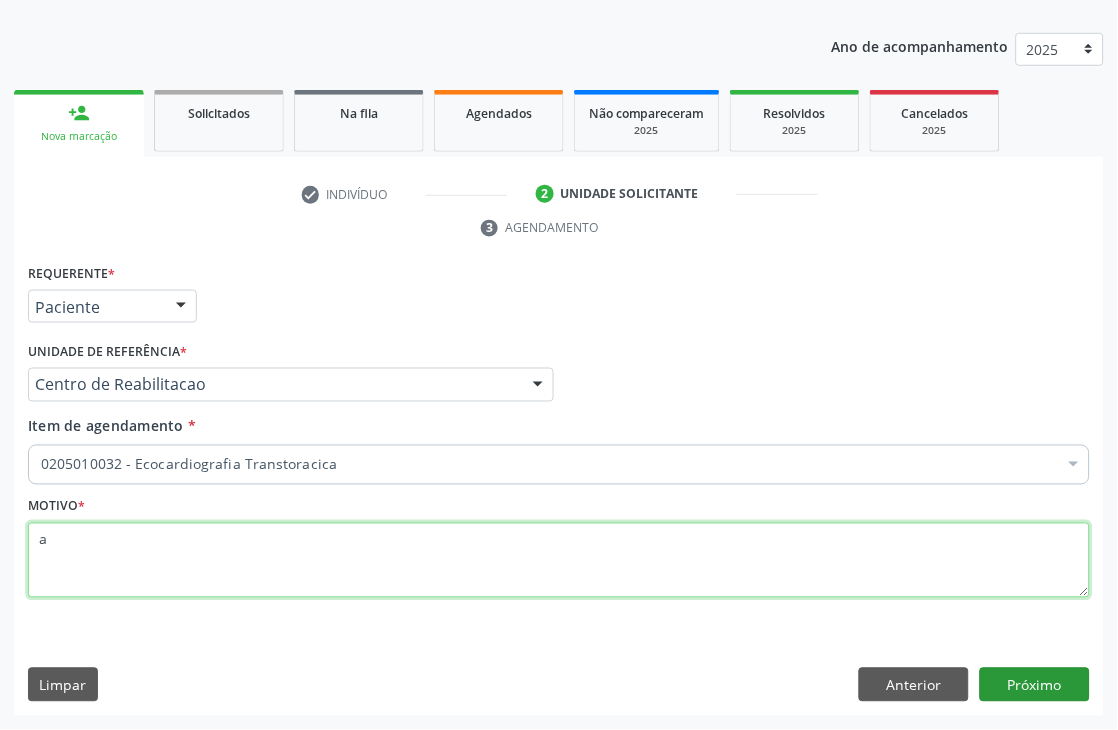 type on "a" 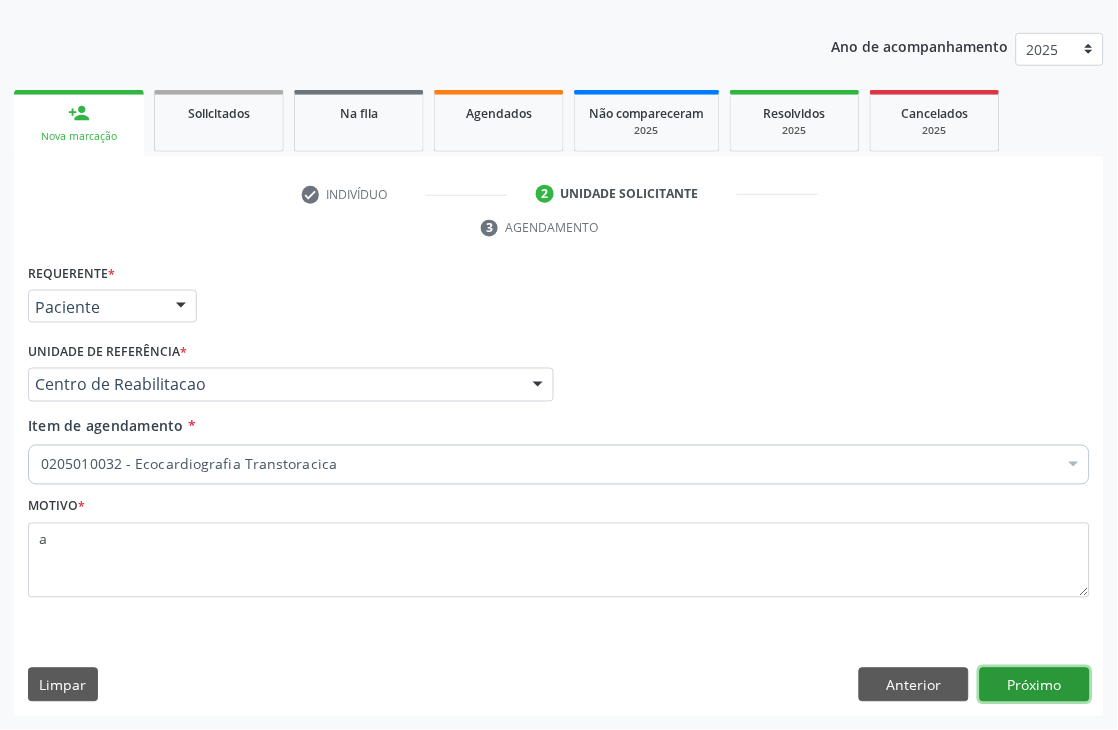 click on "Próximo" at bounding box center (1035, 685) 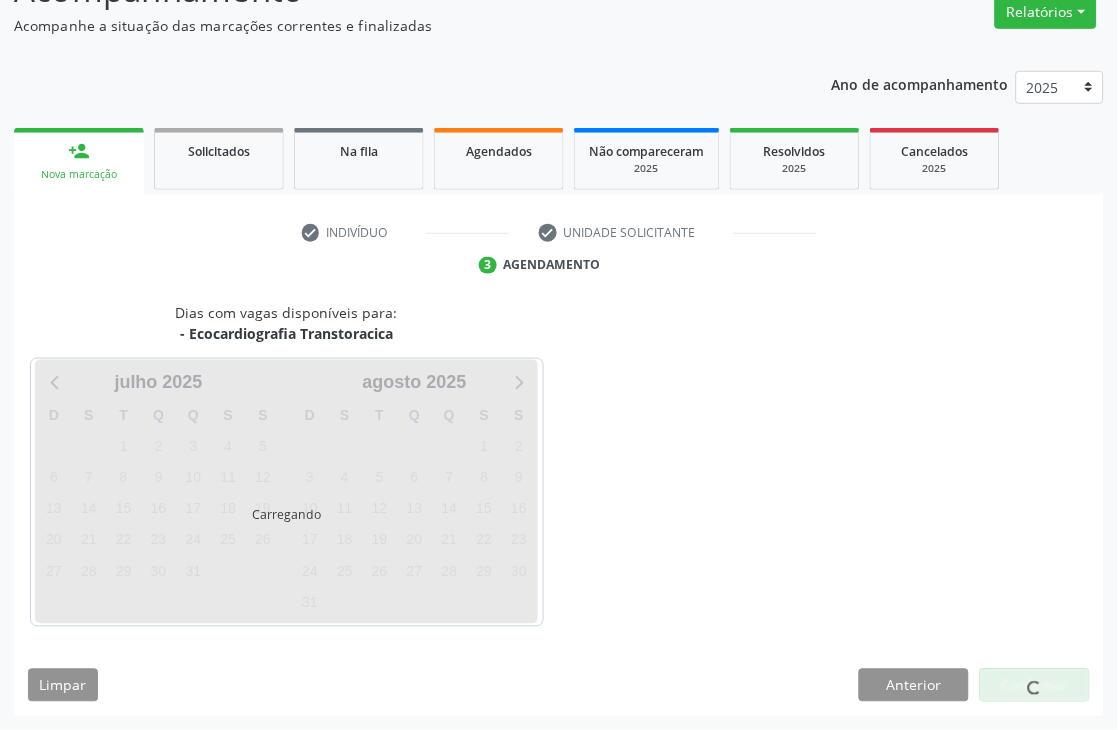 scroll, scrollTop: 213, scrollLeft: 0, axis: vertical 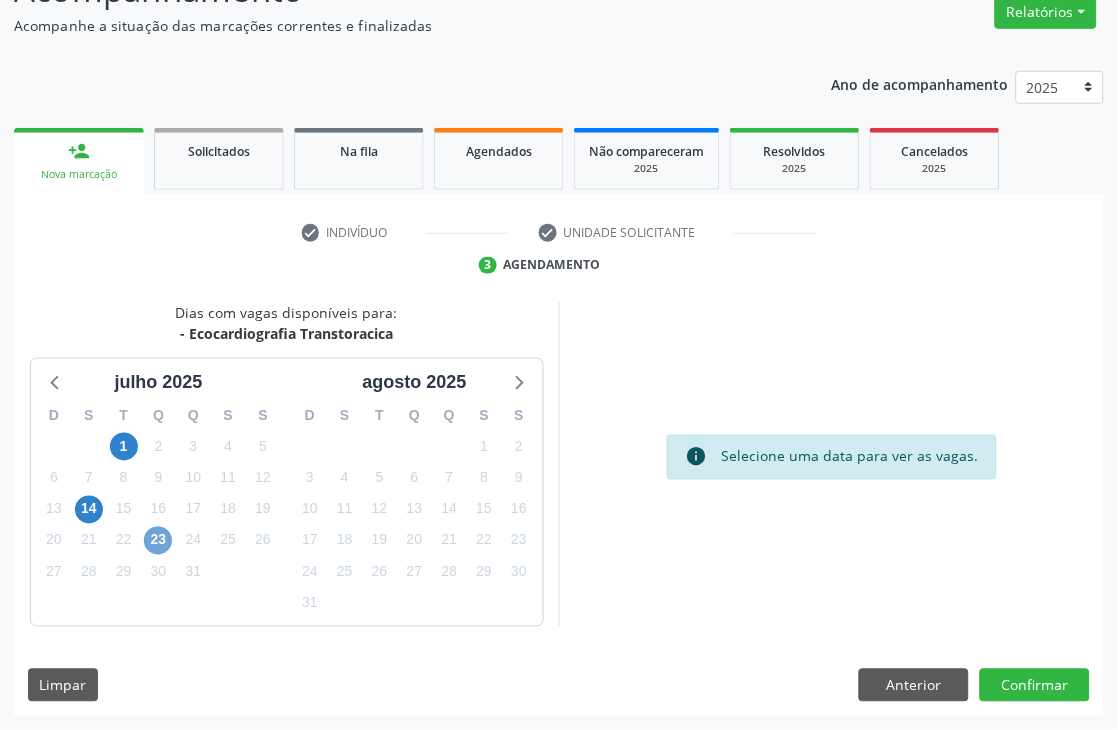 click on "23" at bounding box center [158, 541] 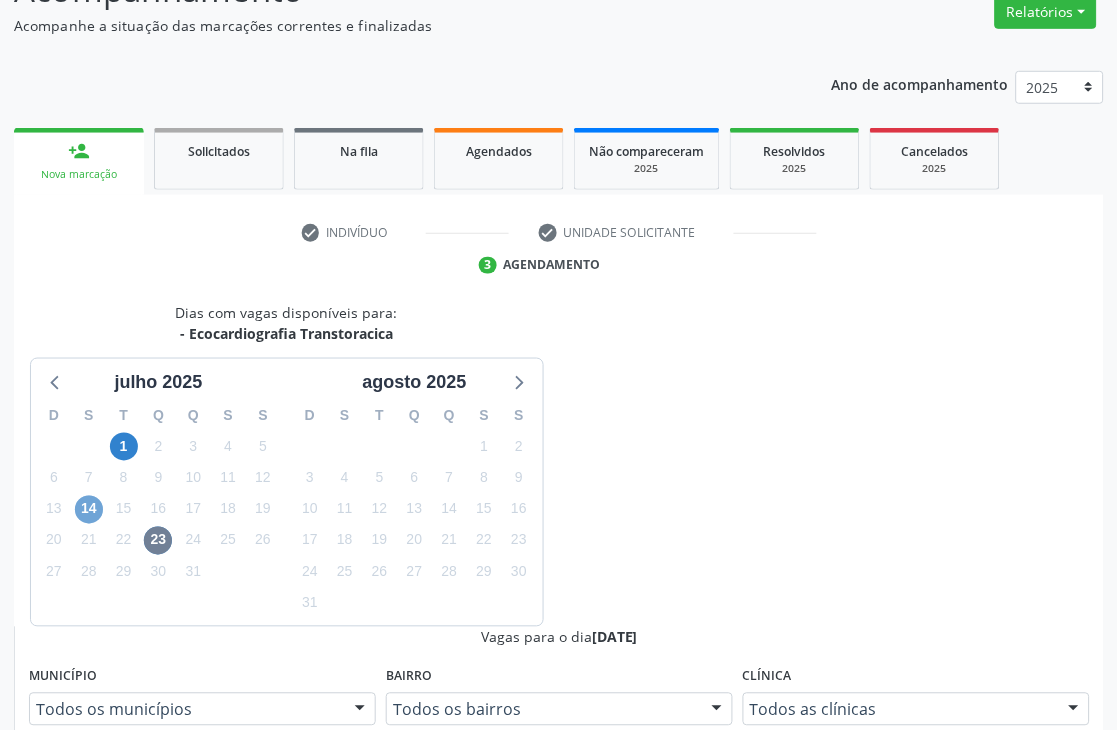 click on "14" at bounding box center (89, 510) 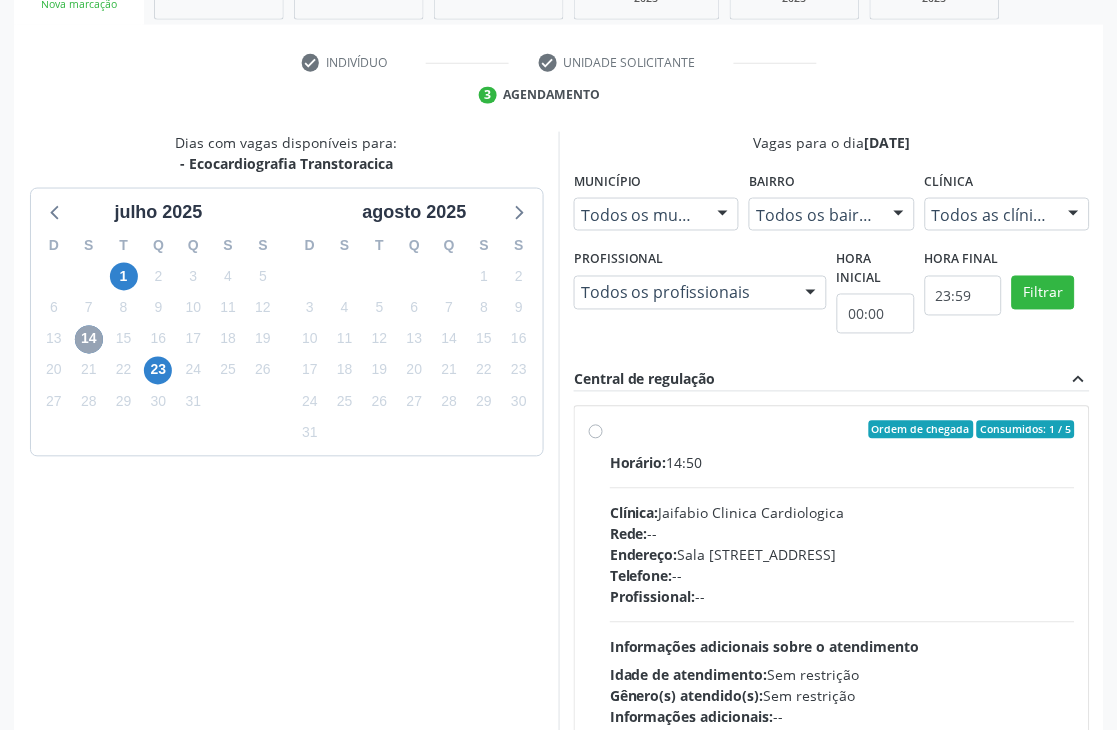 scroll, scrollTop: 324, scrollLeft: 0, axis: vertical 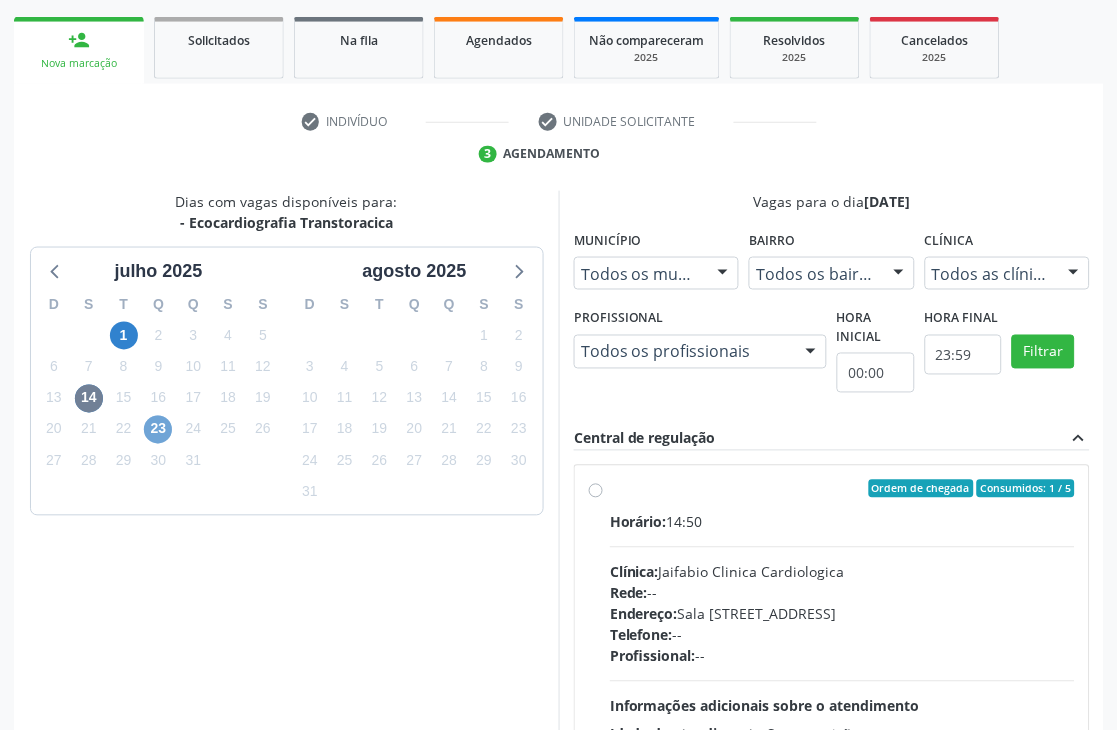 click on "23" at bounding box center (158, 430) 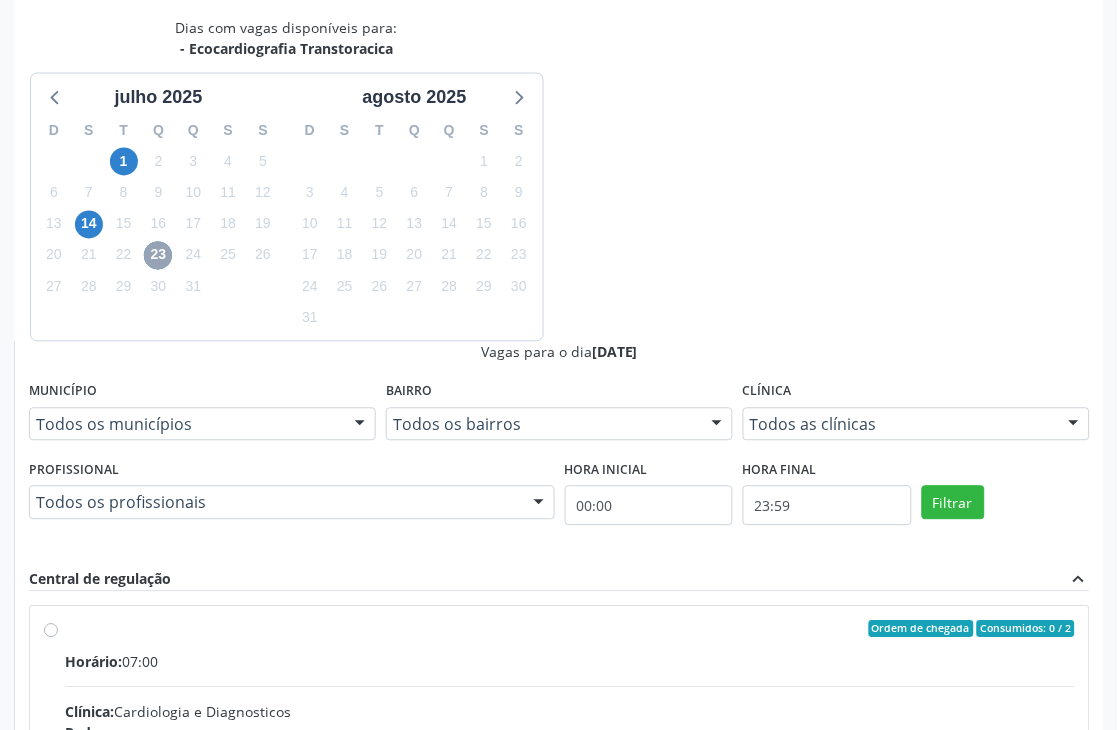 scroll, scrollTop: 513, scrollLeft: 0, axis: vertical 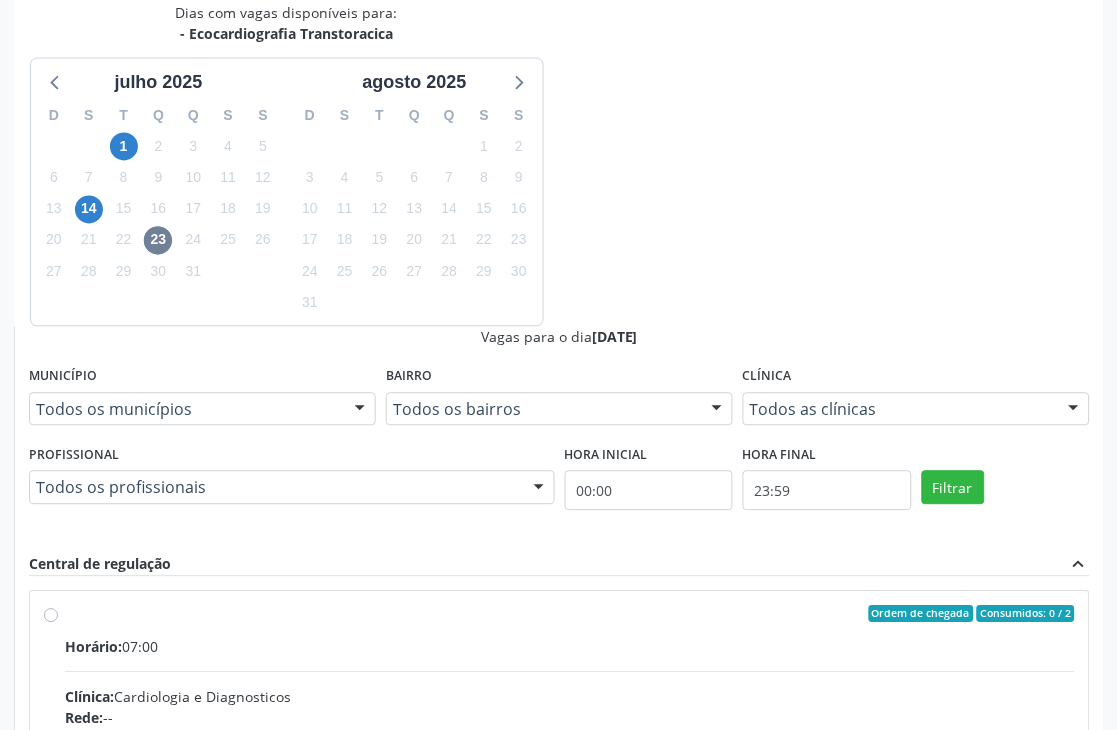 click on "Horário:   07:00
Clínica:  Cardiologia e Diagnosticos
Rede:
--
Endereço:   nº 696, [GEOGRAPHIC_DATA], [GEOGRAPHIC_DATA] - PE
Telefone:   --
Profissional:
[PERSON_NAME] Junior
Informações adicionais sobre o atendimento
Idade de atendimento:
de 0 a 120 anos
Gênero(s) atendido(s):
Masculino e Feminino
Informações adicionais:
--" at bounding box center (570, 774) 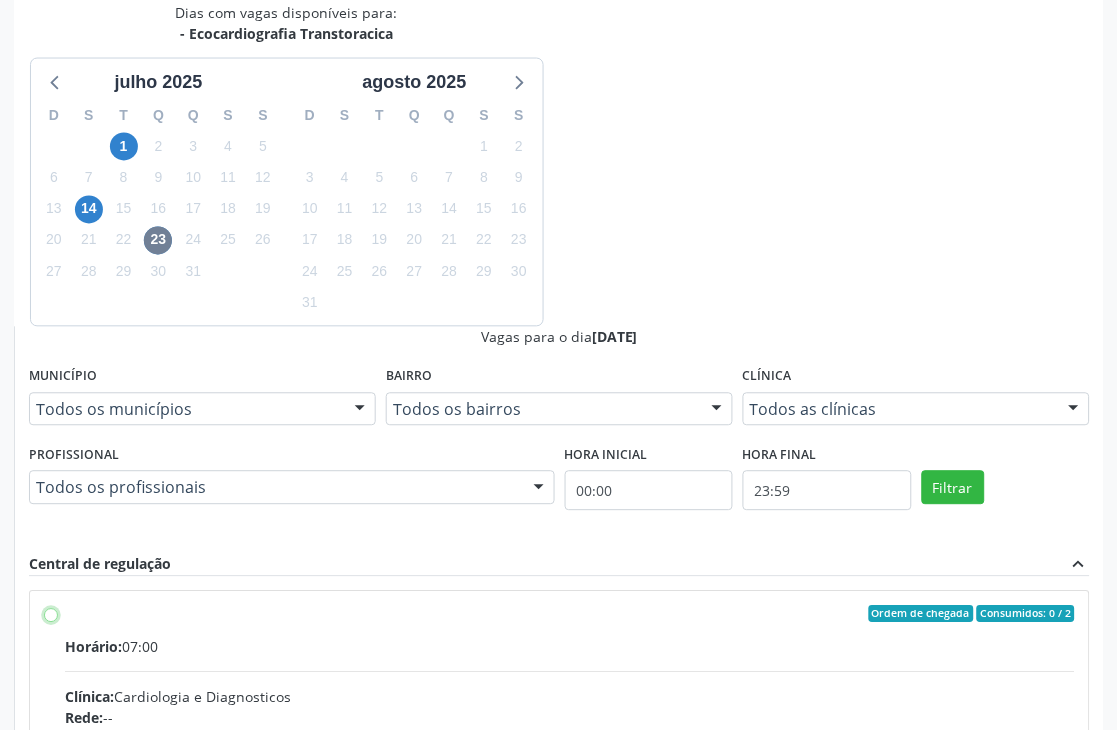 radio on "true" 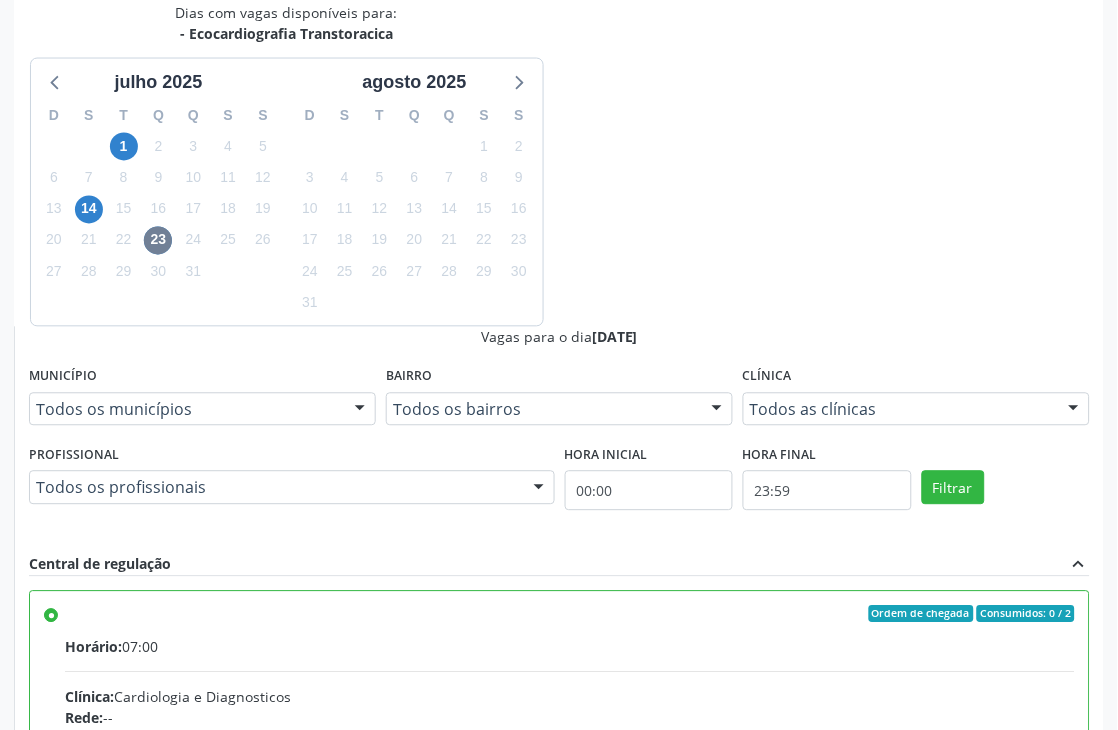 click on "Confirmar" at bounding box center [1035, 1036] 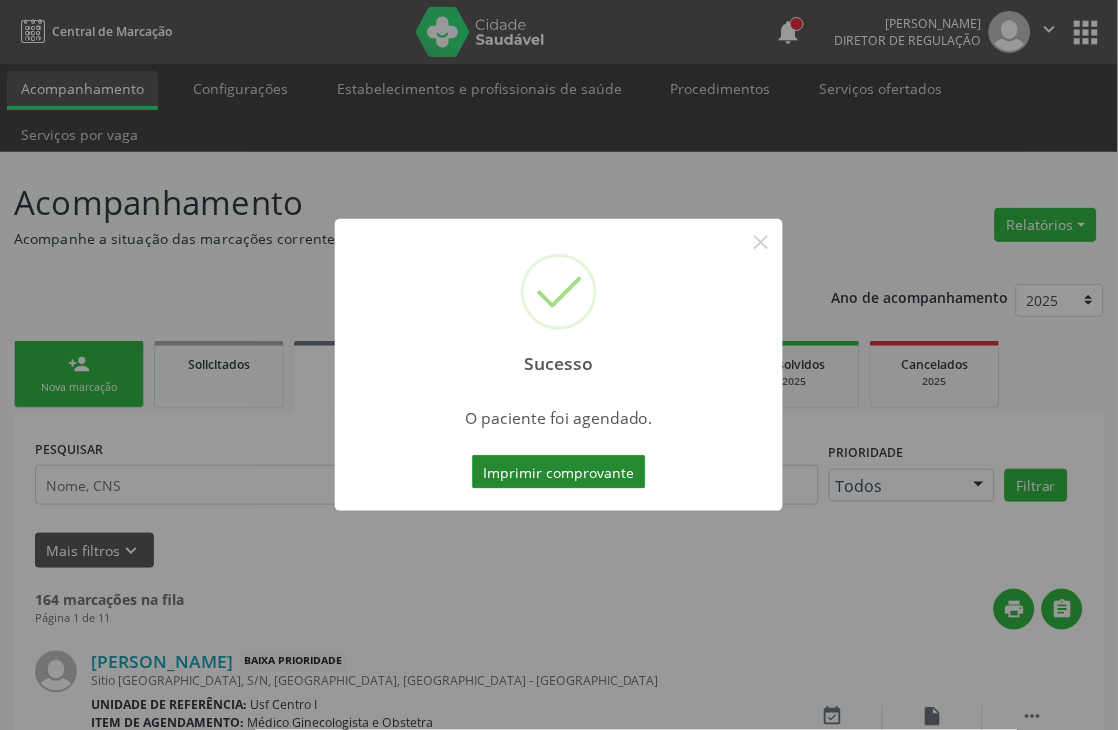 click on "Imprimir comprovante" at bounding box center (559, 472) 